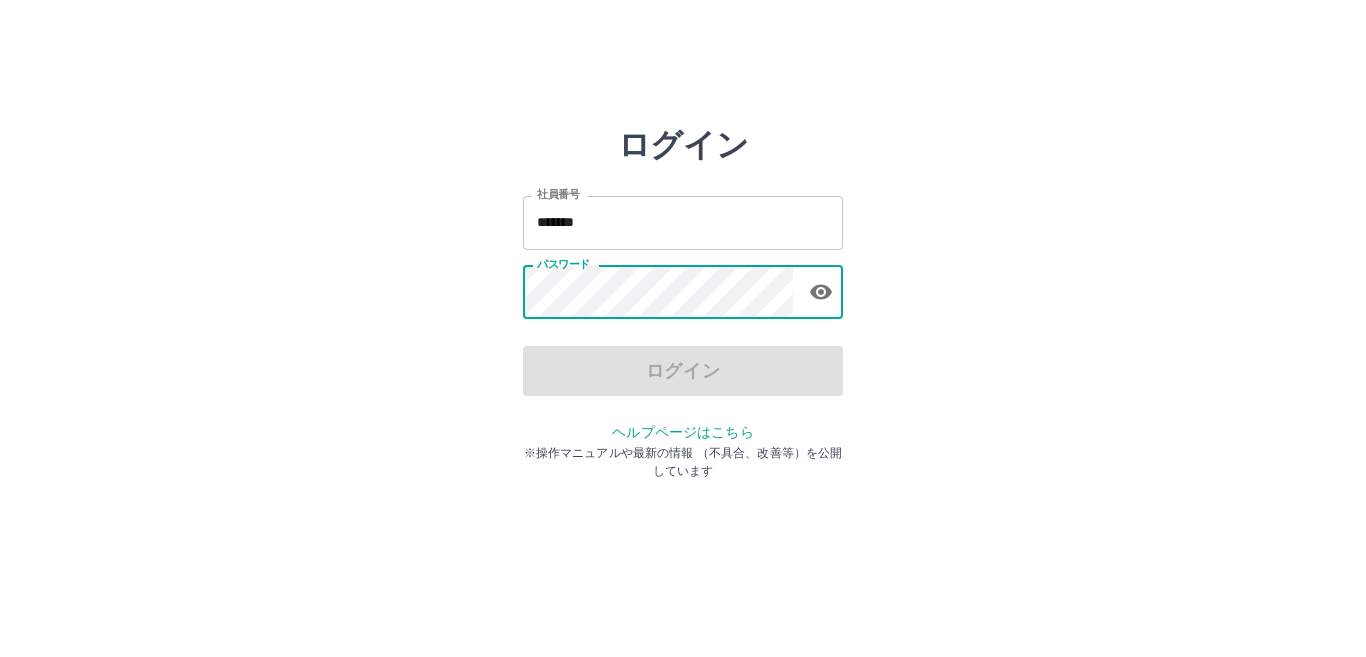 scroll, scrollTop: 0, scrollLeft: 0, axis: both 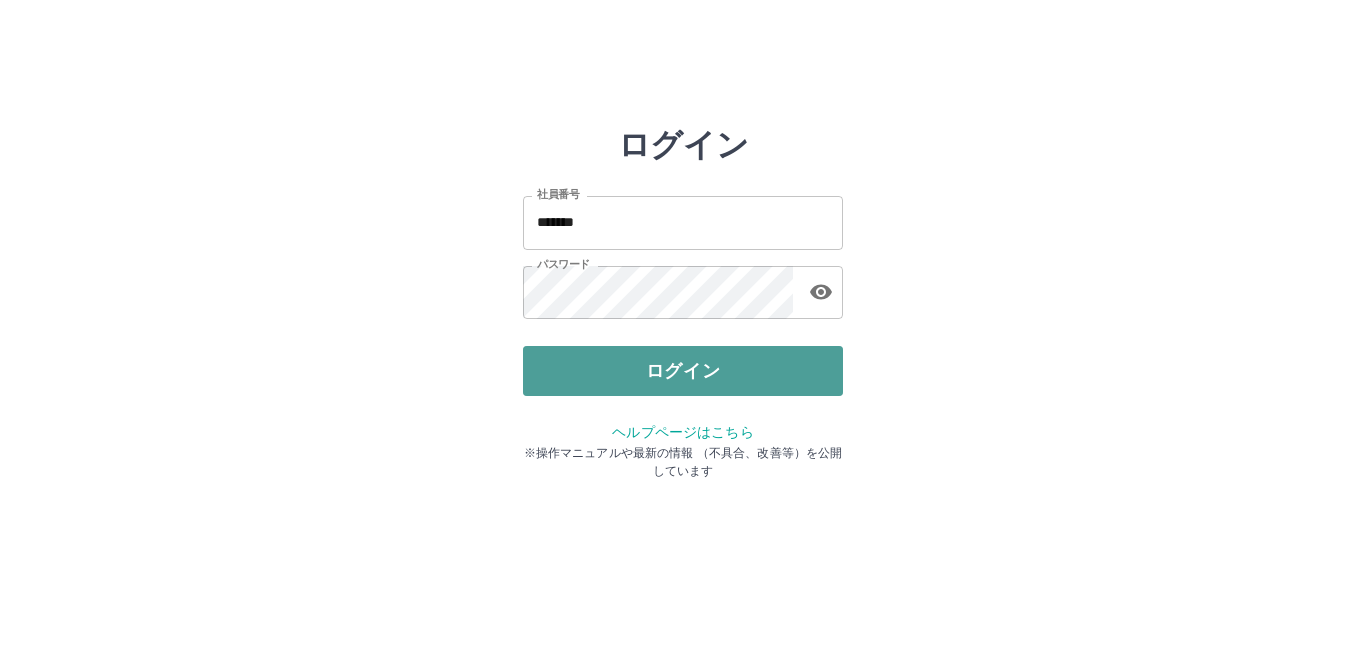 click on "ログイン" at bounding box center [683, 371] 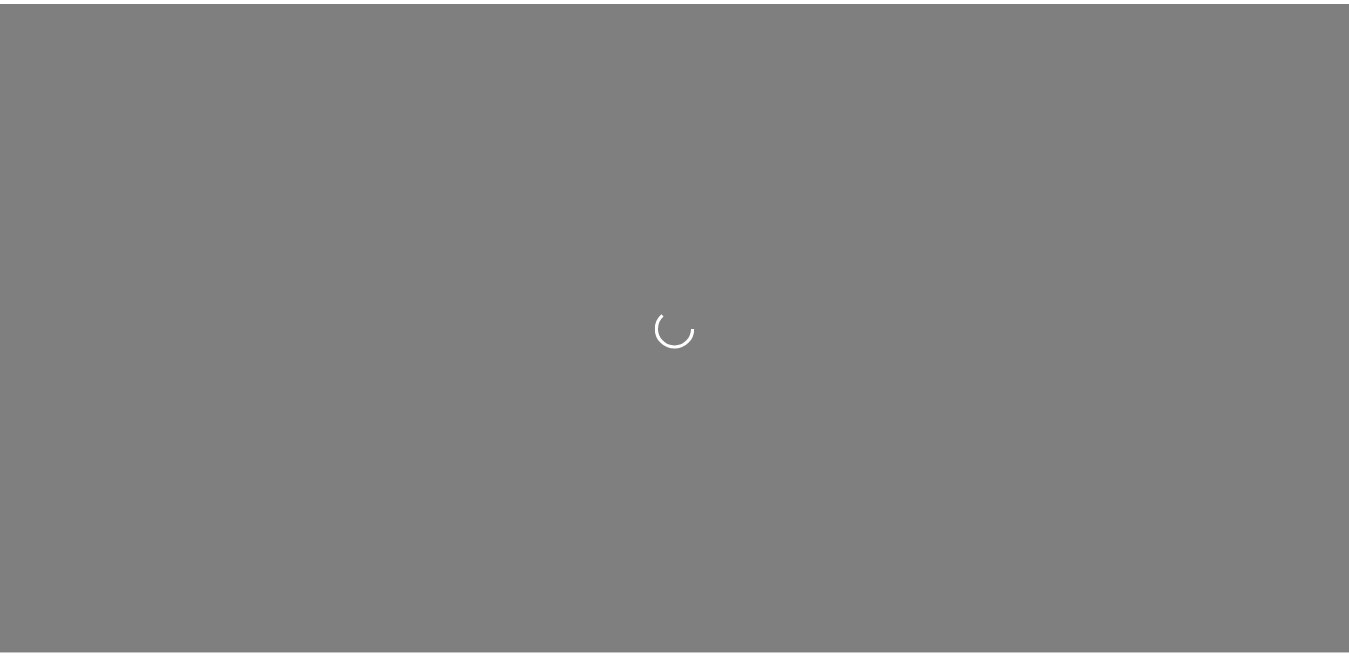 scroll, scrollTop: 0, scrollLeft: 0, axis: both 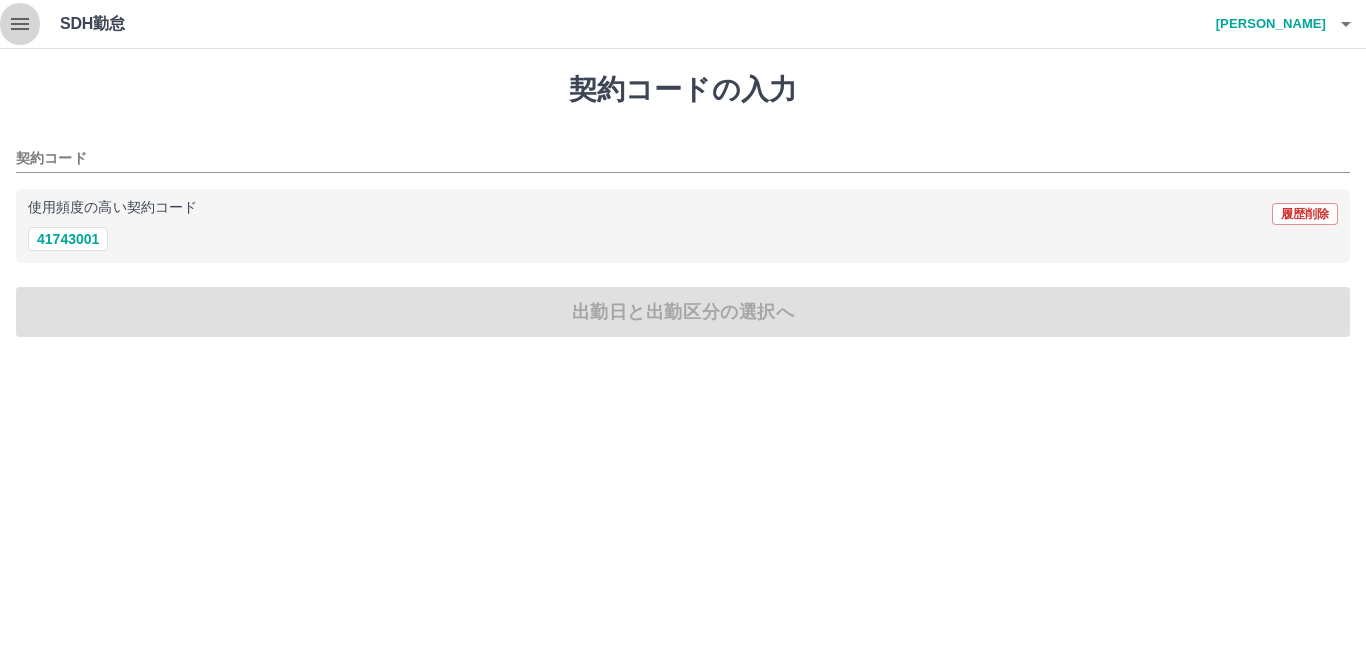 click 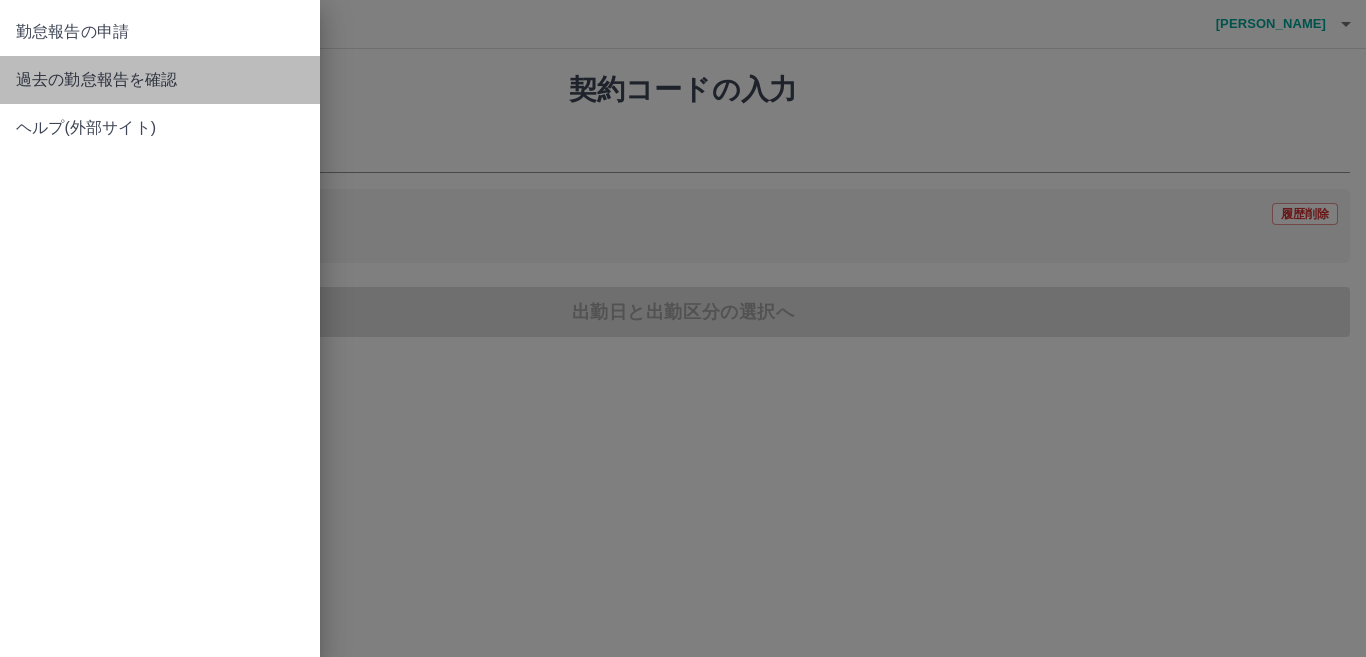 click on "過去の勤怠報告を確認" at bounding box center (160, 80) 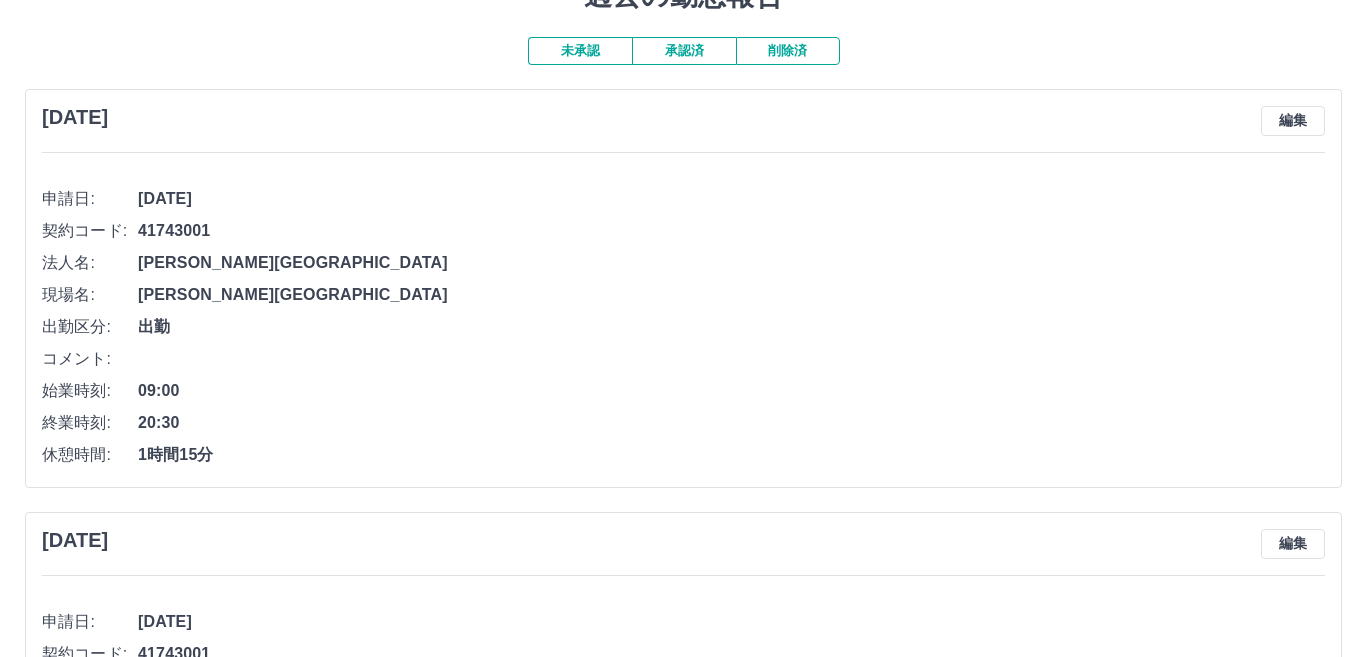 scroll, scrollTop: 0, scrollLeft: 0, axis: both 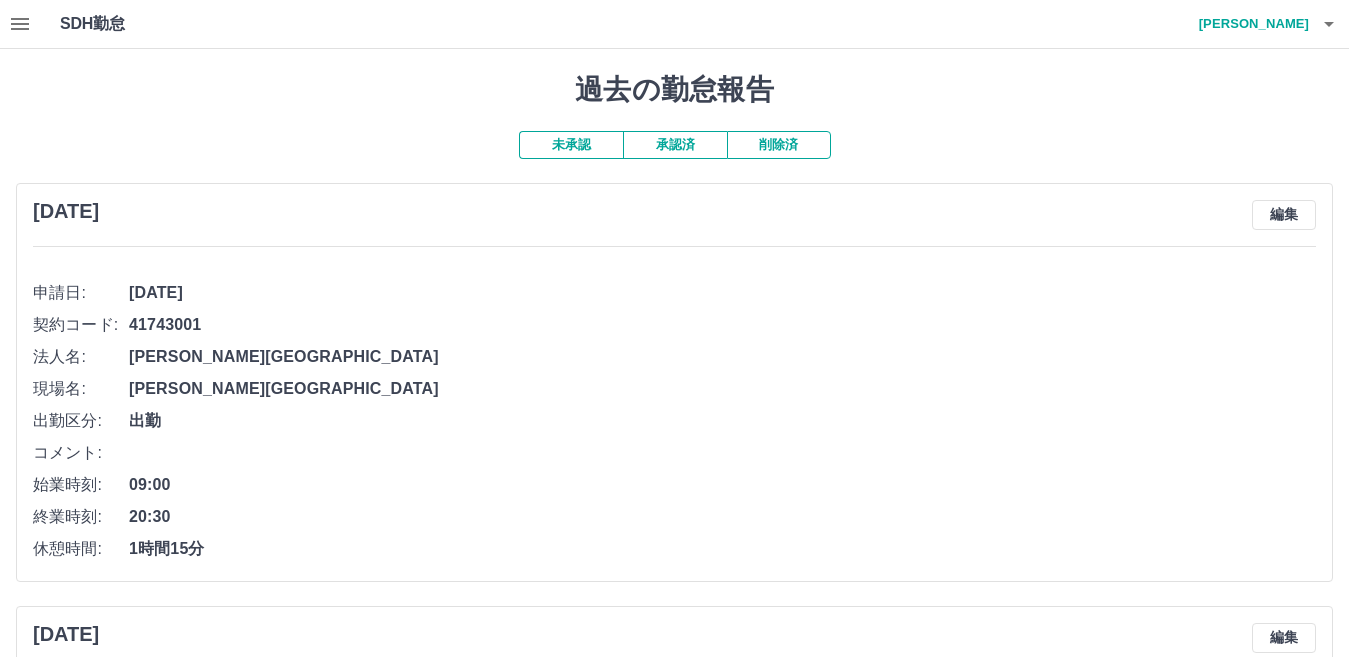click 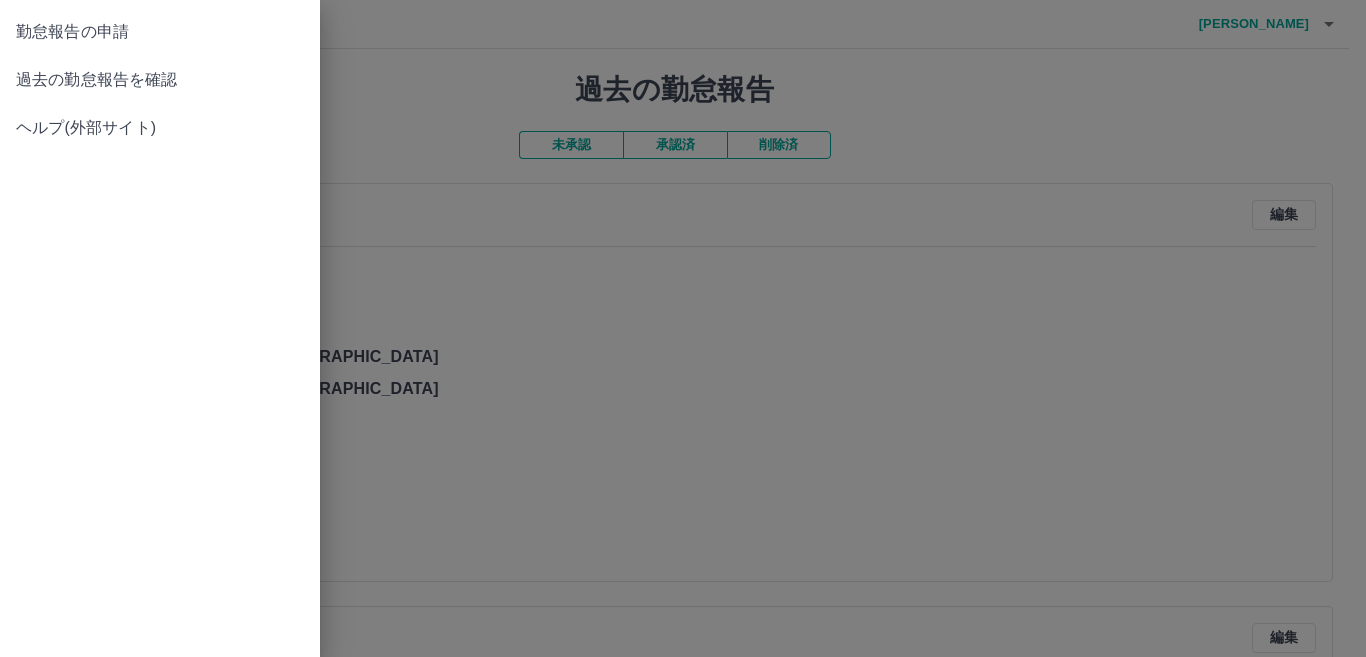 click on "勤怠報告の申請" at bounding box center [160, 32] 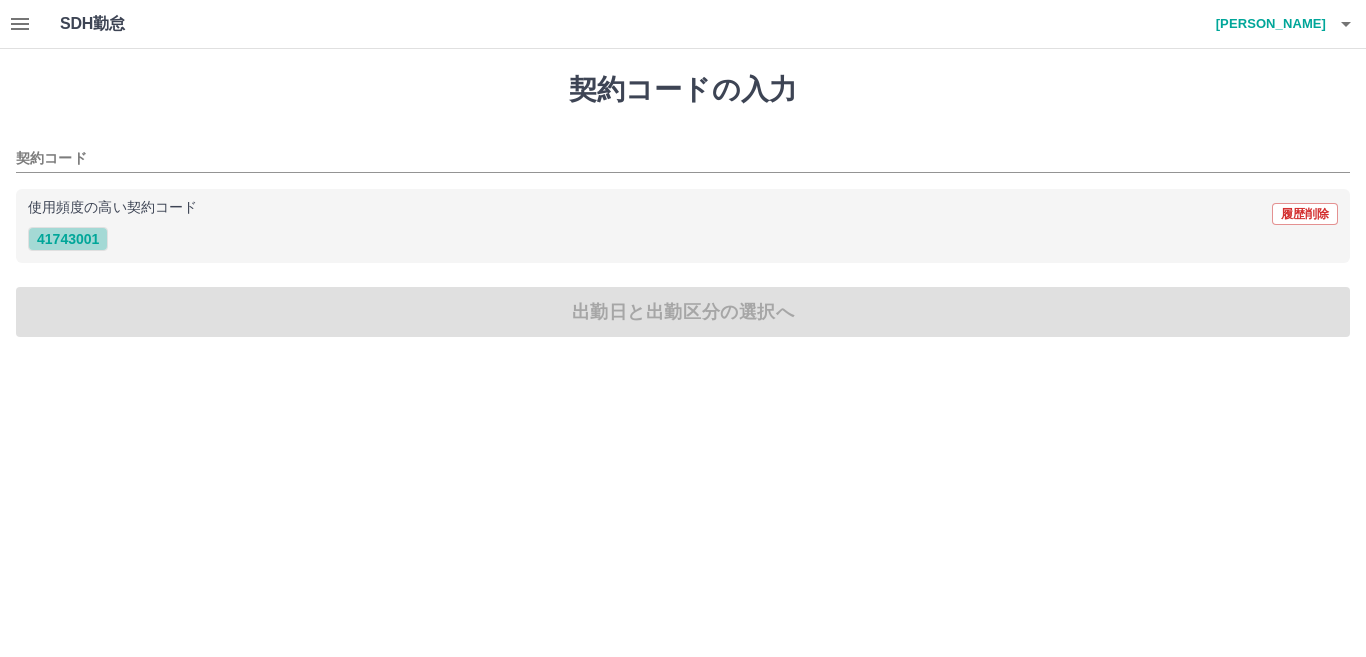 click on "41743001" at bounding box center [68, 239] 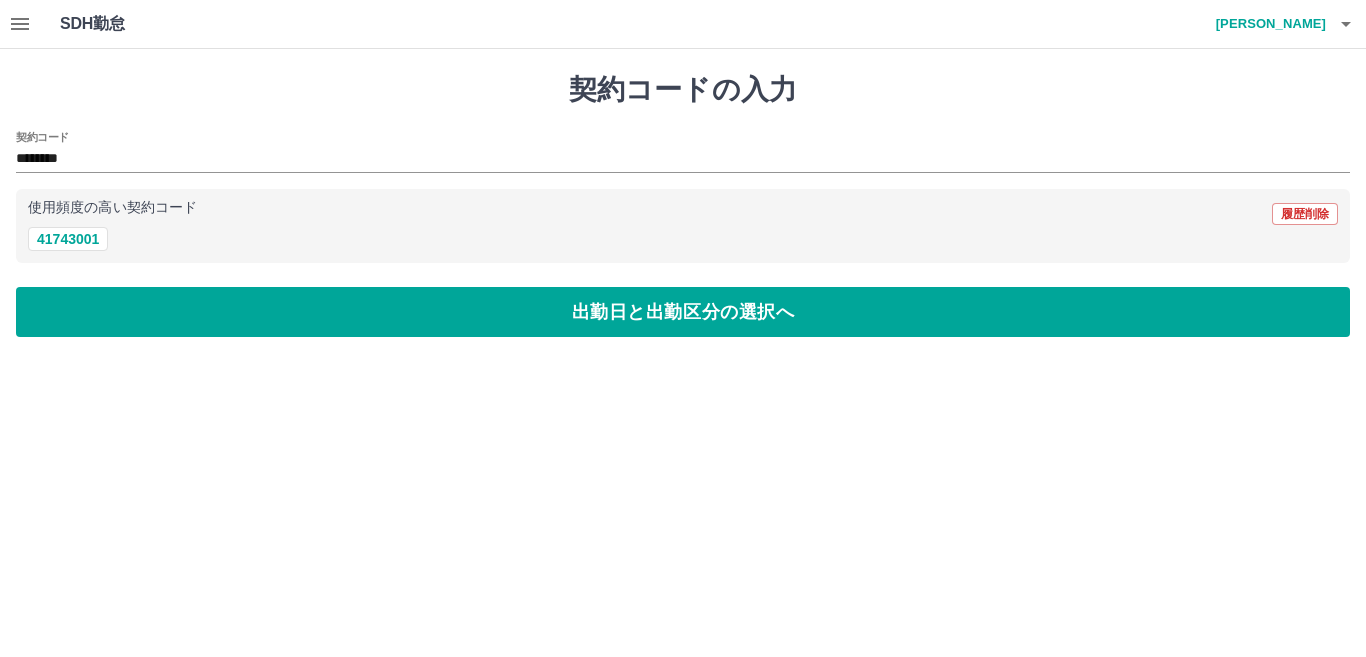 click on "契約コードの入力 契約コード ******** 使用頻度の高い契約コード 履歴削除 41743001 出勤日と出勤区分の選択へ" at bounding box center [683, 205] 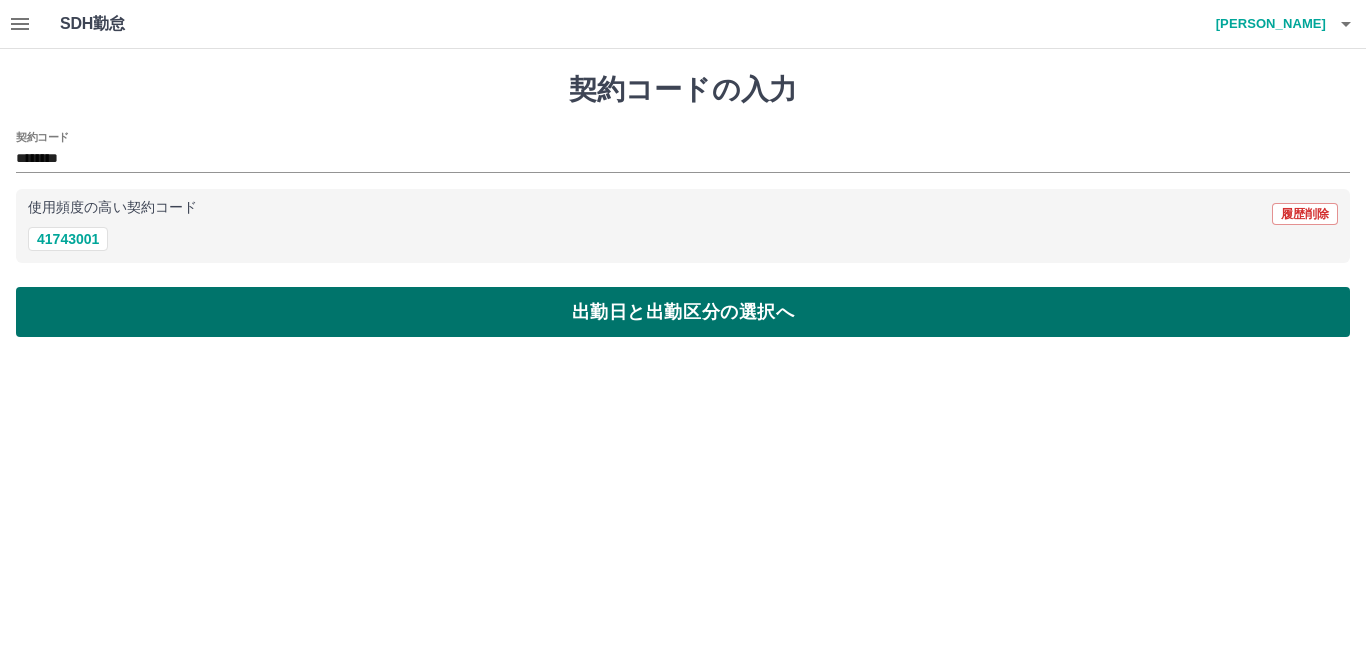 click on "出勤日と出勤区分の選択へ" at bounding box center (683, 312) 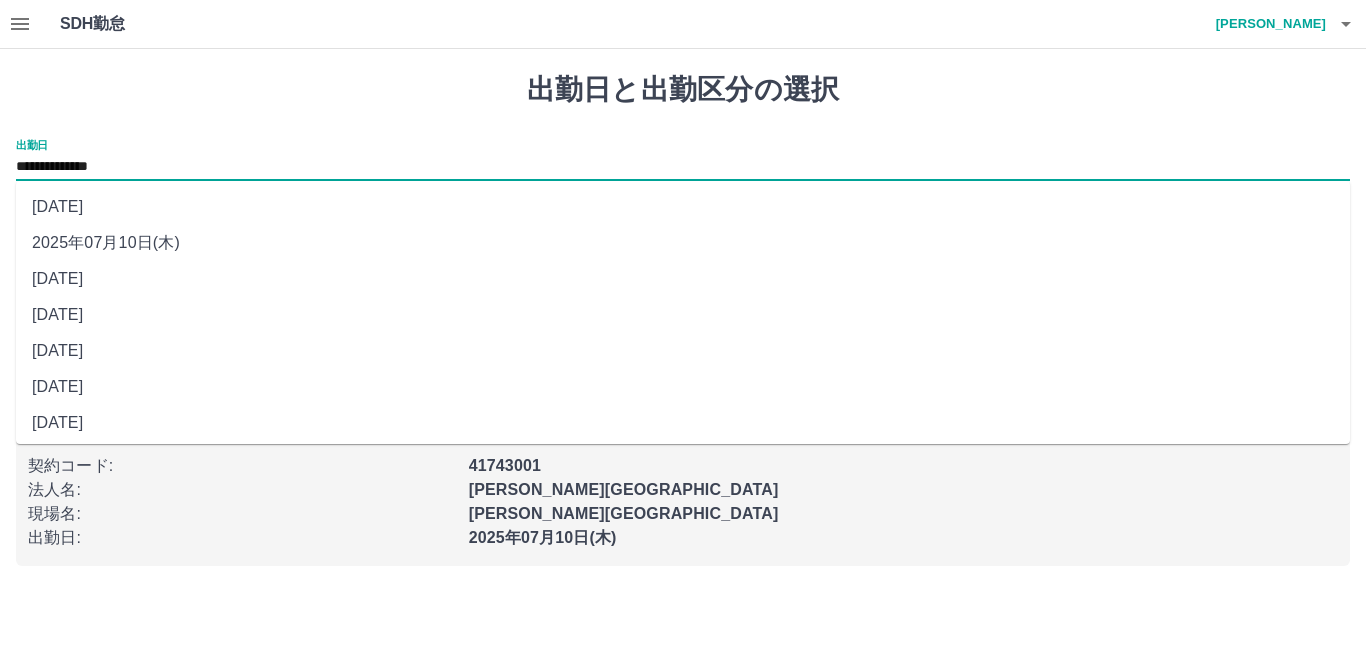 click on "**********" at bounding box center [683, 167] 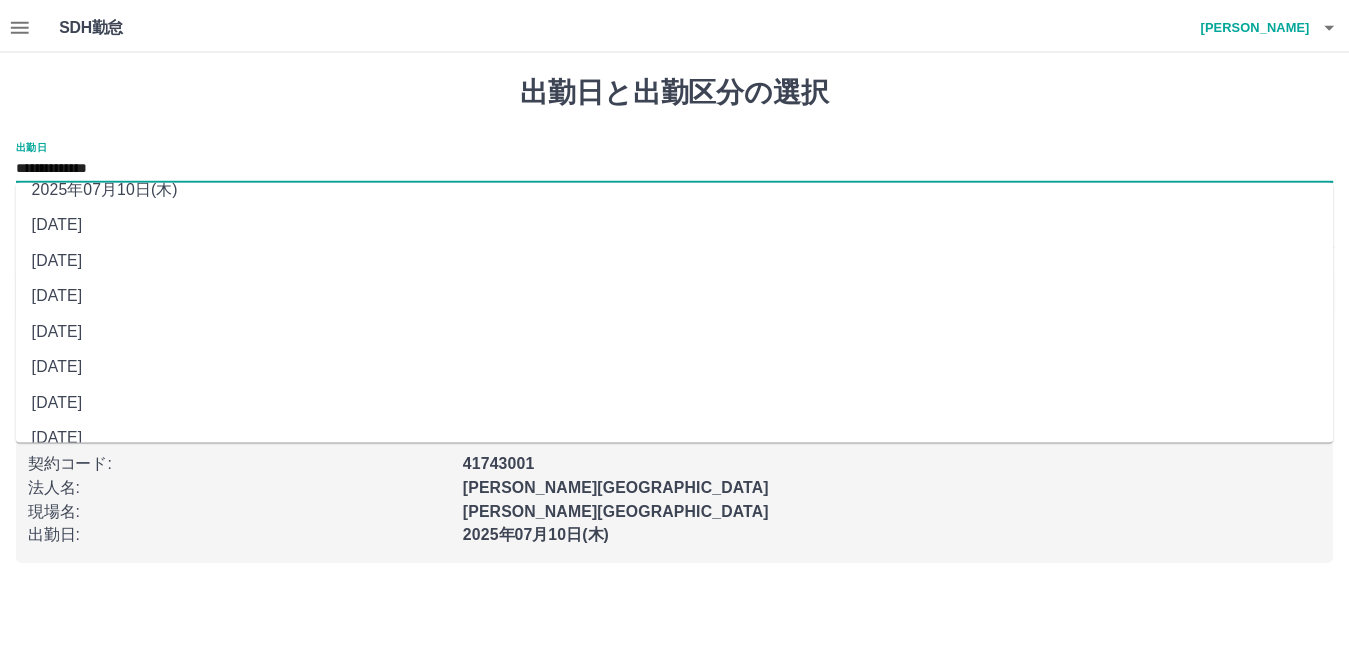 scroll, scrollTop: 77, scrollLeft: 0, axis: vertical 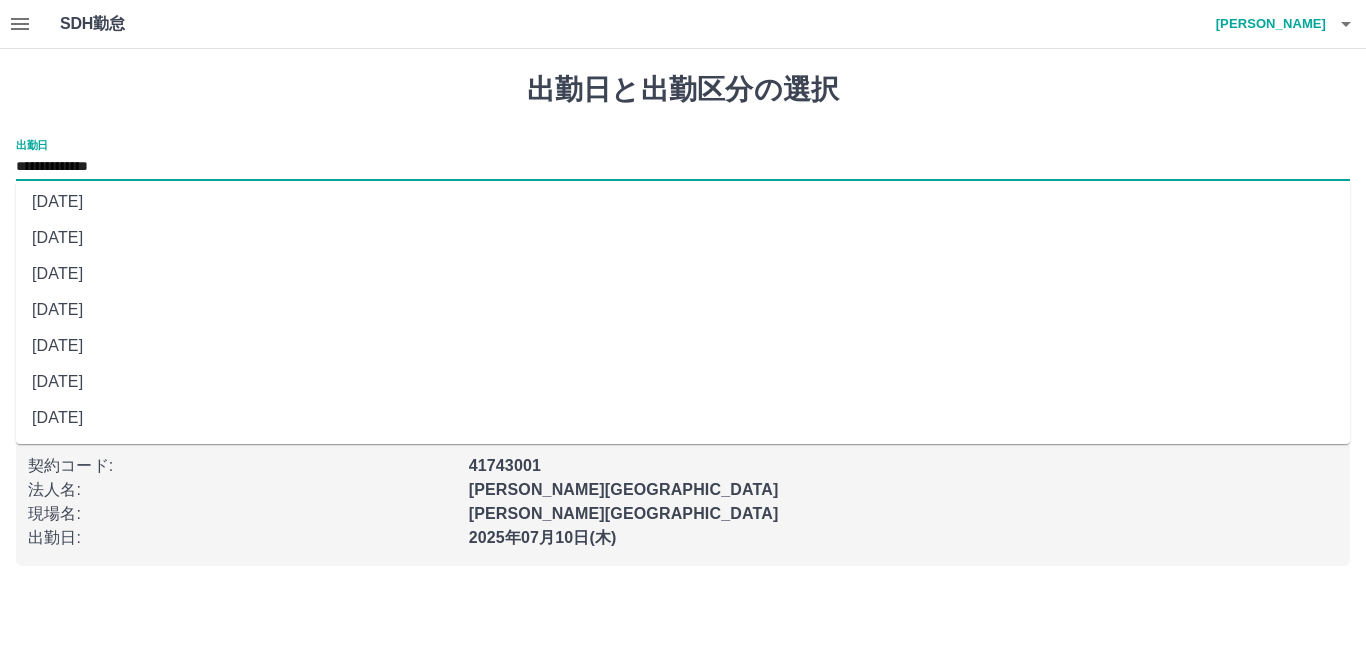 click on "[DATE]" at bounding box center [683, 346] 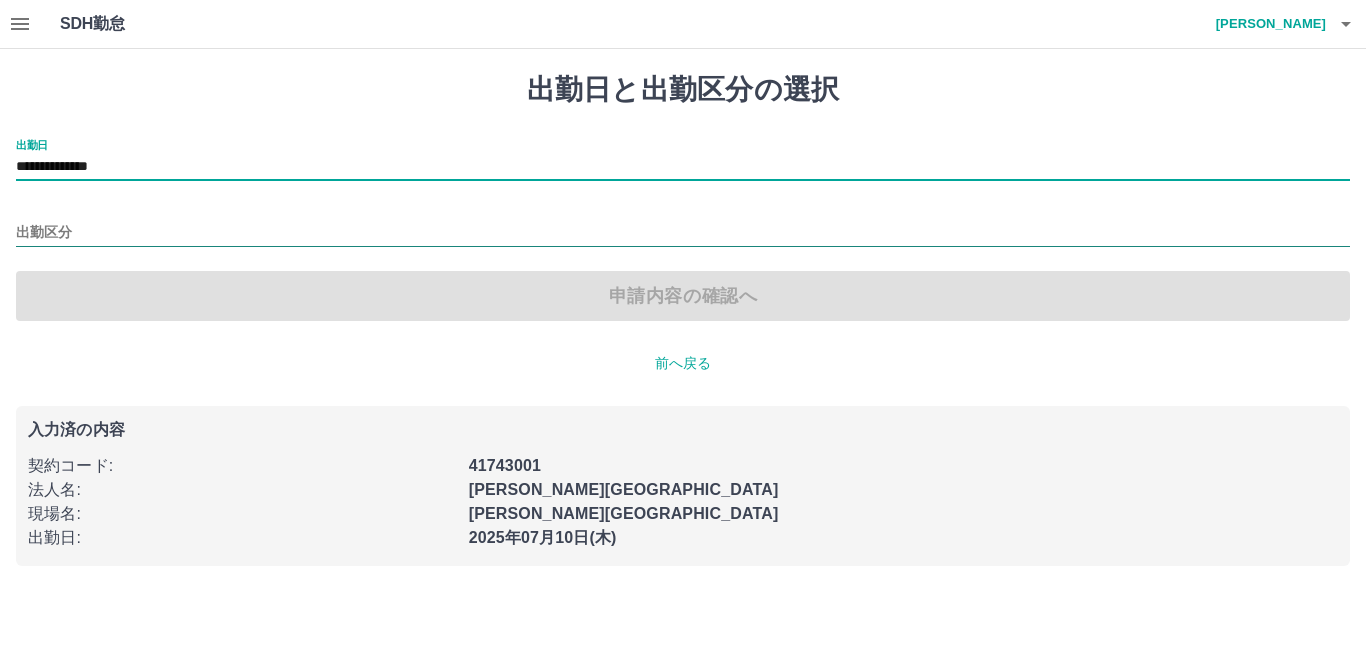 click on "出勤区分" at bounding box center [683, 233] 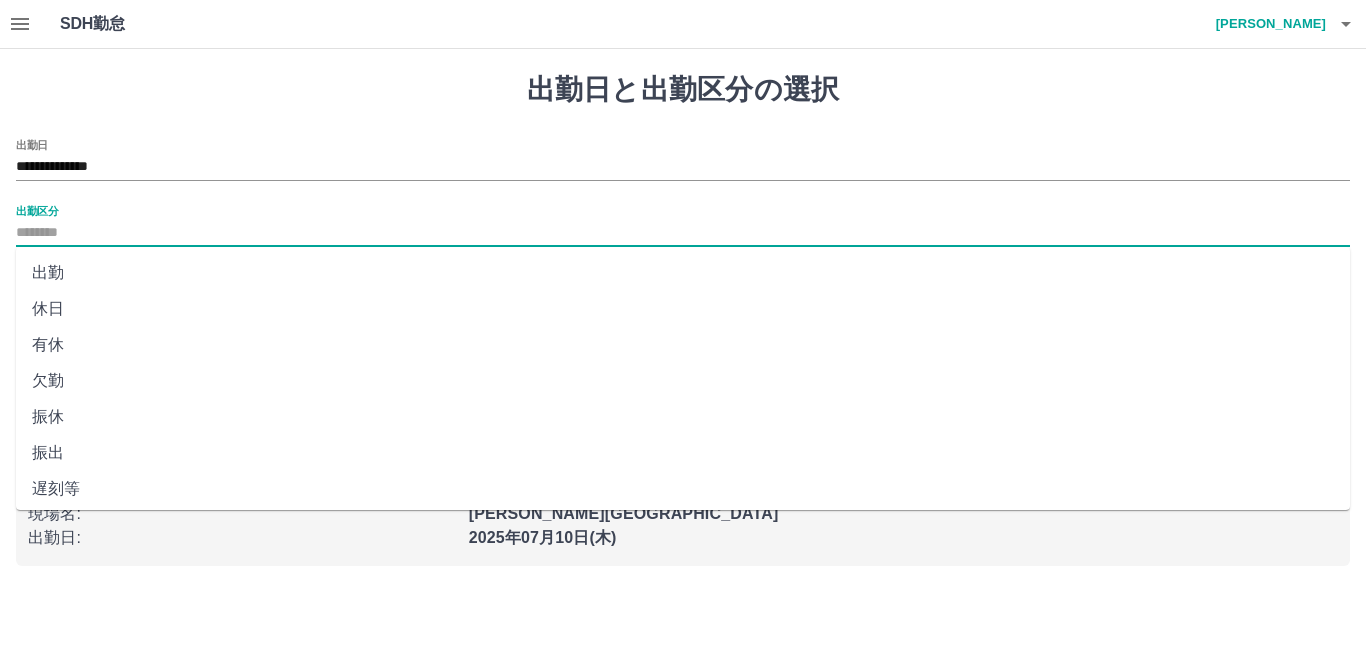 click on "出勤" at bounding box center (683, 273) 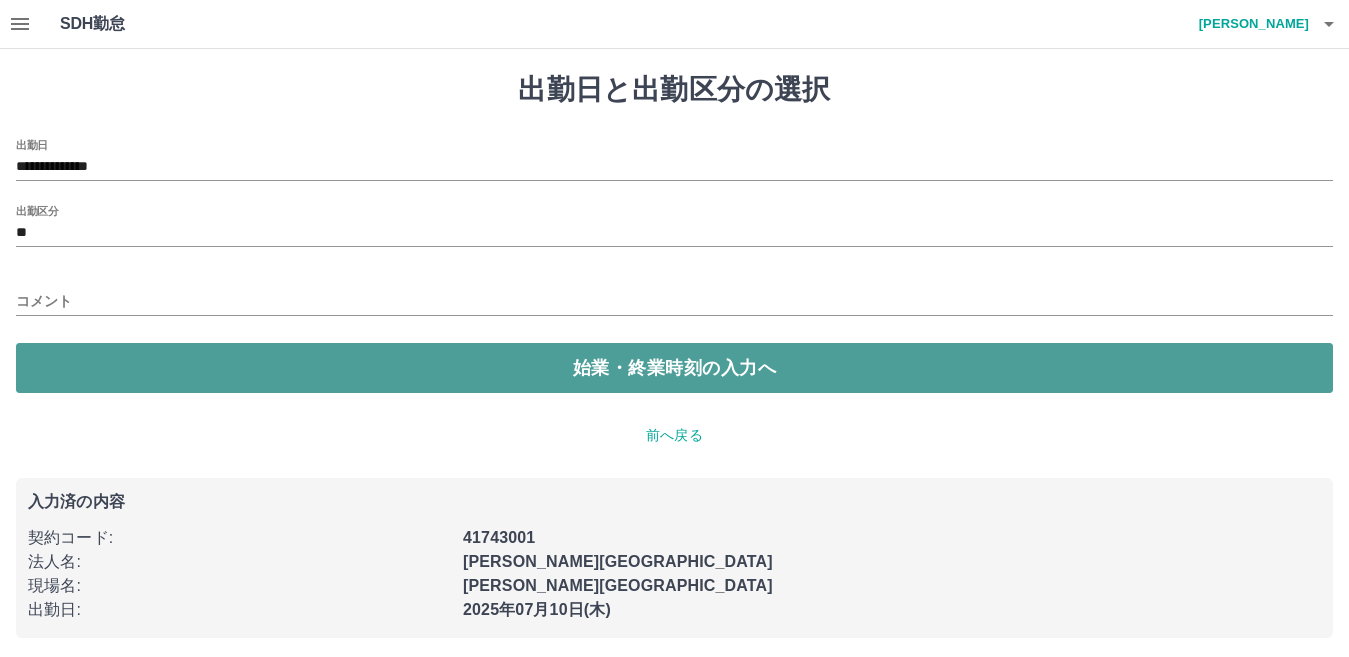 click on "始業・終業時刻の入力へ" at bounding box center [674, 368] 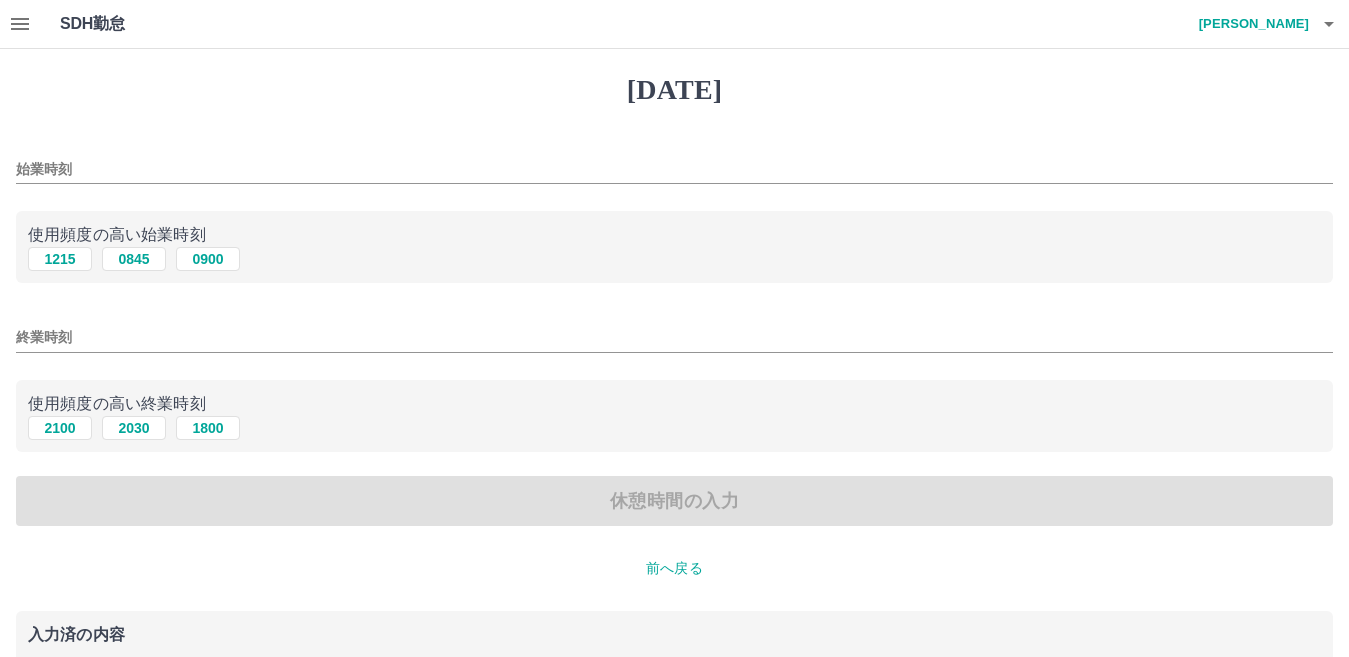 click on "始業時刻" at bounding box center [674, 169] 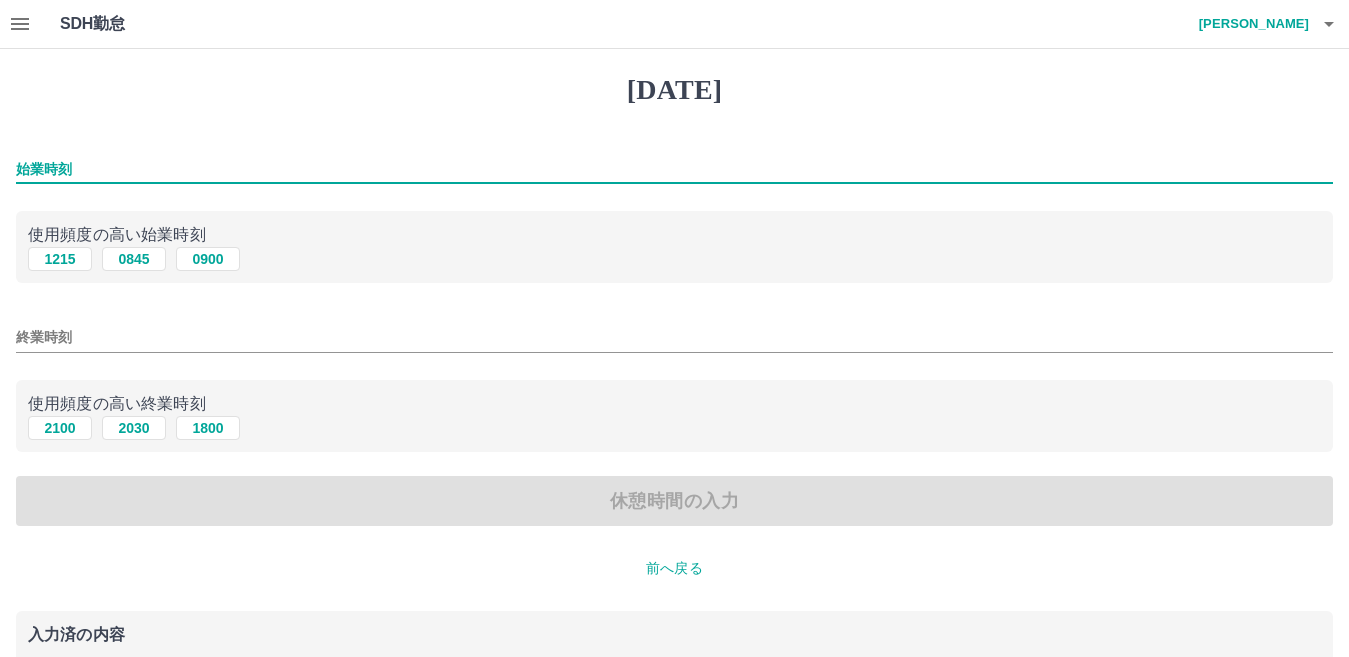 type on "****" 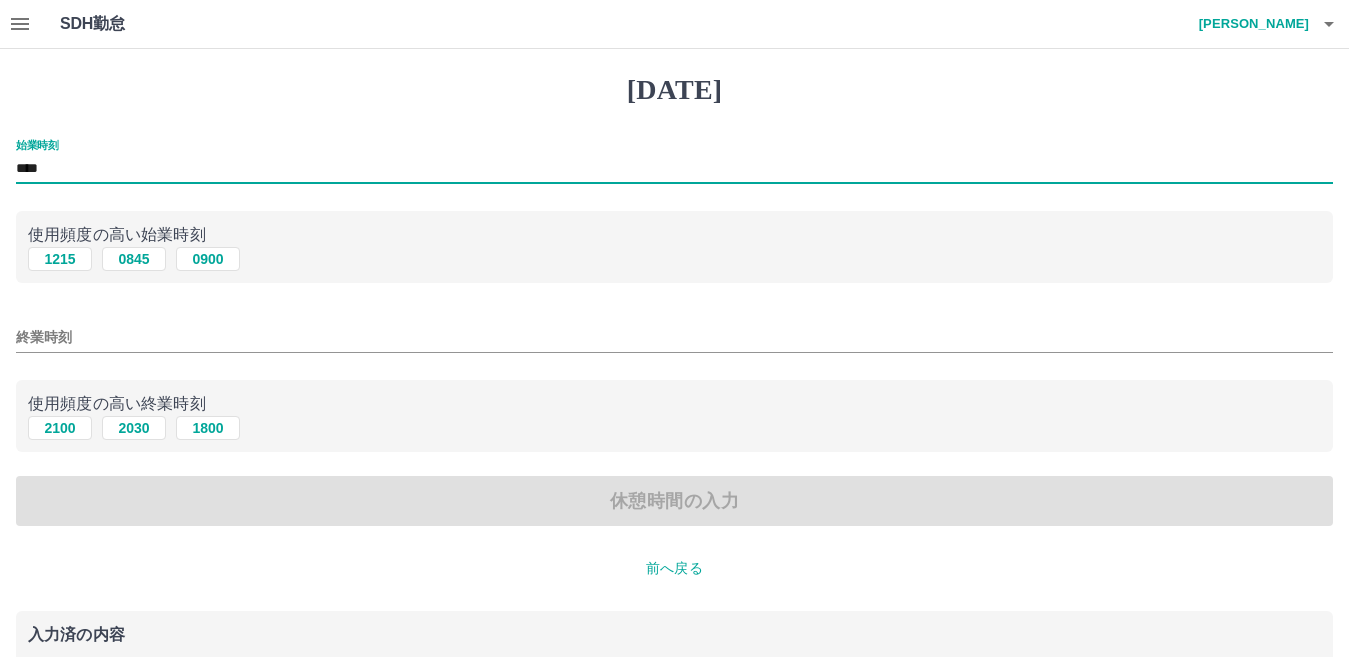 click on "終業時刻" at bounding box center (674, 337) 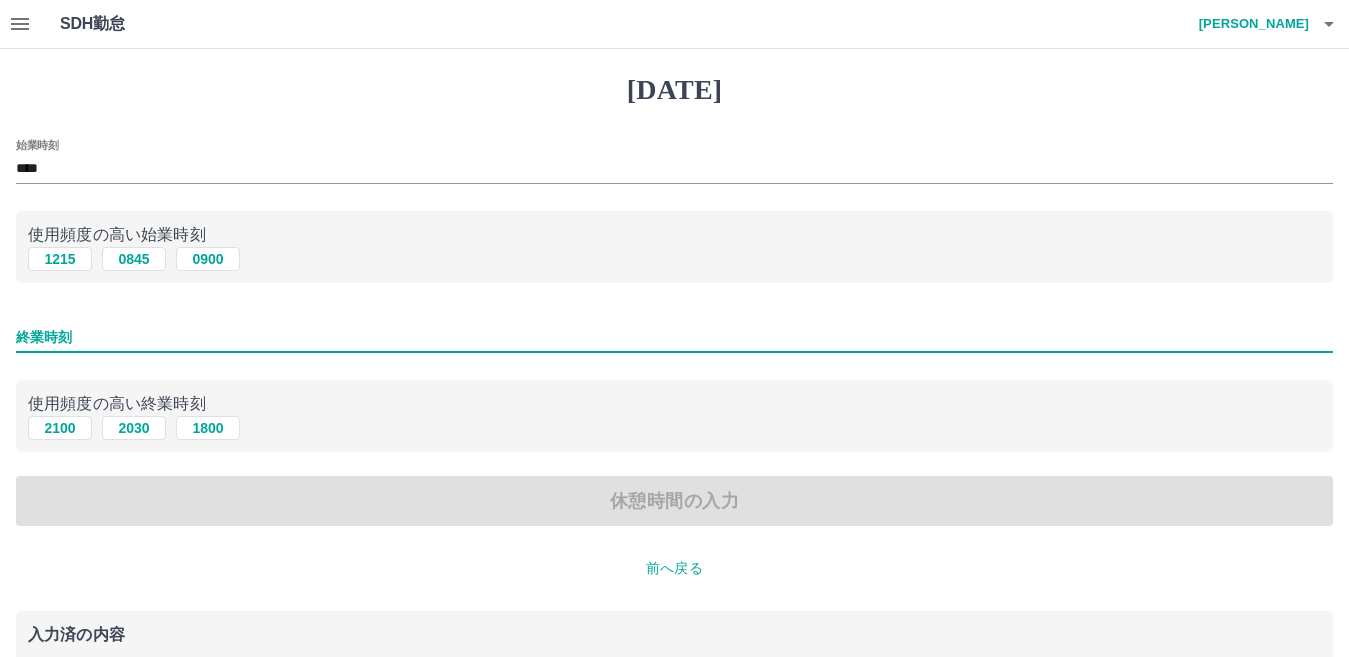 type on "****" 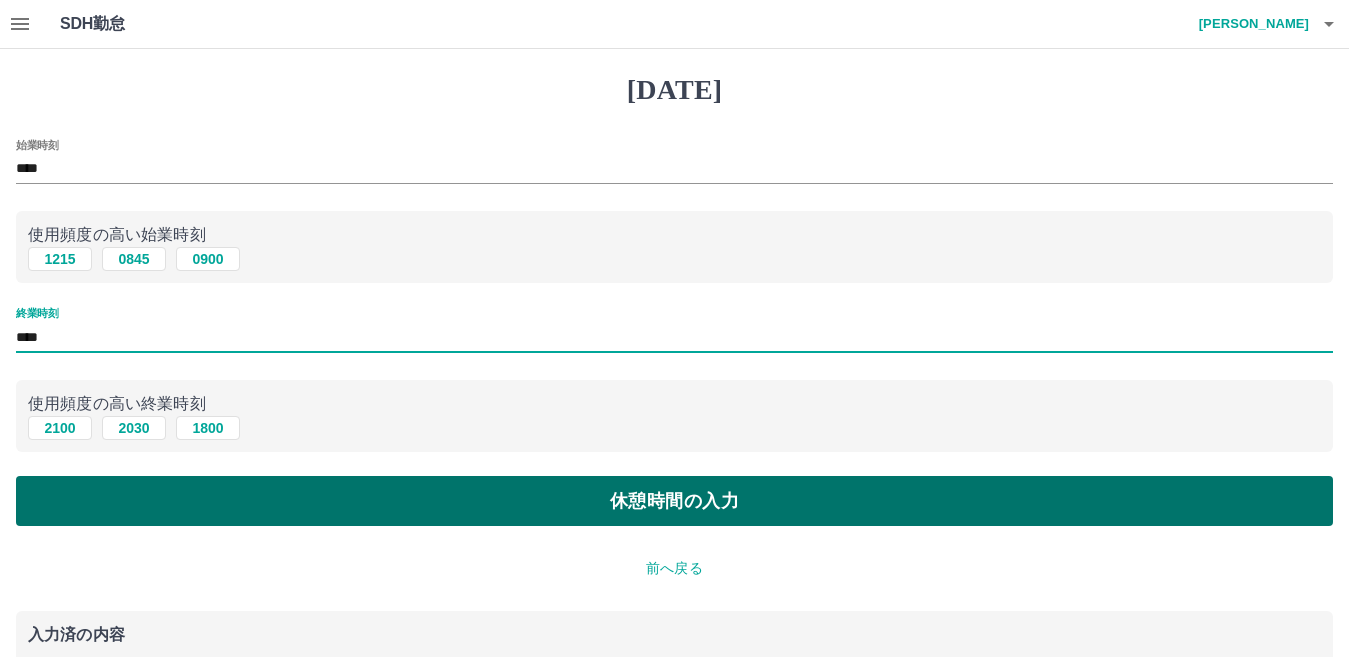 click on "休憩時間の入力" at bounding box center (674, 501) 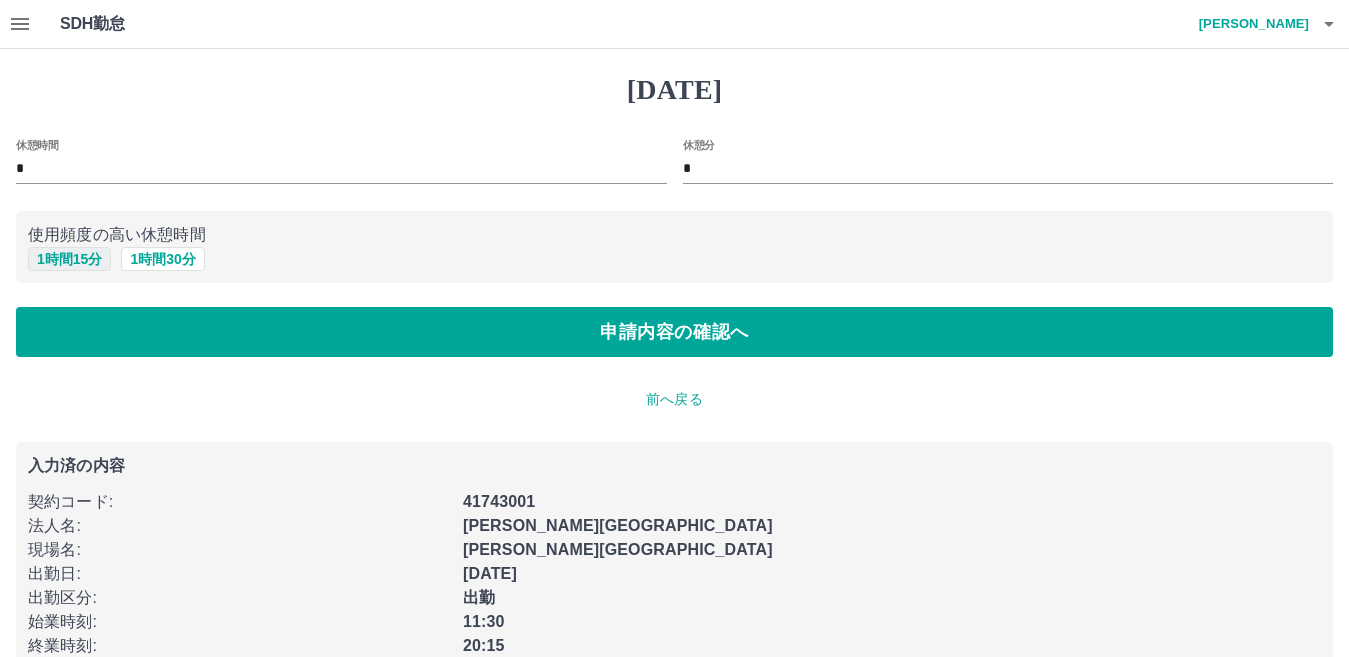 click on "1 時間 15 分" at bounding box center (69, 259) 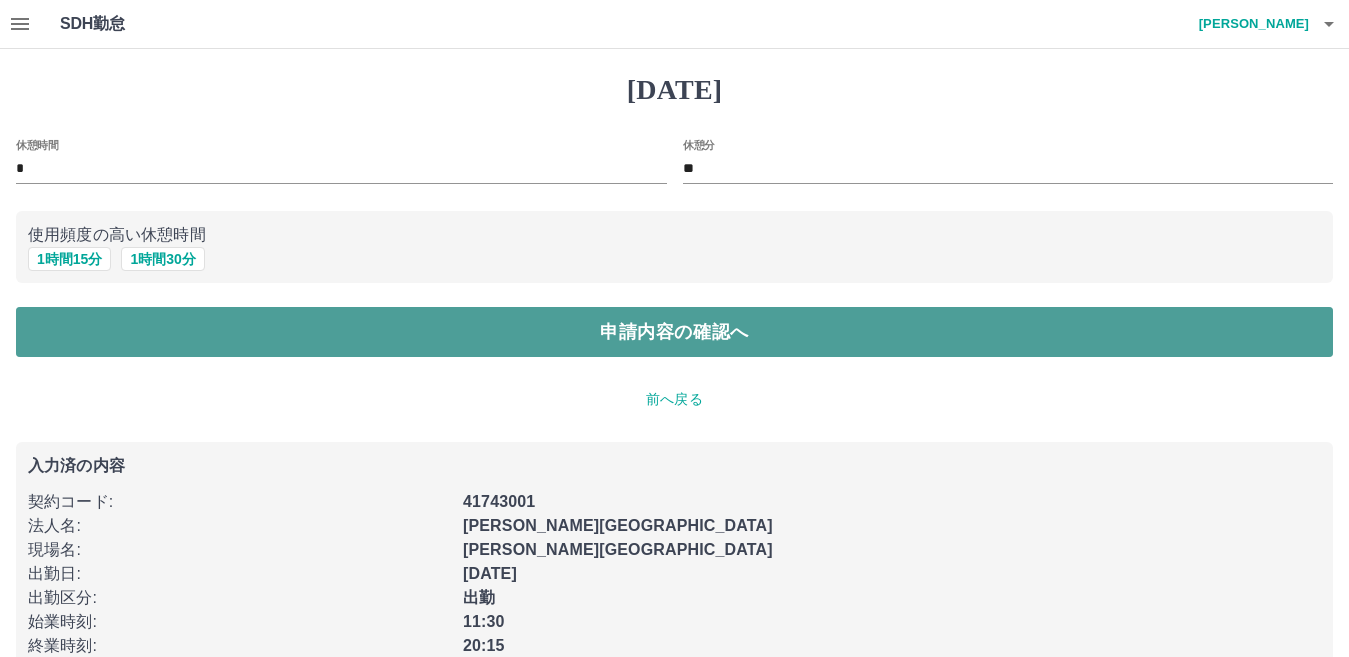 click on "申請内容の確認へ" at bounding box center [674, 332] 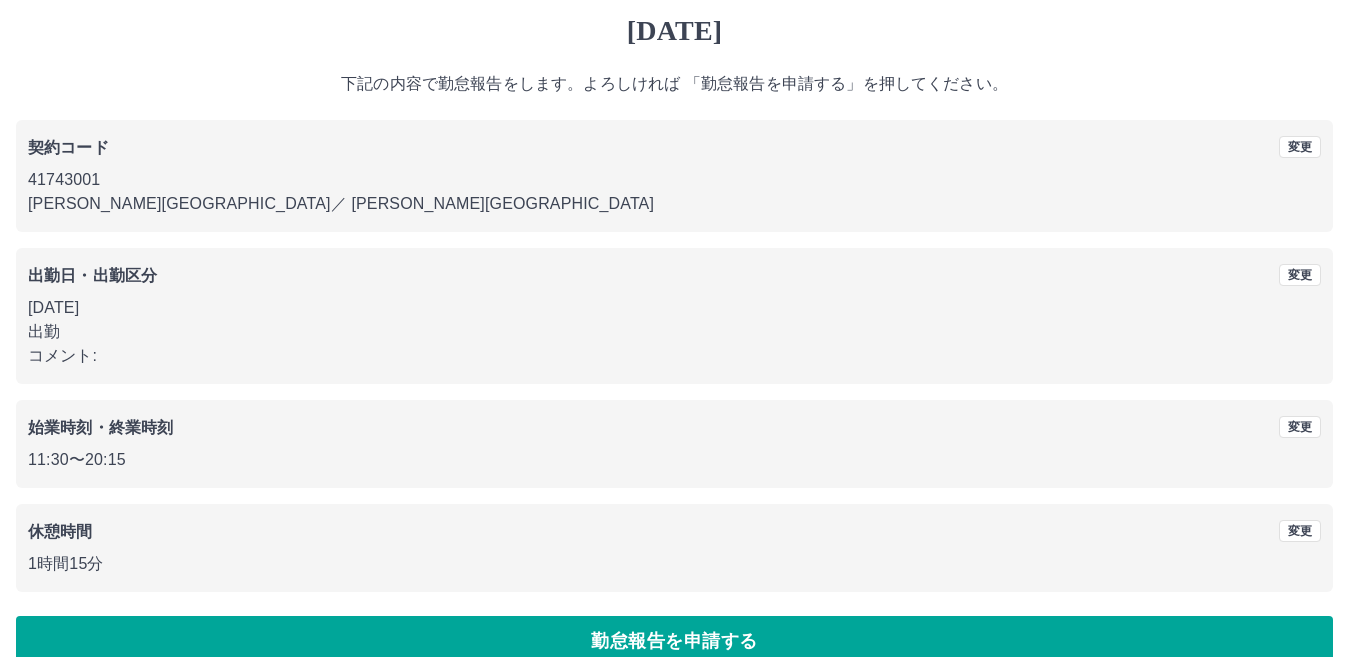scroll, scrollTop: 92, scrollLeft: 0, axis: vertical 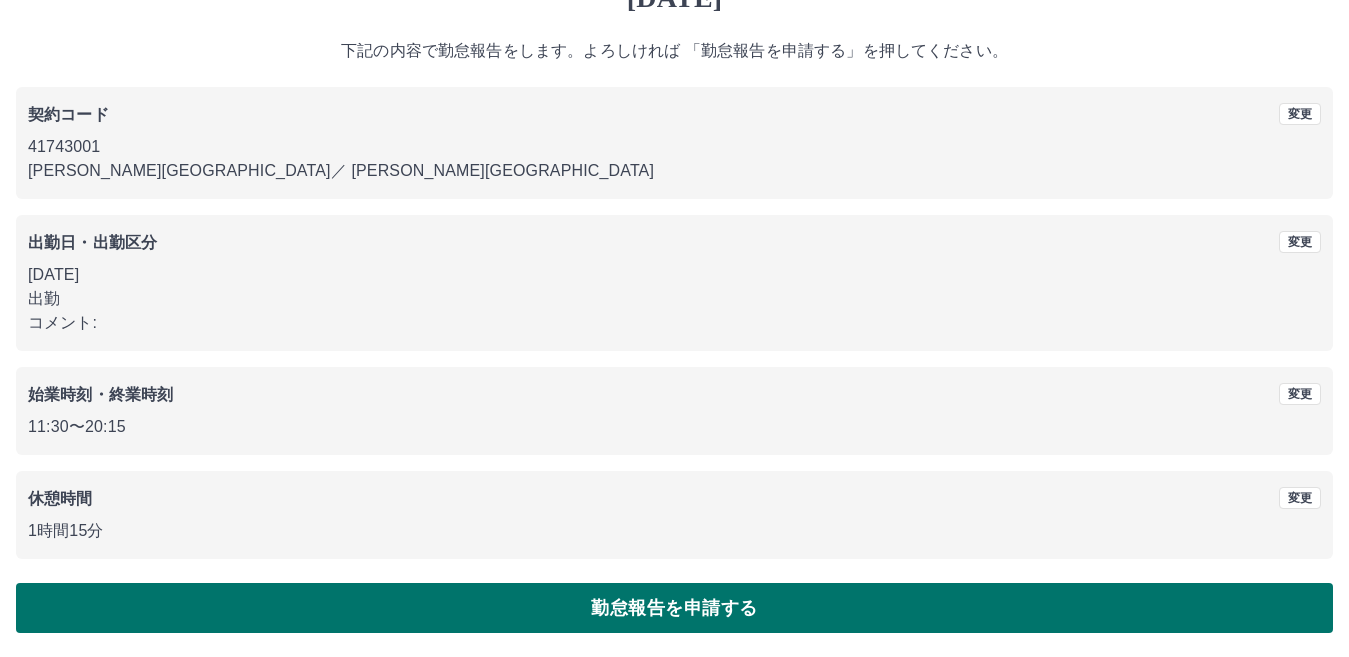 click on "勤怠報告を申請する" at bounding box center (674, 608) 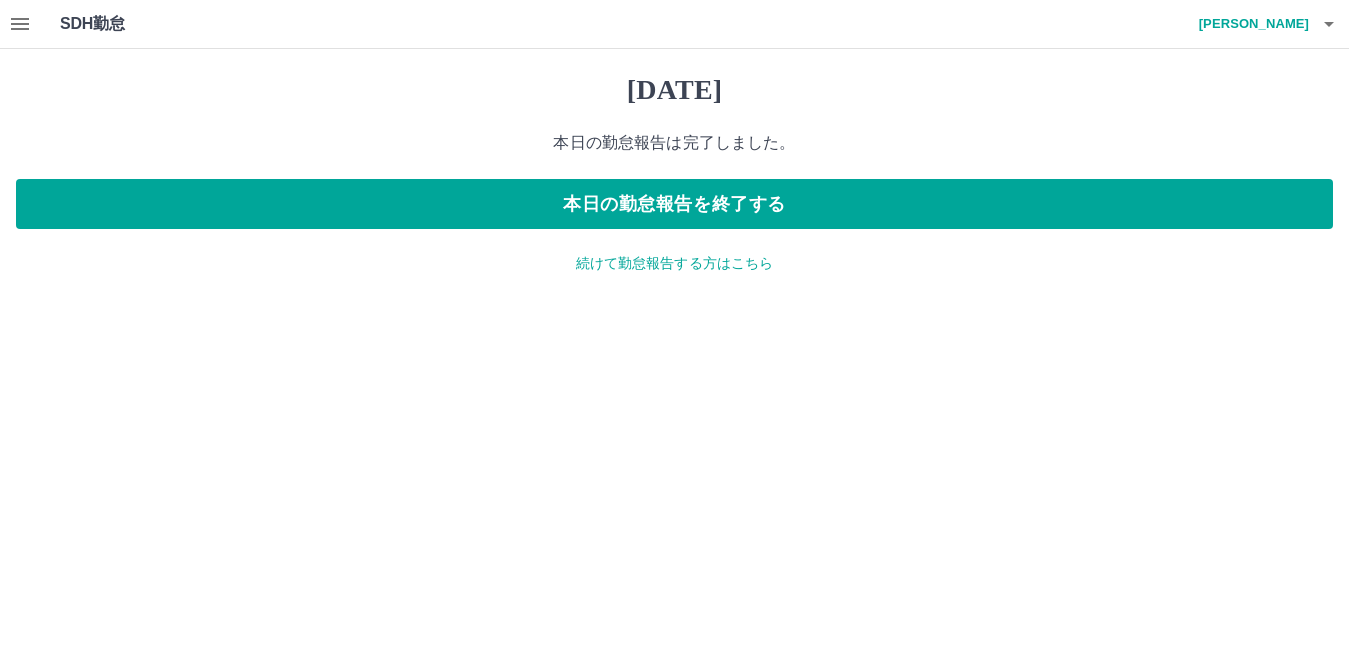 scroll, scrollTop: 0, scrollLeft: 0, axis: both 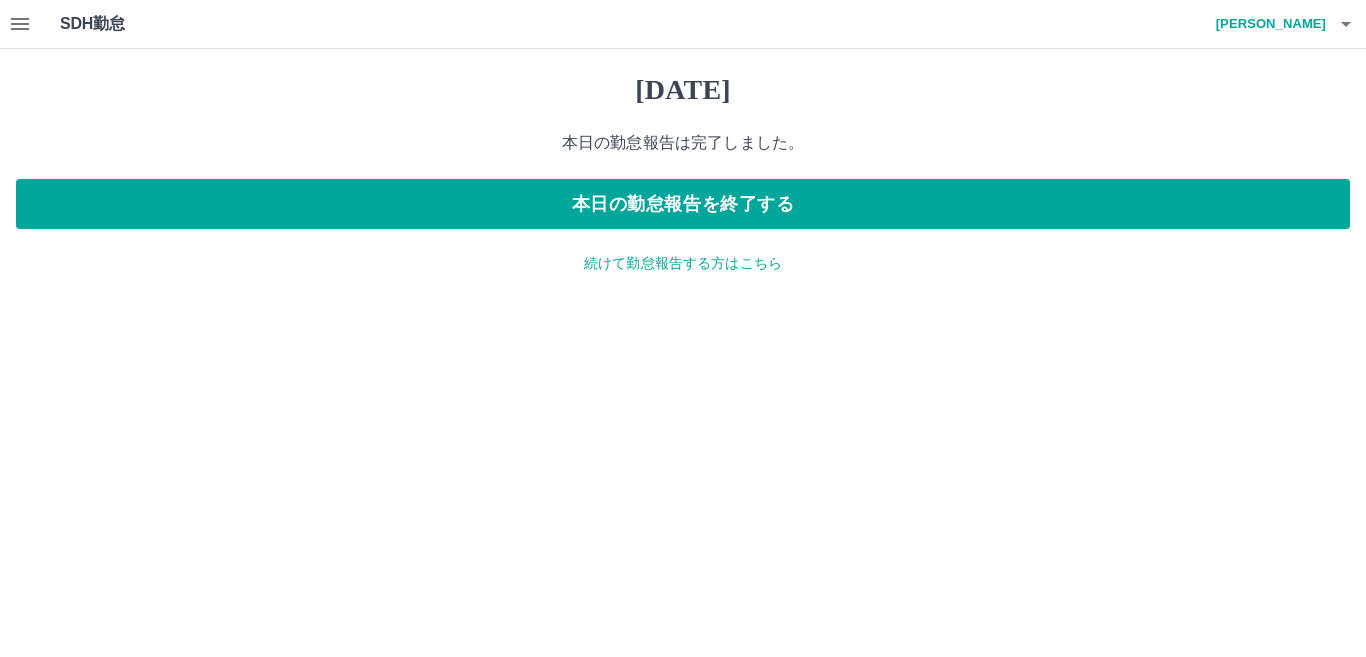 click on "続けて勤怠報告する方はこちら" at bounding box center [683, 263] 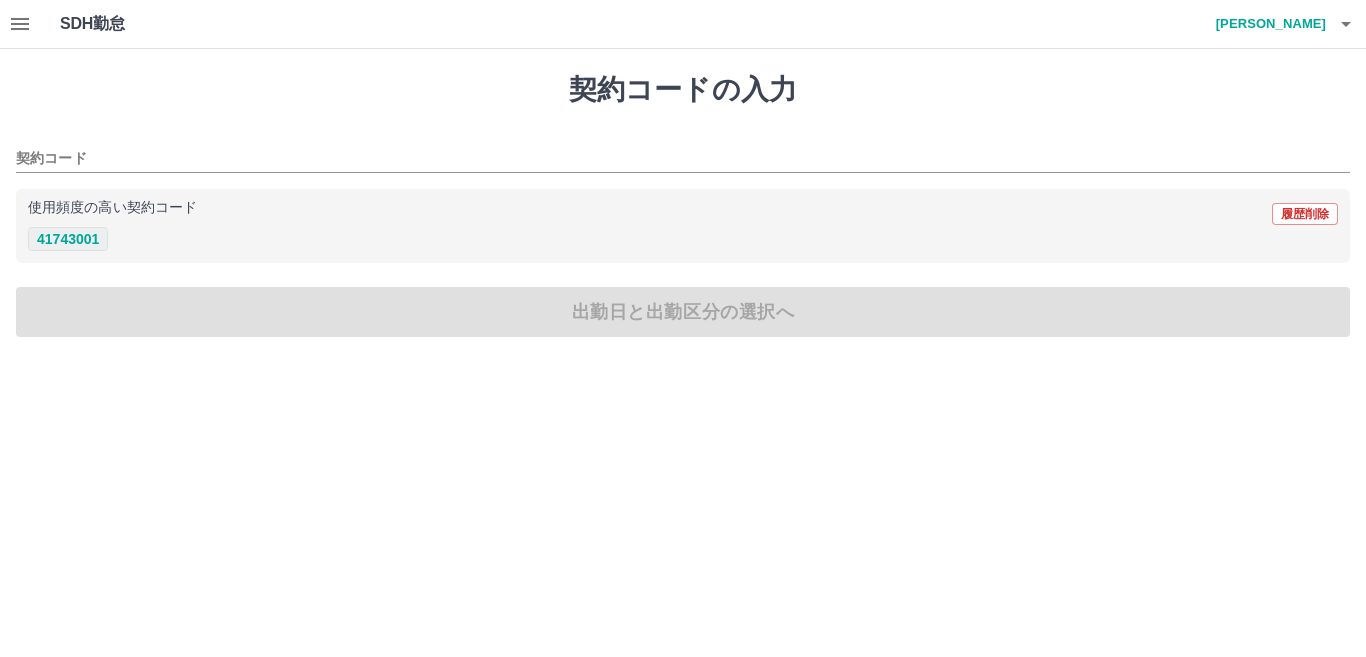 click on "41743001" at bounding box center [68, 239] 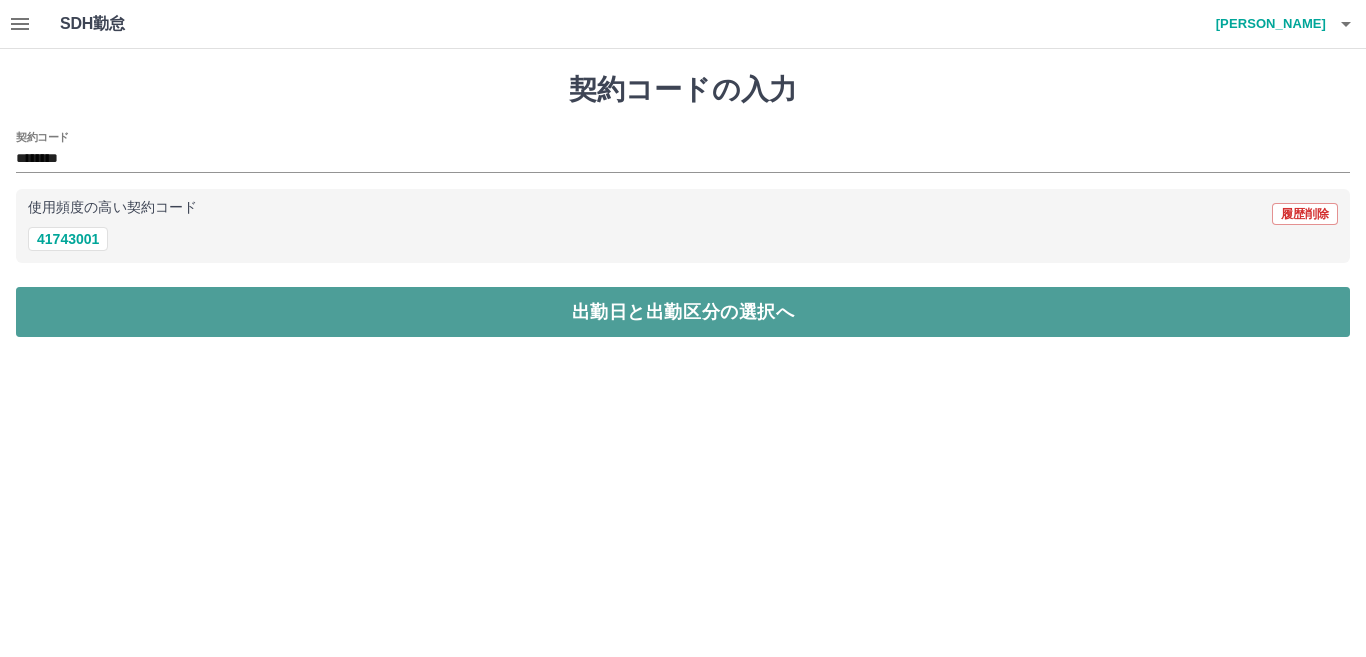 click on "出勤日と出勤区分の選択へ" at bounding box center (683, 312) 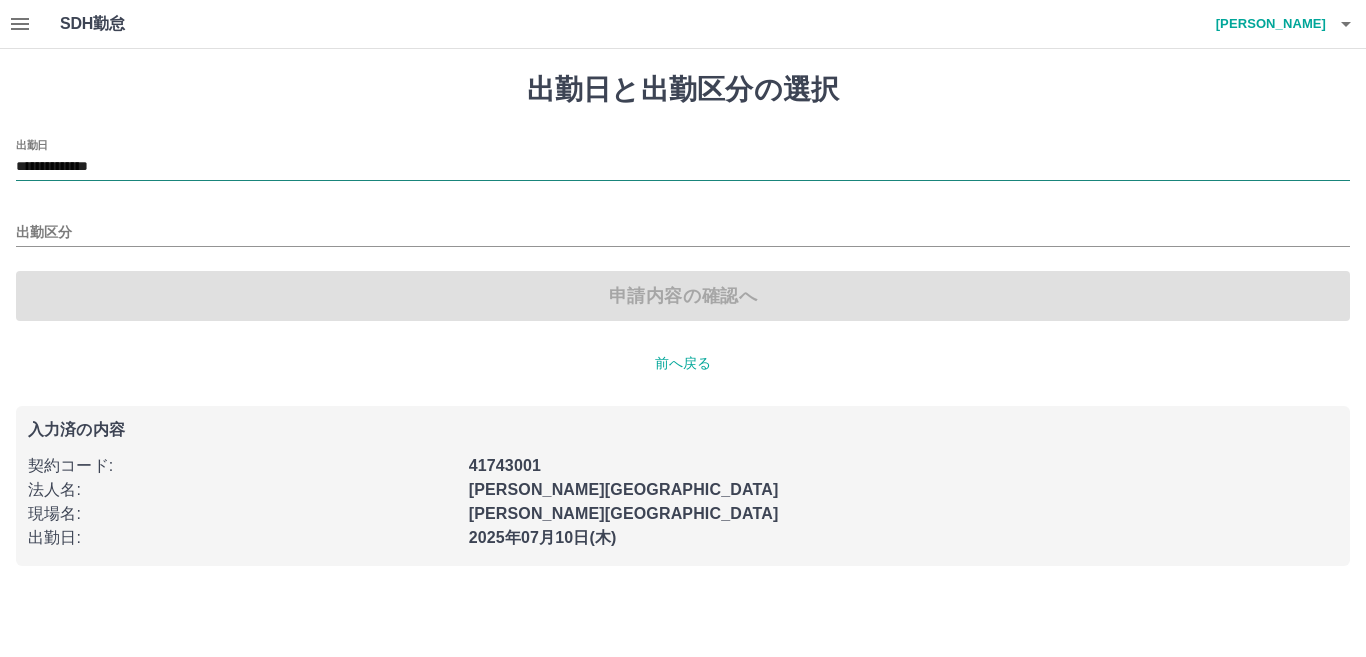 click on "**********" at bounding box center [683, 167] 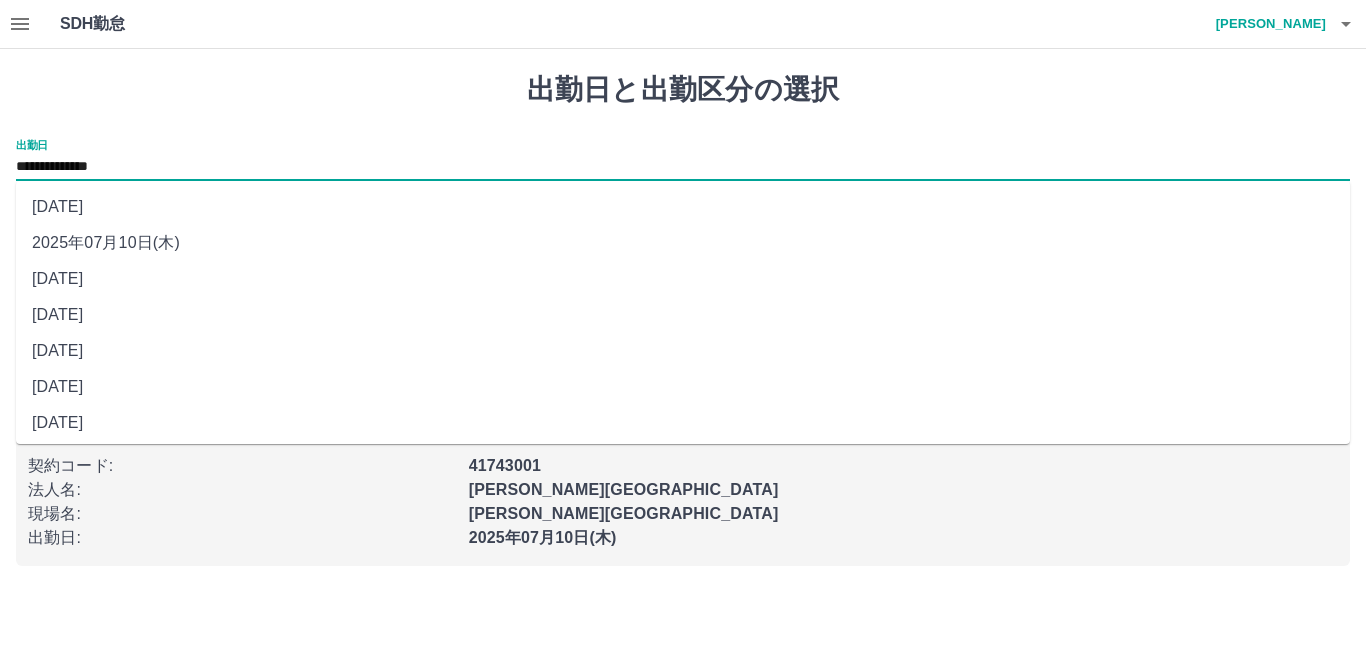 click on "[DATE]" at bounding box center (683, 387) 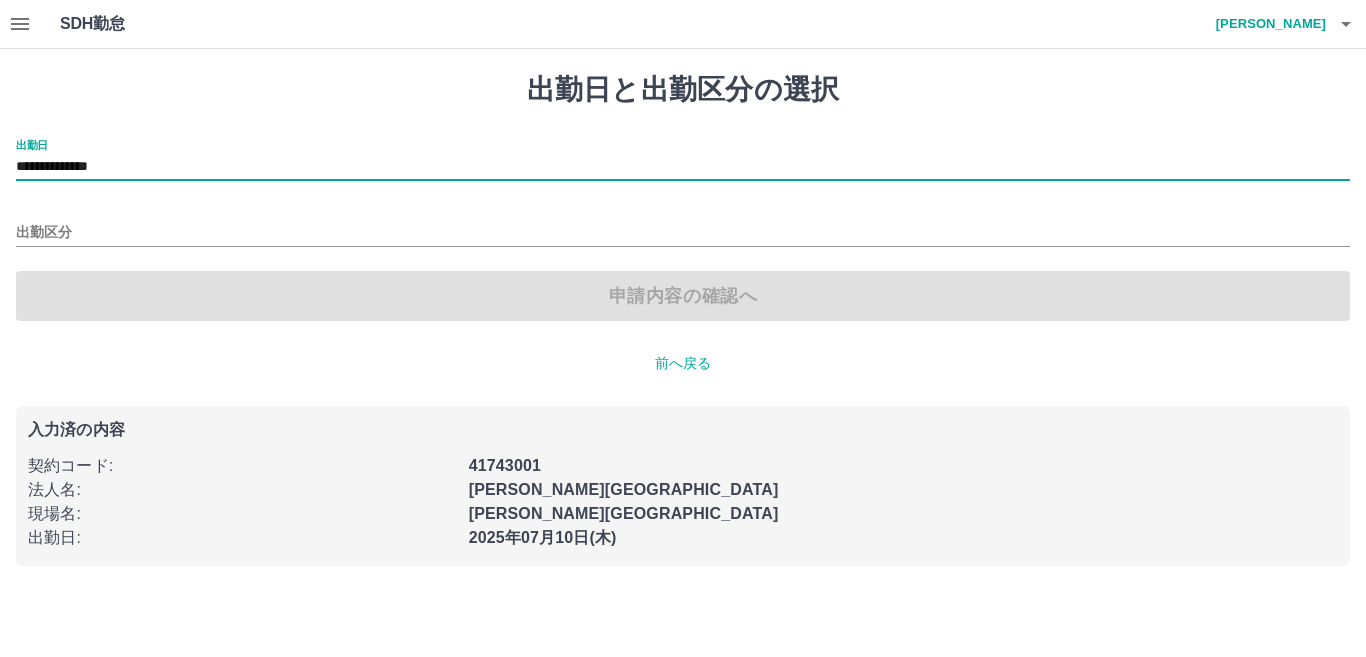 click on "出勤区分" at bounding box center [683, 226] 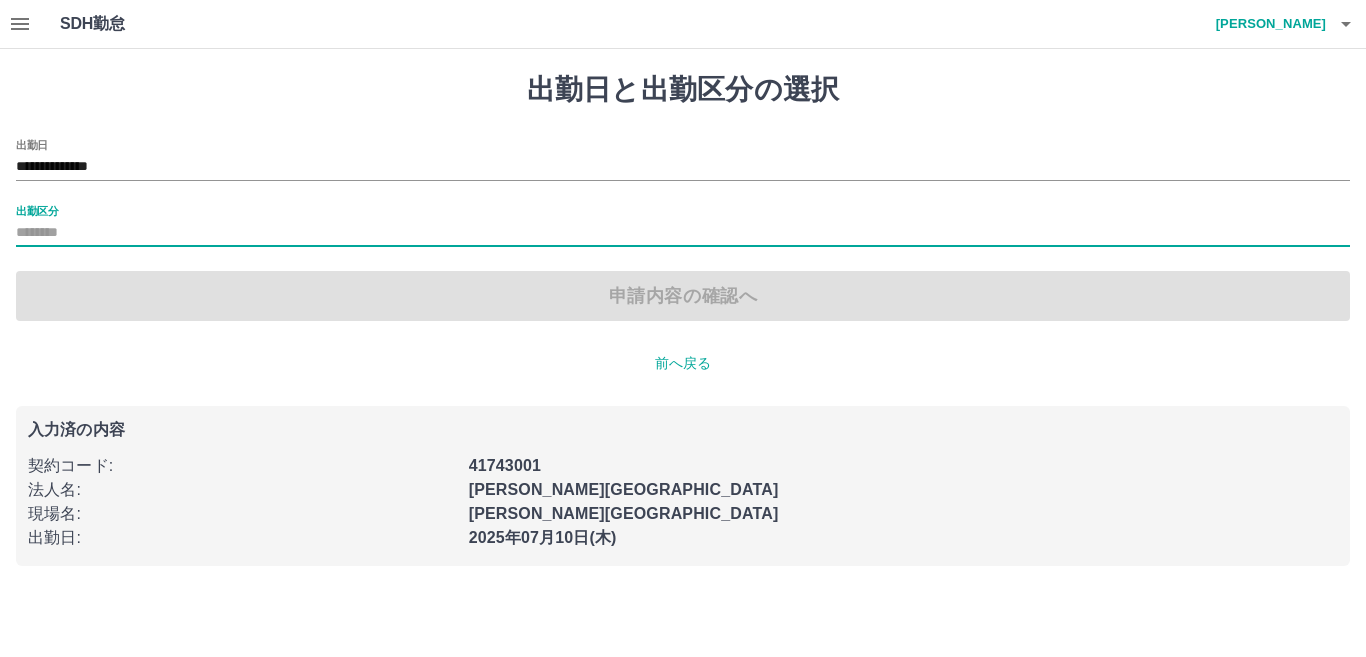 click on "出勤区分" at bounding box center (683, 233) 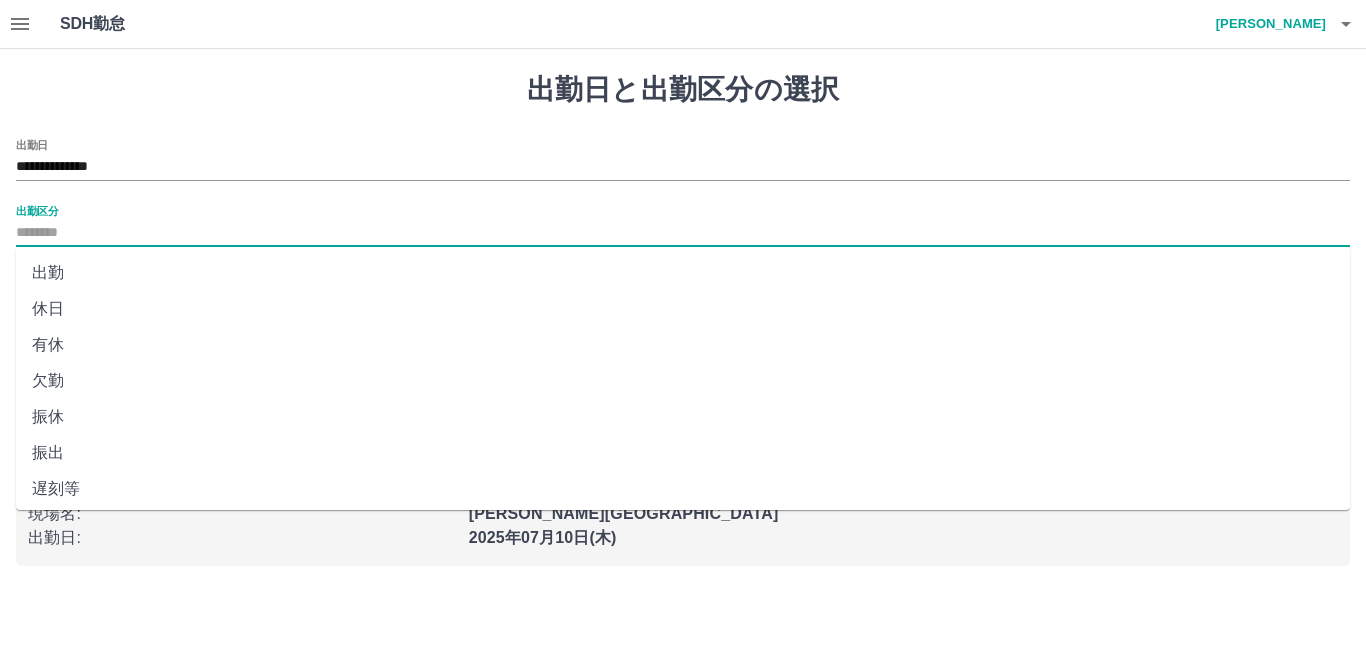 click on "出勤" at bounding box center (683, 273) 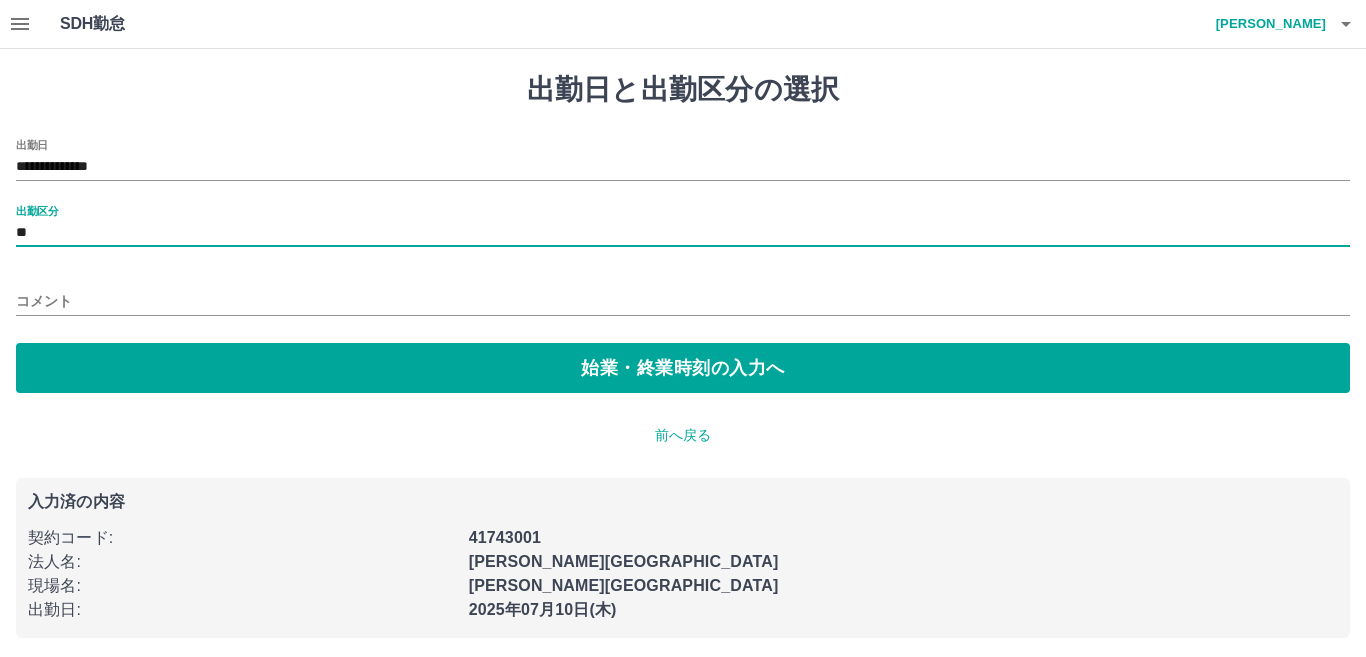 type on "**" 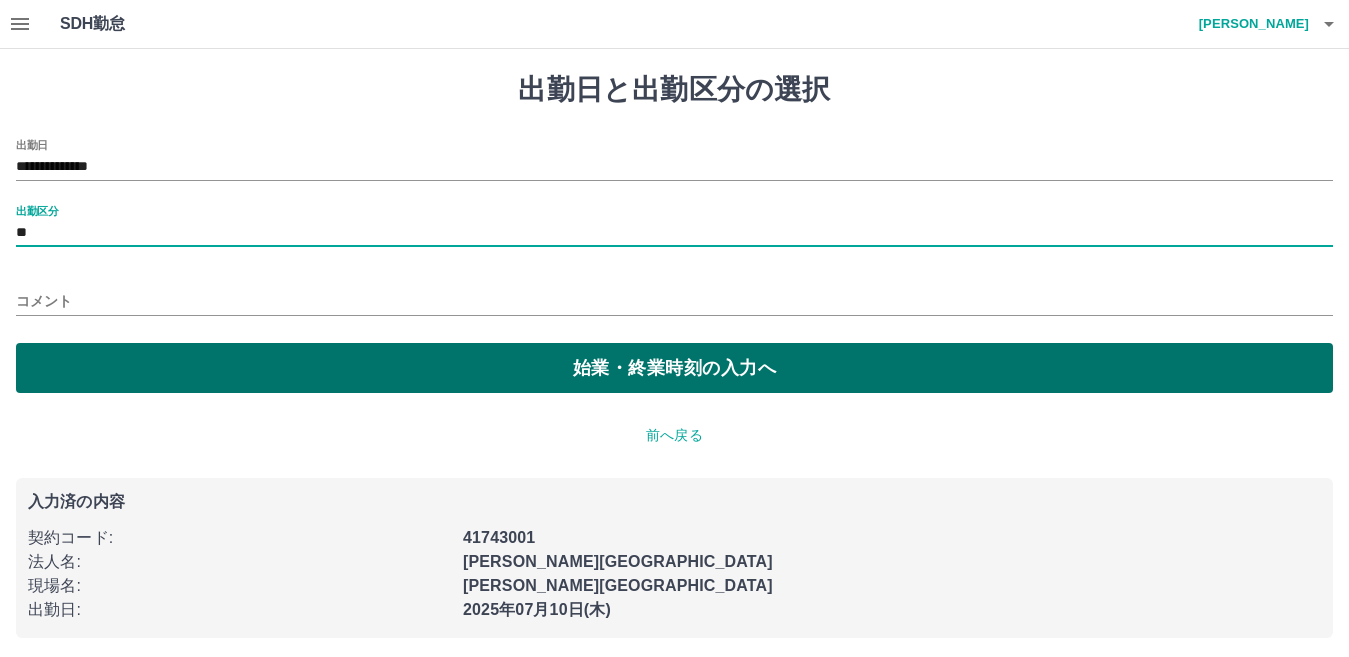 click on "始業・終業時刻の入力へ" at bounding box center (674, 368) 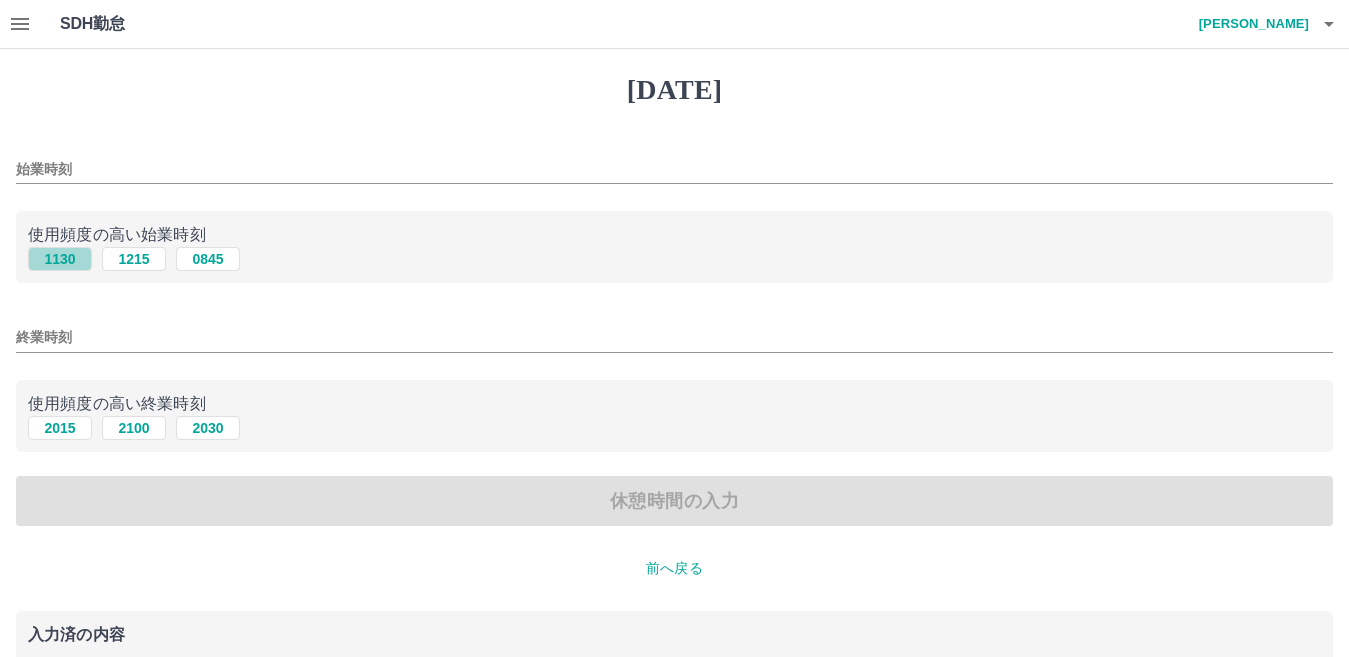 click on "1130" at bounding box center (60, 259) 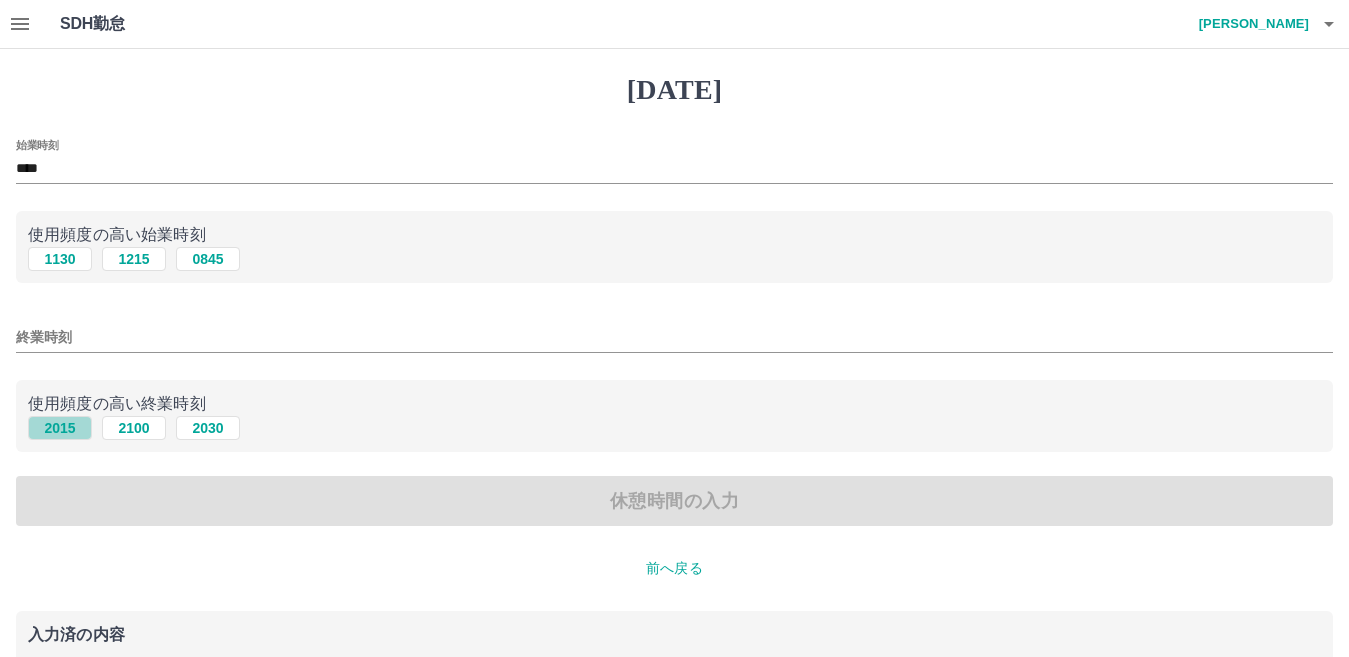 click on "2015" at bounding box center [60, 428] 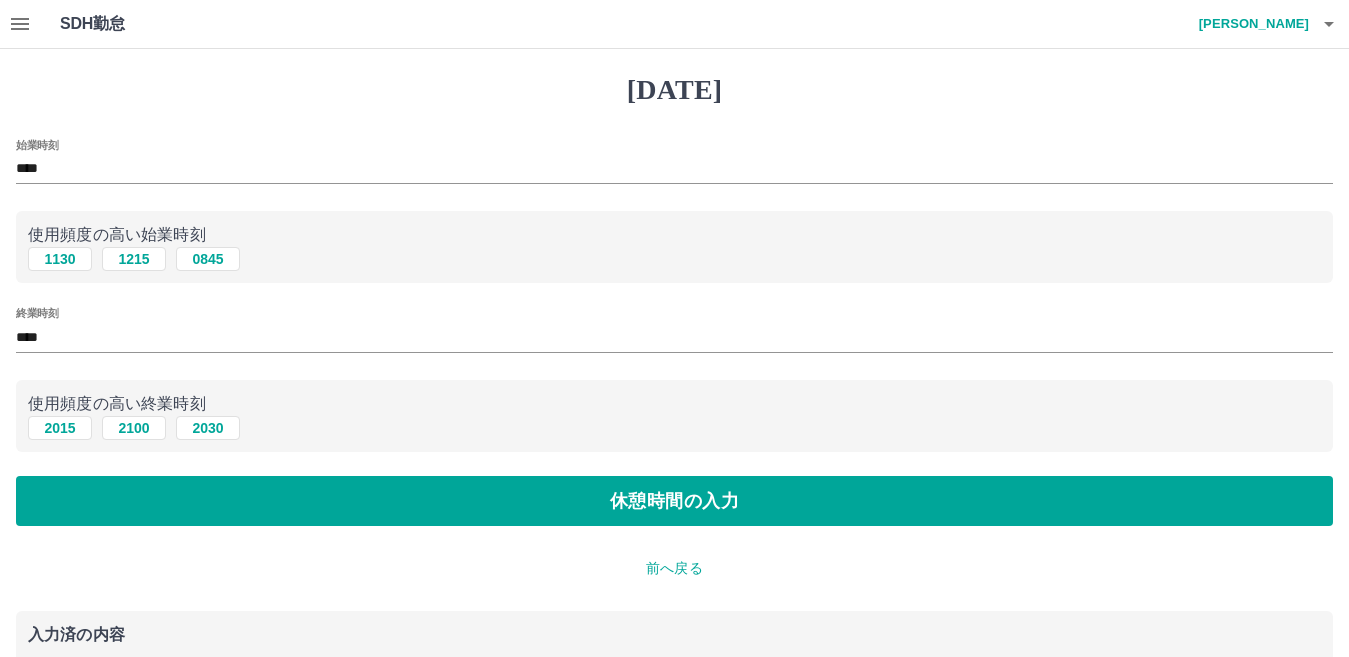 click on "始業時刻 **** 使用頻度の高い始業時刻 [DATE] [DATE] 0845 終業時刻 **** 使用頻度の高い終業時刻 [DATE] 2100 [DATE] 休憩時間の入力" at bounding box center (674, 333) 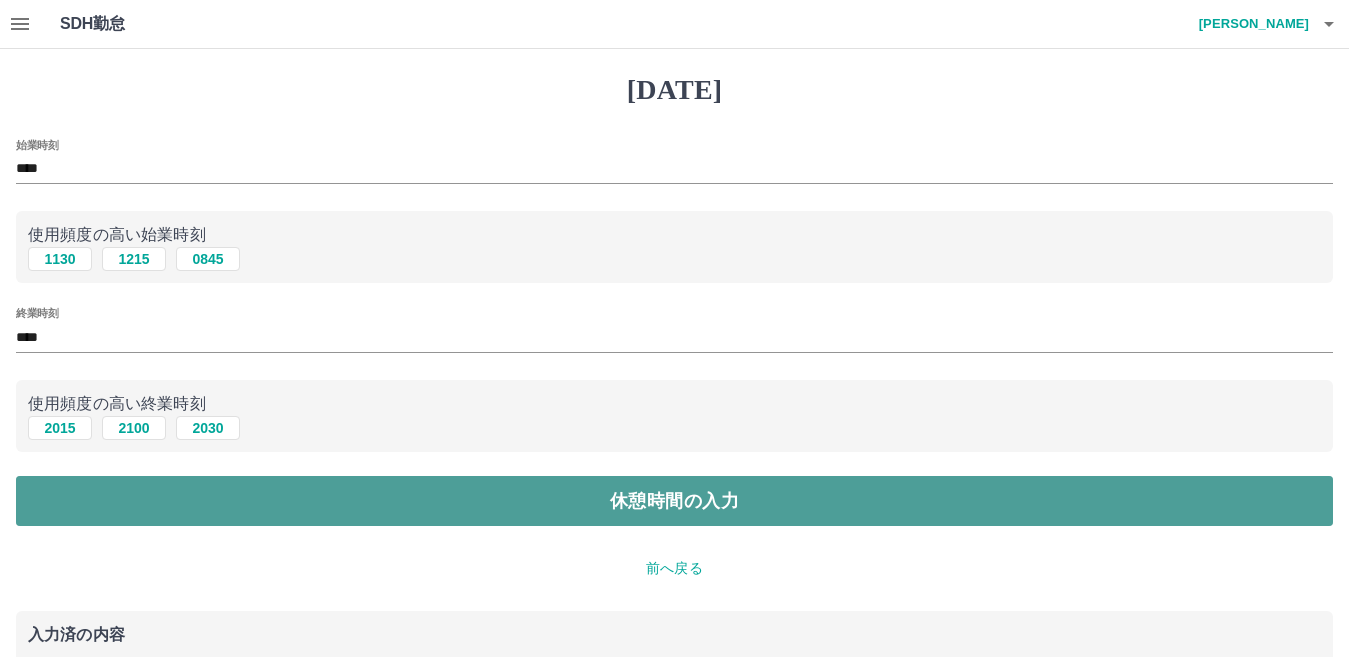 click on "休憩時間の入力" at bounding box center [674, 501] 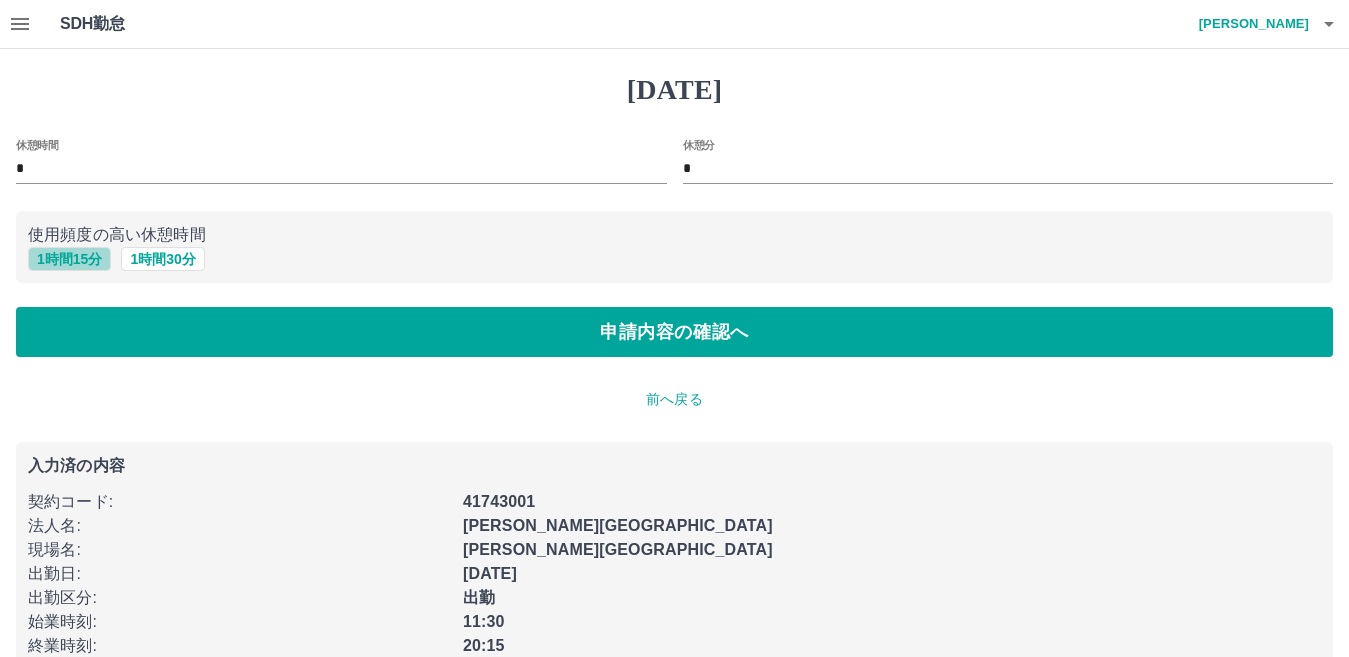 click on "1 時間 15 分" at bounding box center (69, 259) 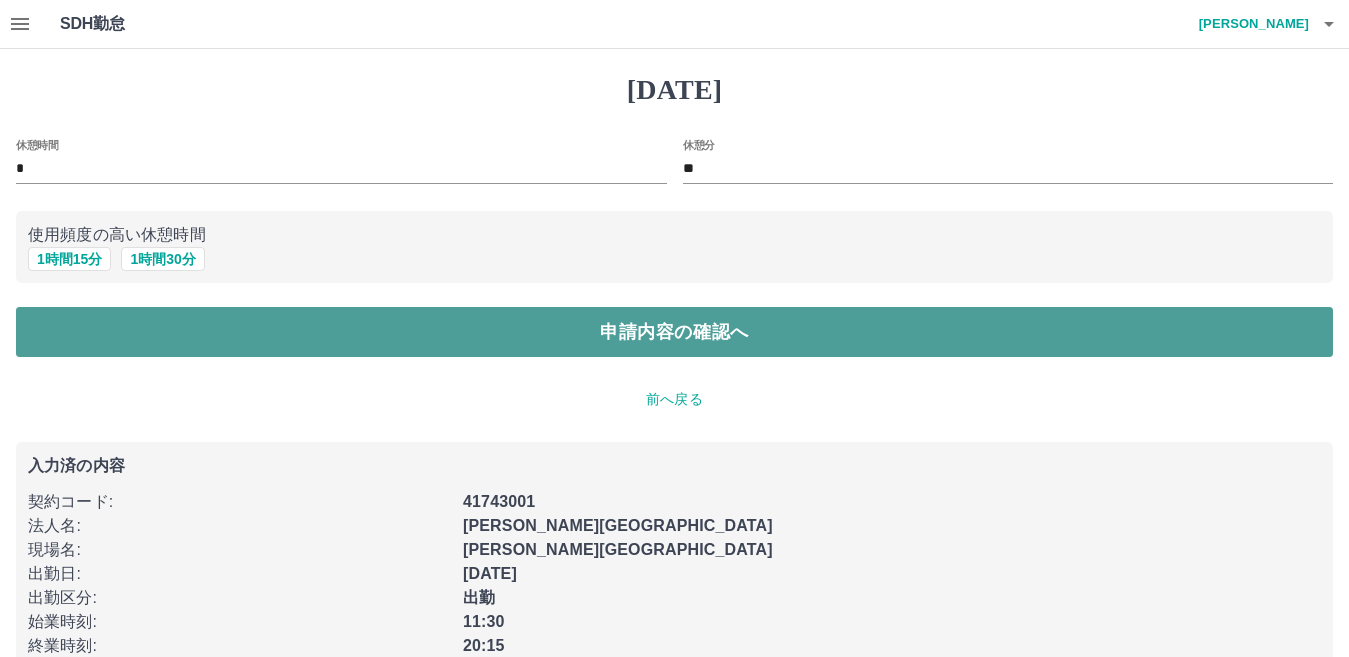 click on "申請内容の確認へ" at bounding box center (674, 332) 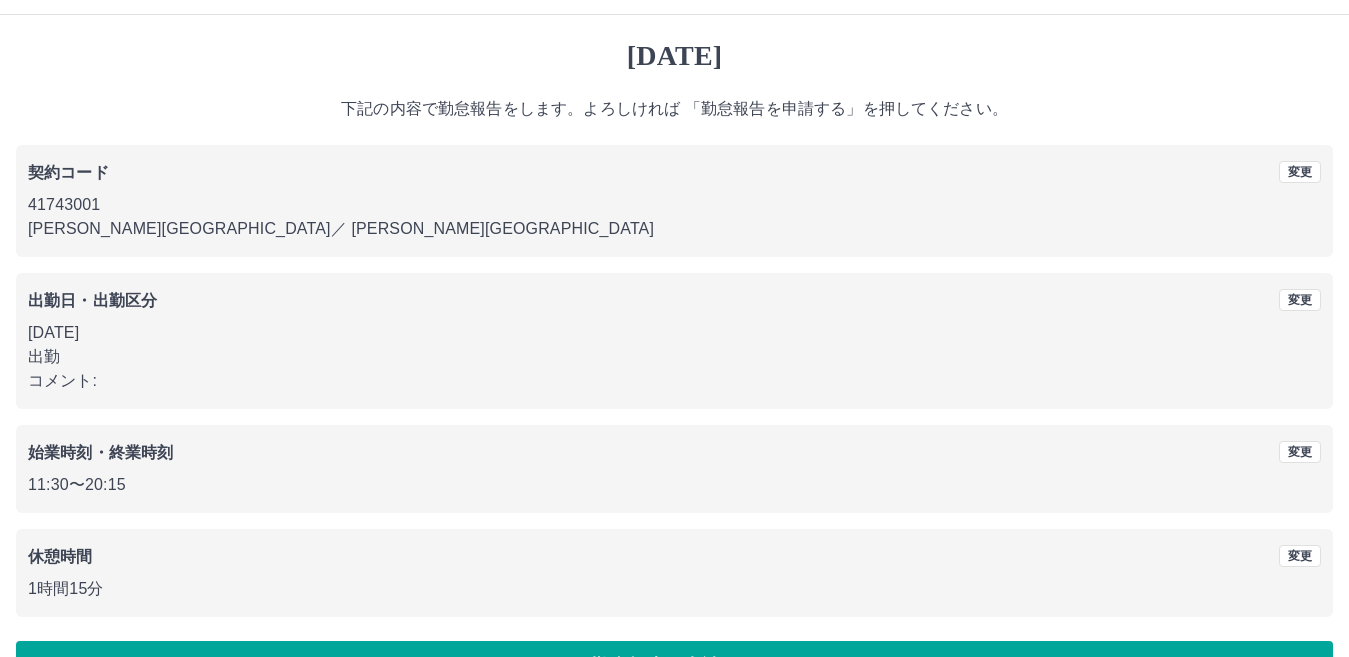 scroll, scrollTop: 92, scrollLeft: 0, axis: vertical 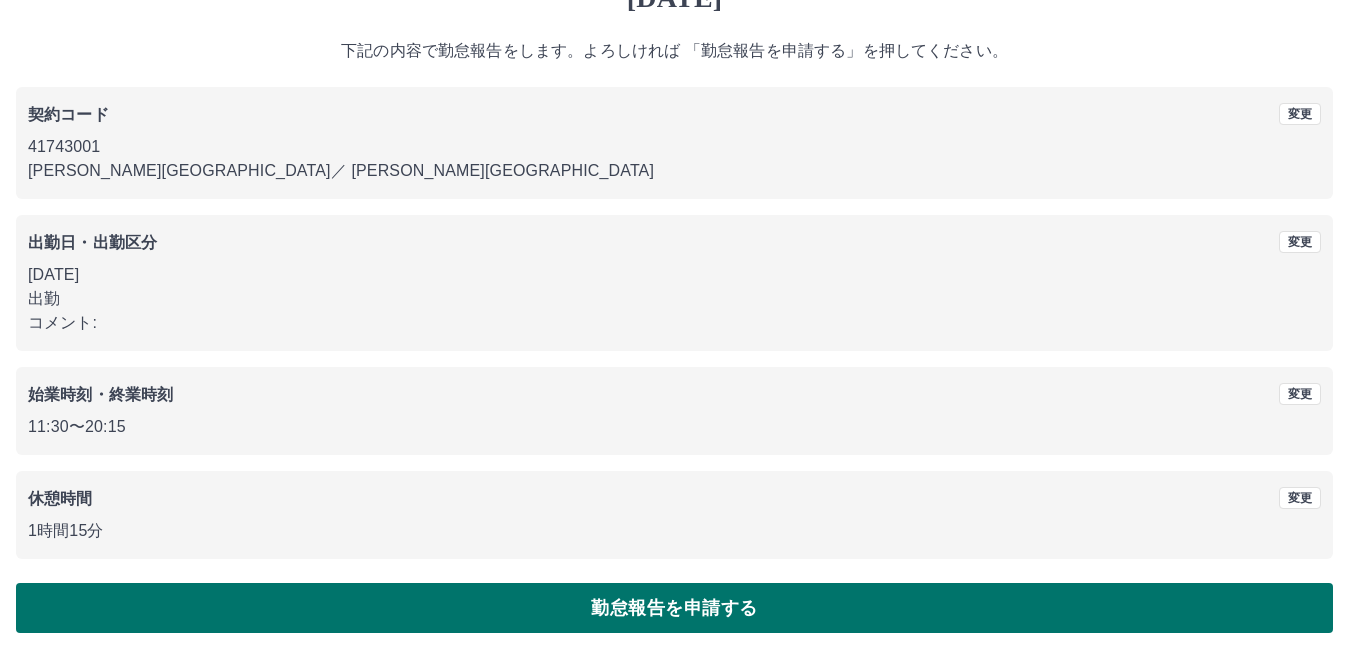 click on "勤怠報告を申請する" at bounding box center (674, 608) 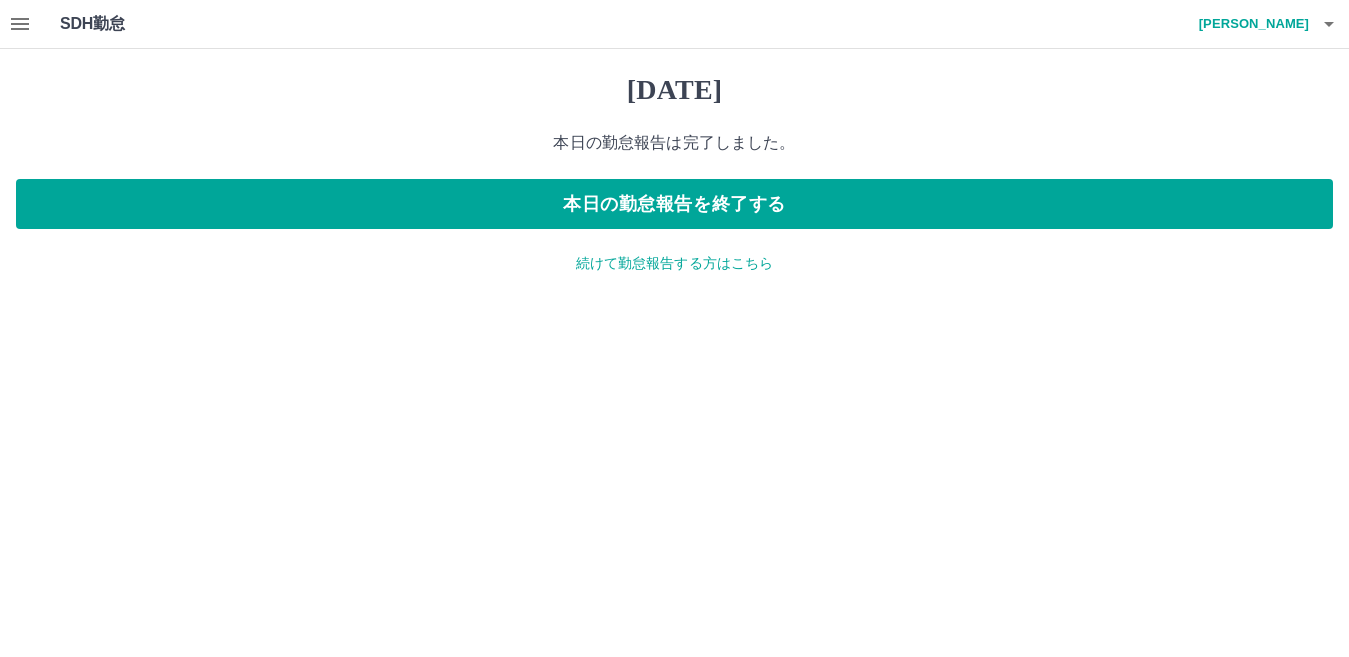 scroll, scrollTop: 0, scrollLeft: 0, axis: both 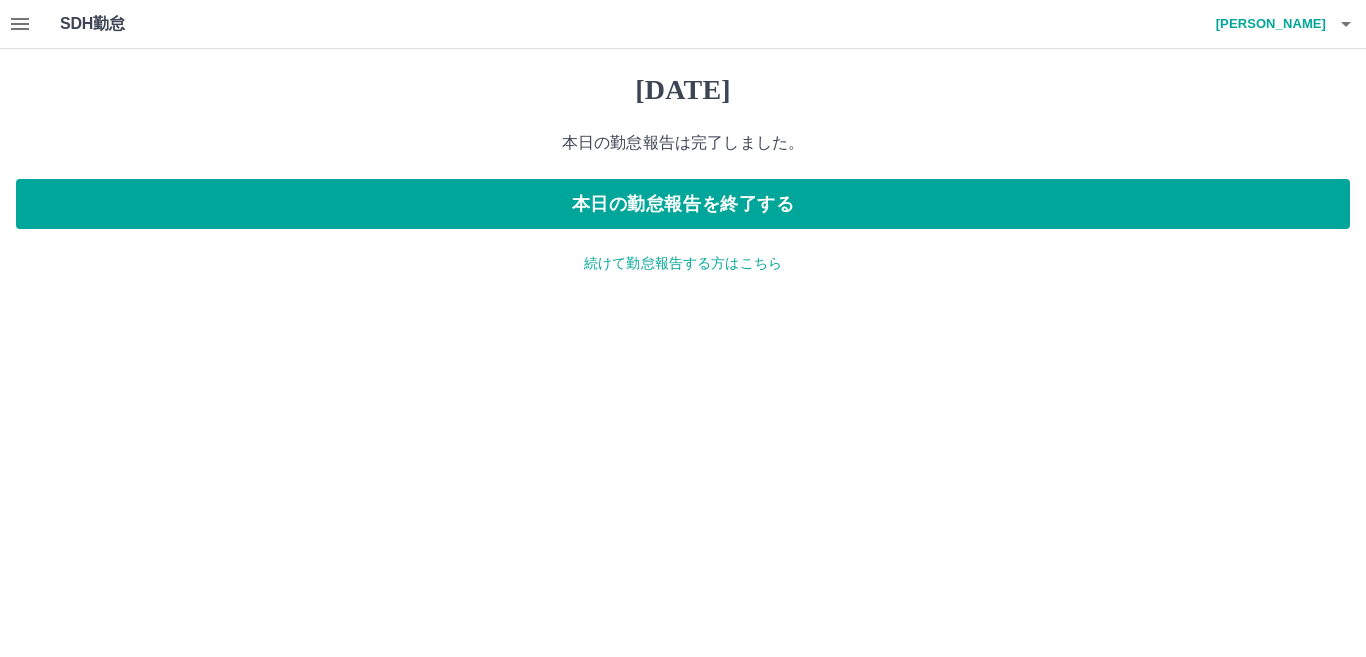 click on "続けて勤怠報告する方はこちら" at bounding box center (683, 263) 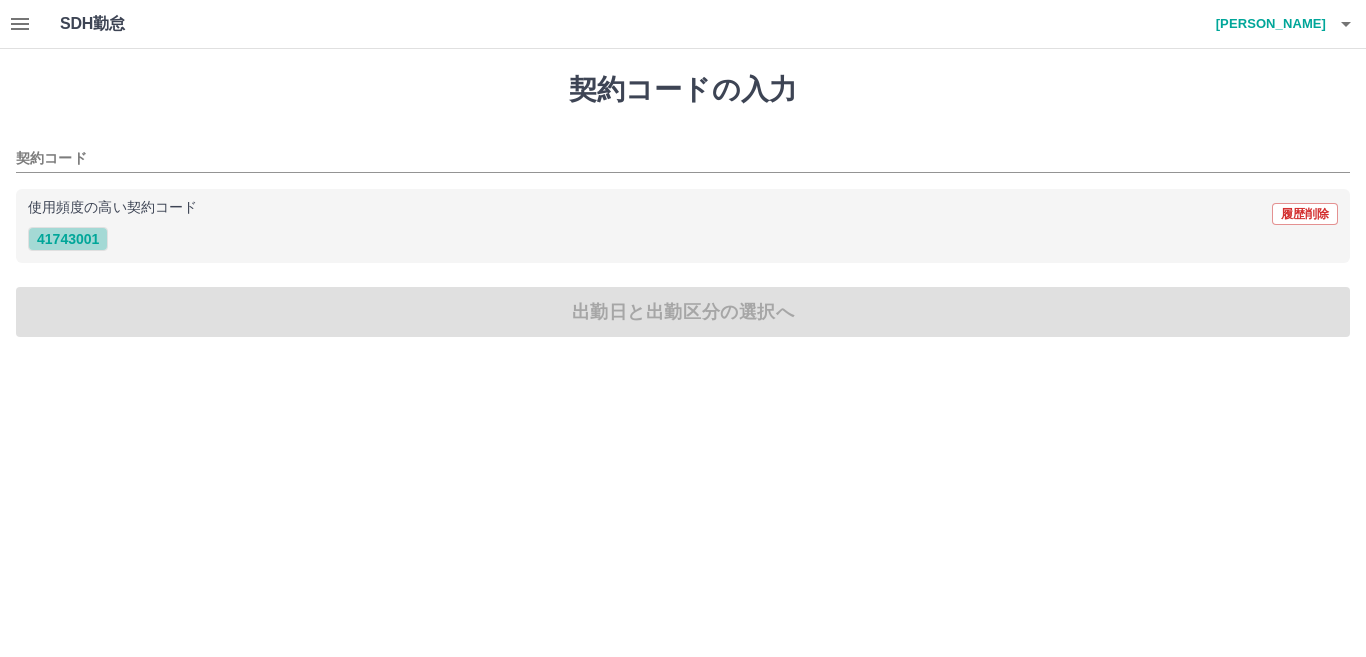 click on "41743001" at bounding box center [68, 239] 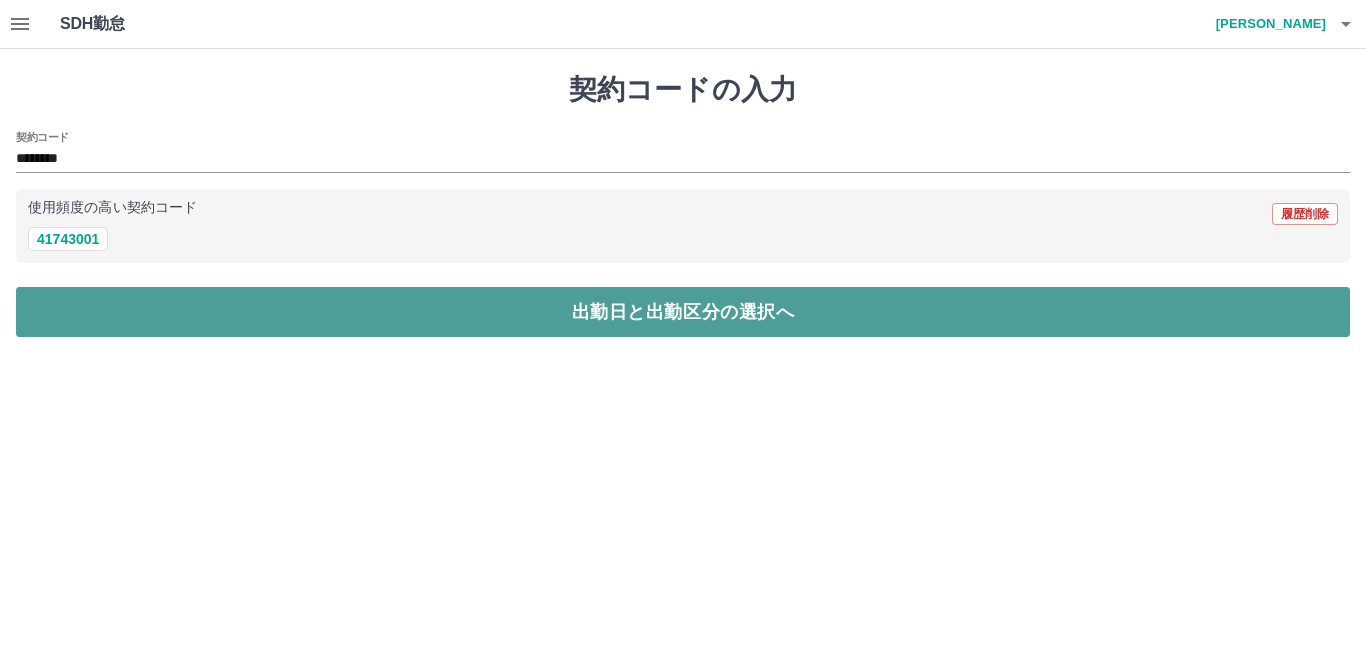 click on "出勤日と出勤区分の選択へ" at bounding box center [683, 312] 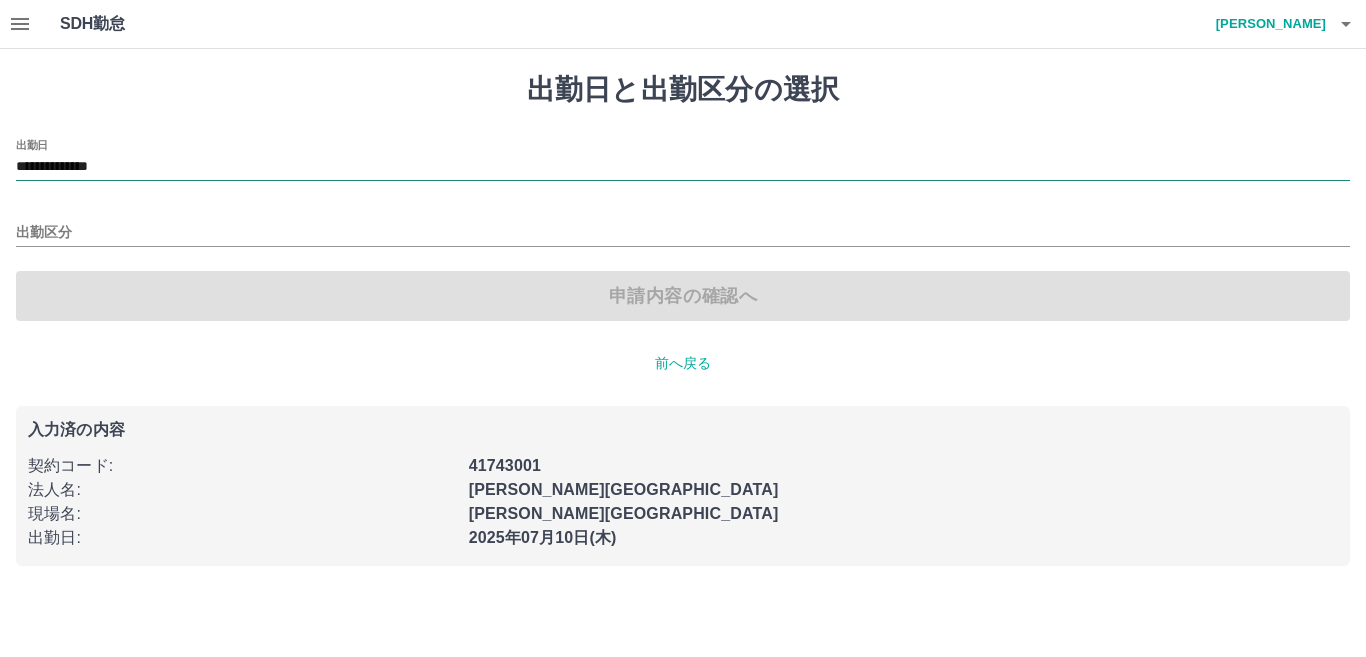 click on "**********" at bounding box center (683, 167) 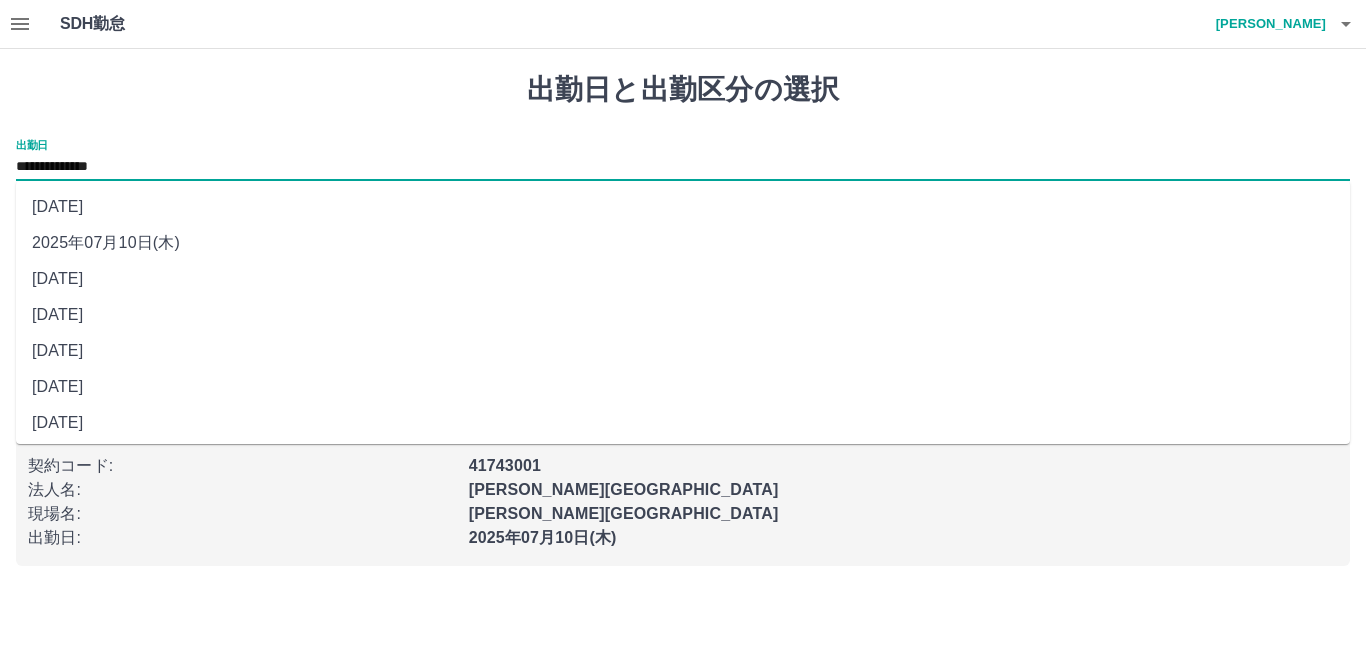 click on "[DATE]" at bounding box center [683, 351] 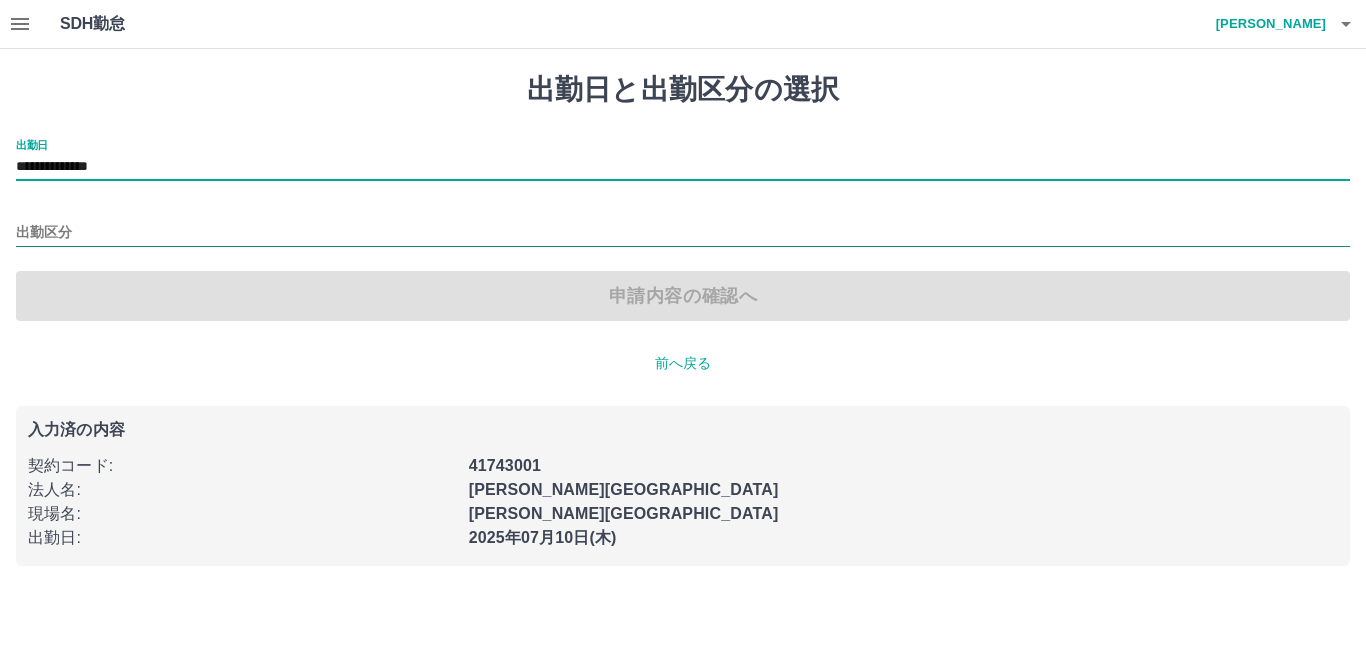 click on "出勤区分" at bounding box center [683, 233] 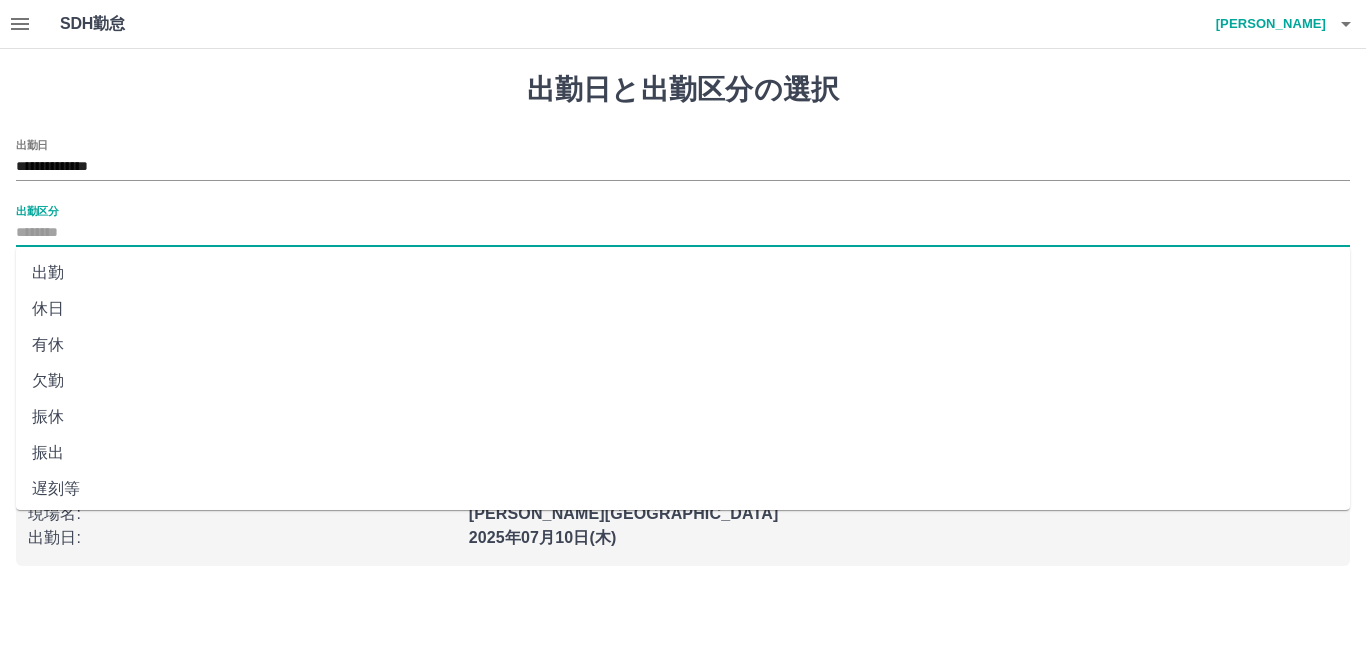 click on "休日" at bounding box center [683, 309] 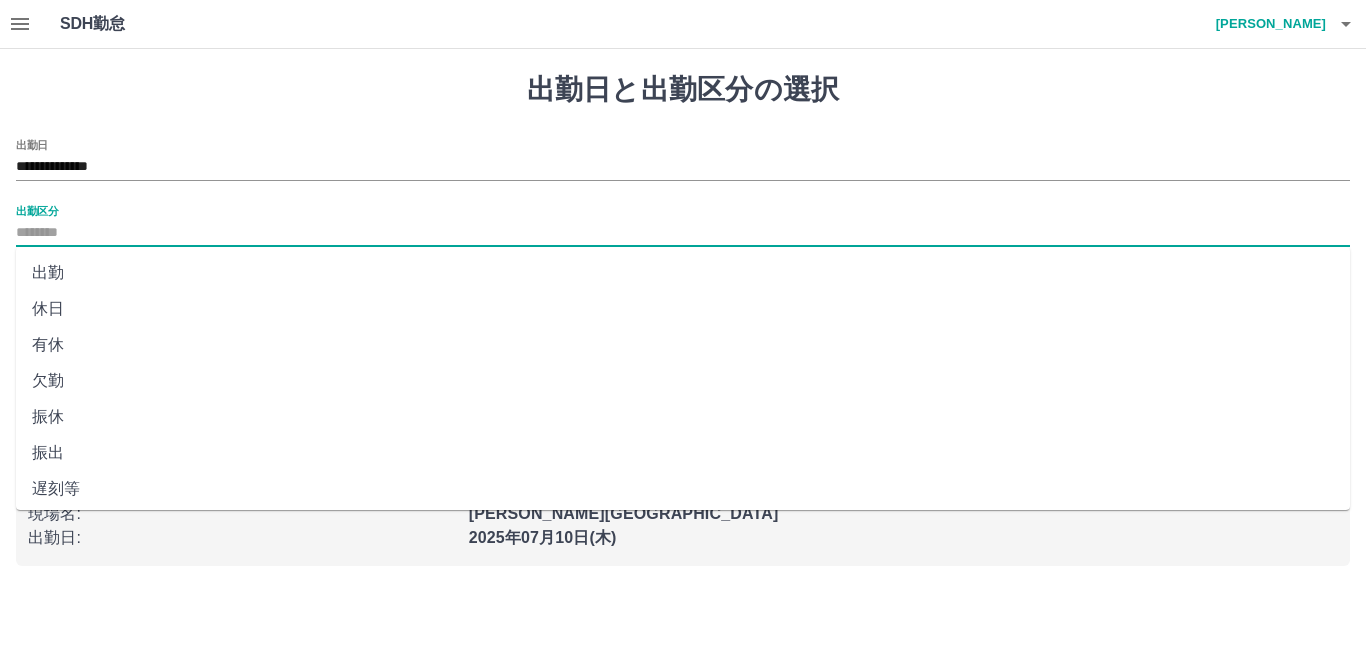 type on "**" 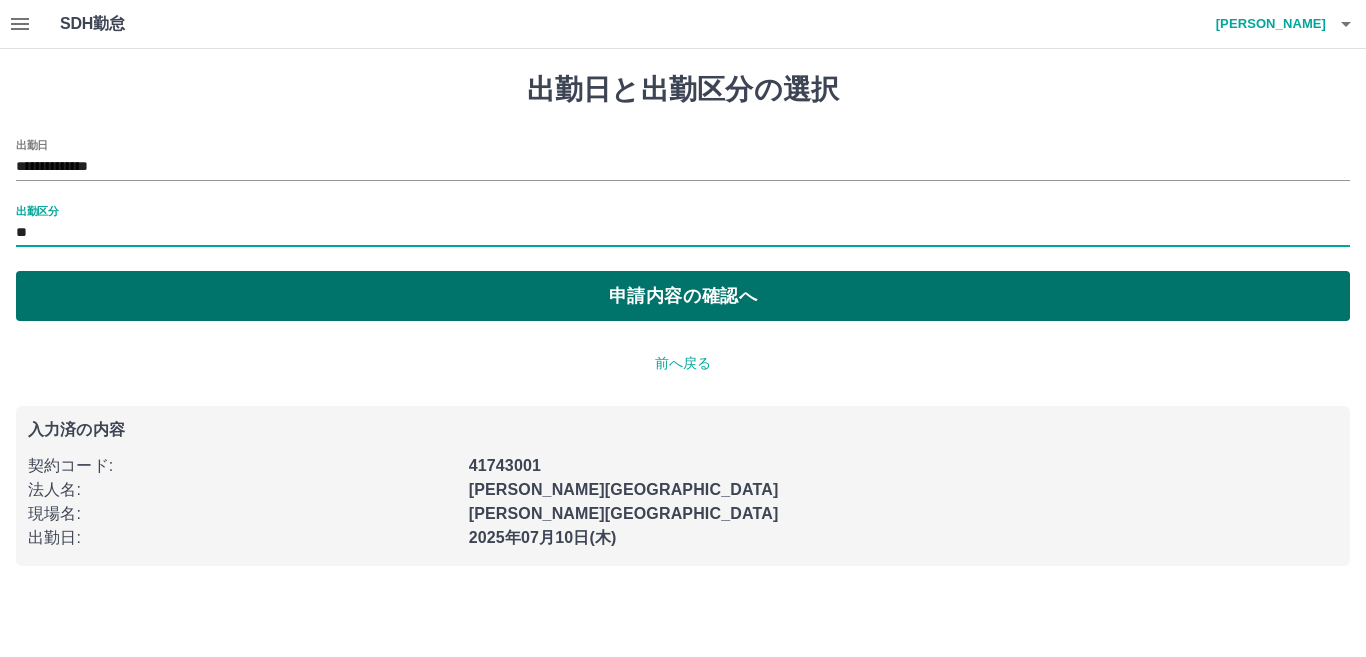 click on "申請内容の確認へ" at bounding box center (683, 296) 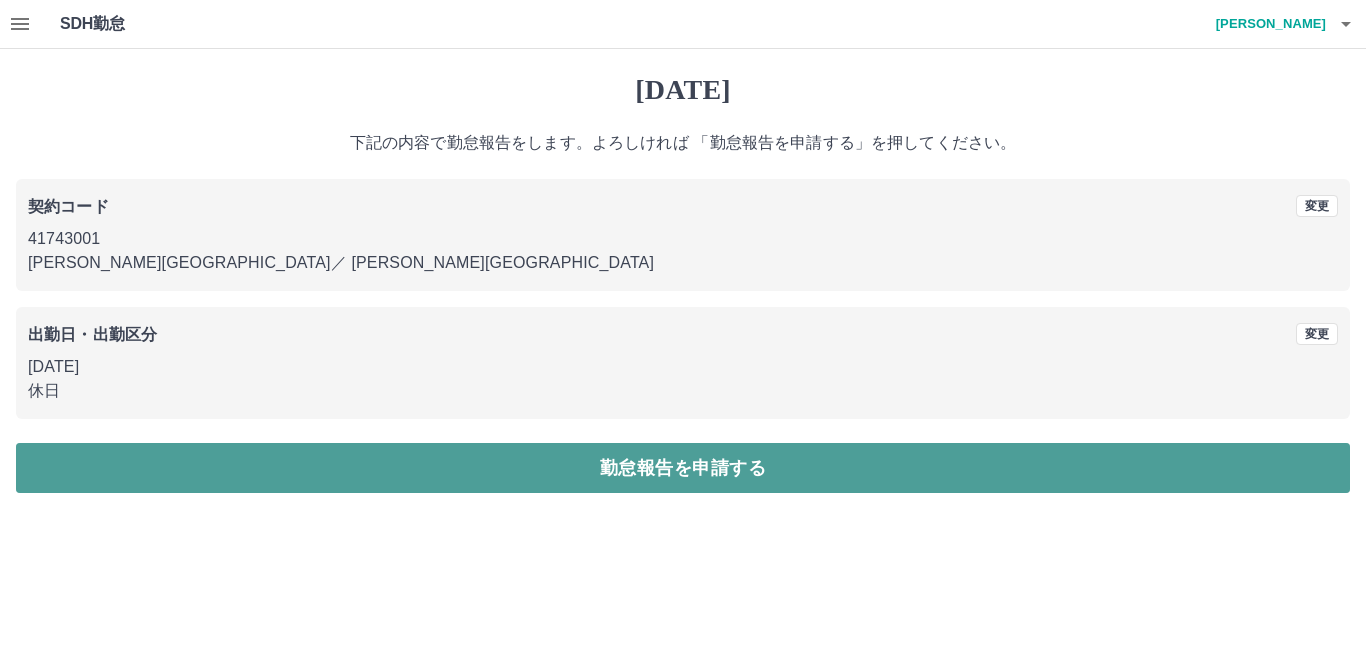 click on "勤怠報告を申請する" at bounding box center (683, 468) 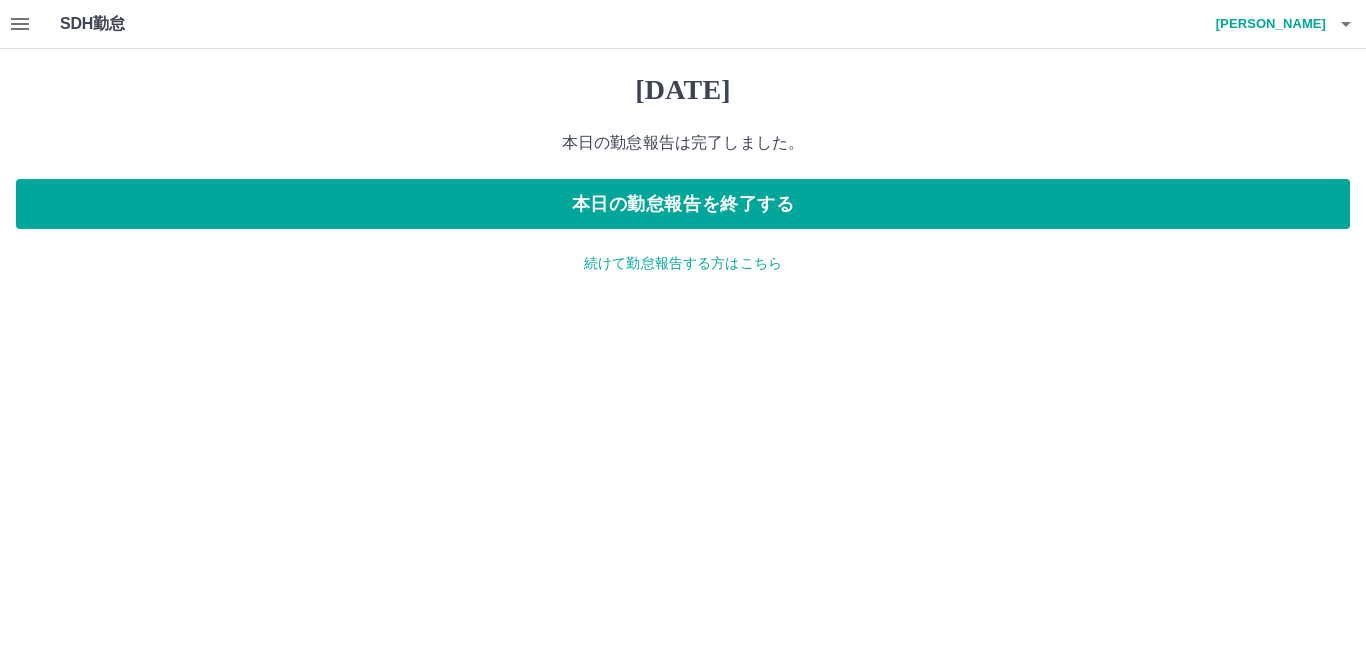 click on "続けて勤怠報告する方はこちら" at bounding box center [683, 263] 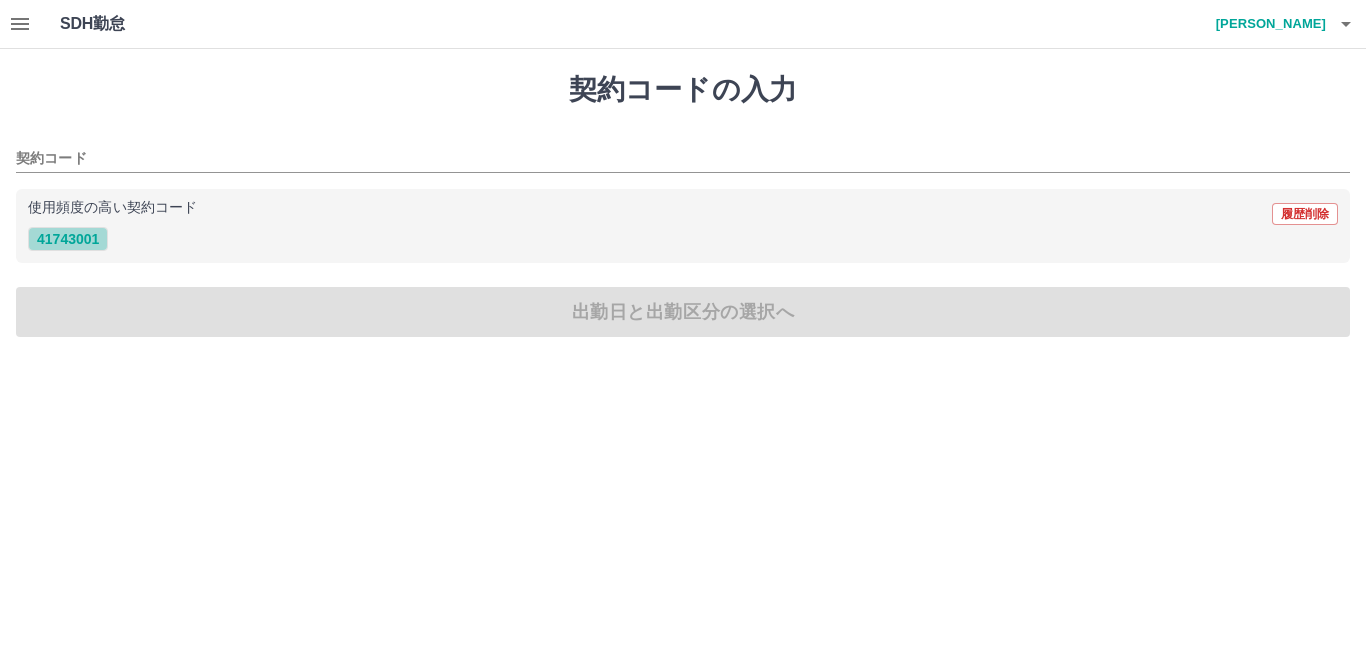 click on "41743001" at bounding box center [68, 239] 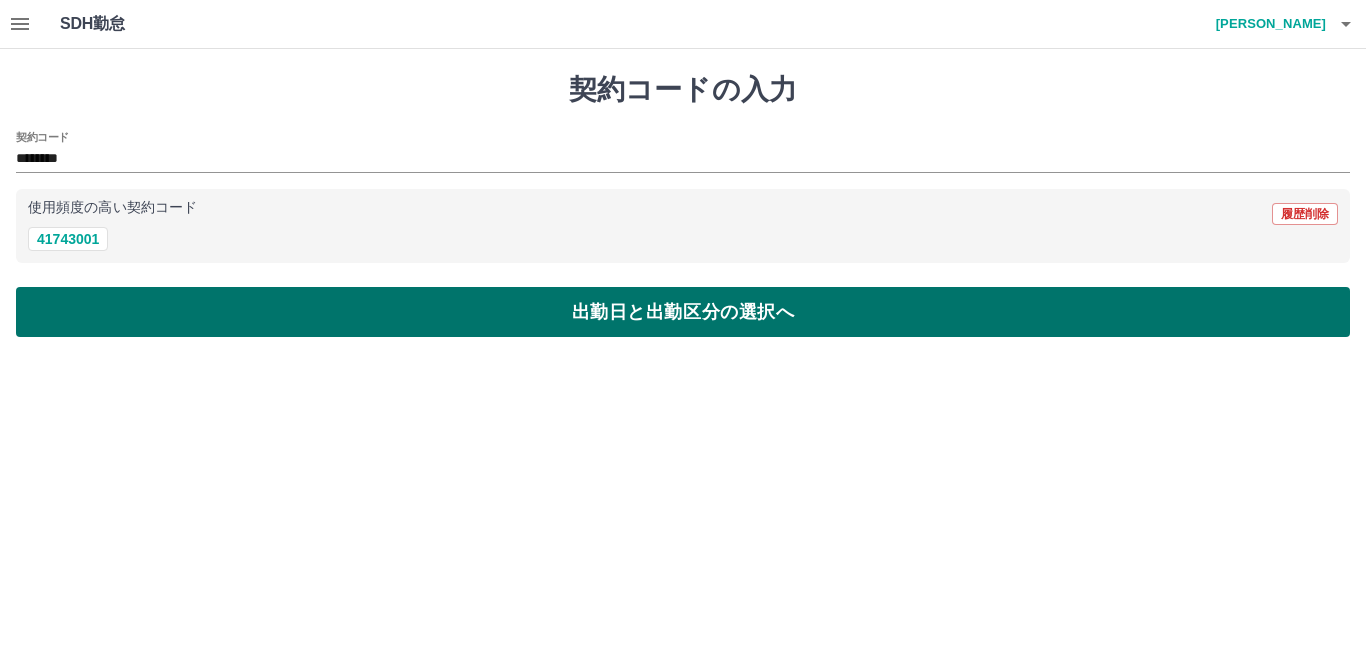 click on "出勤日と出勤区分の選択へ" at bounding box center (683, 312) 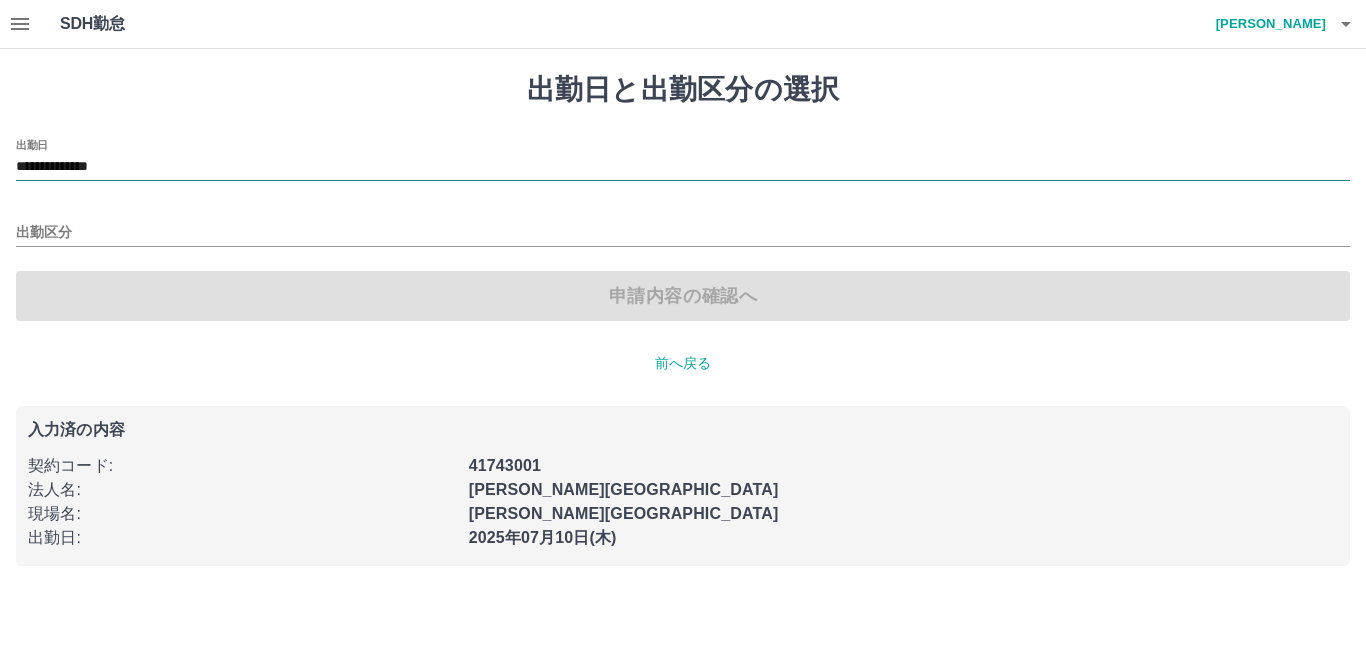 click on "**********" at bounding box center (683, 167) 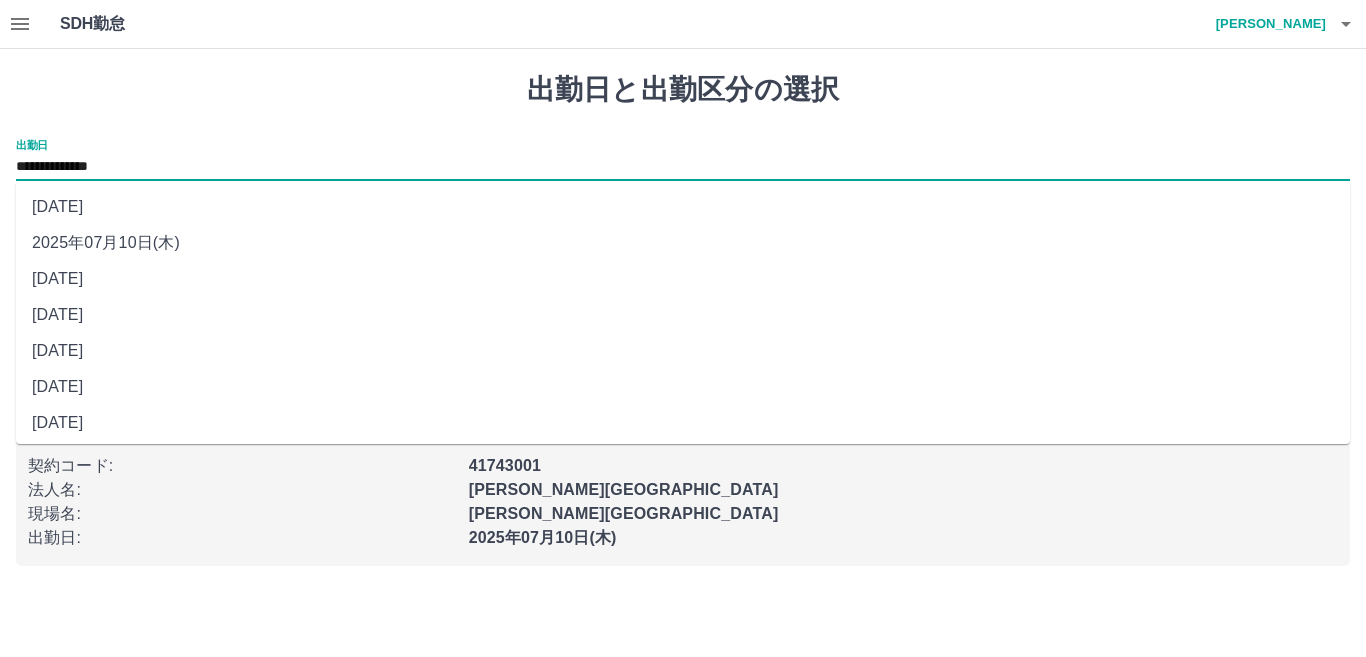 click on "[DATE]" at bounding box center [683, 315] 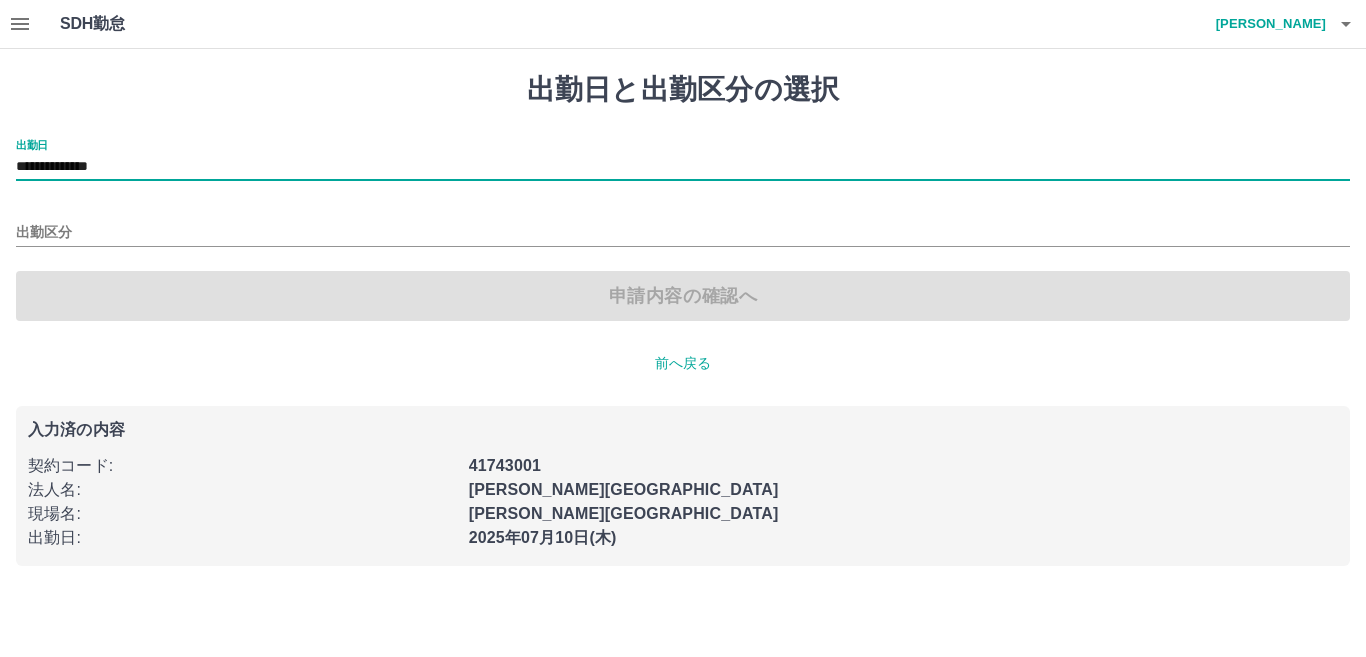 click on "出勤区分" at bounding box center (683, 226) 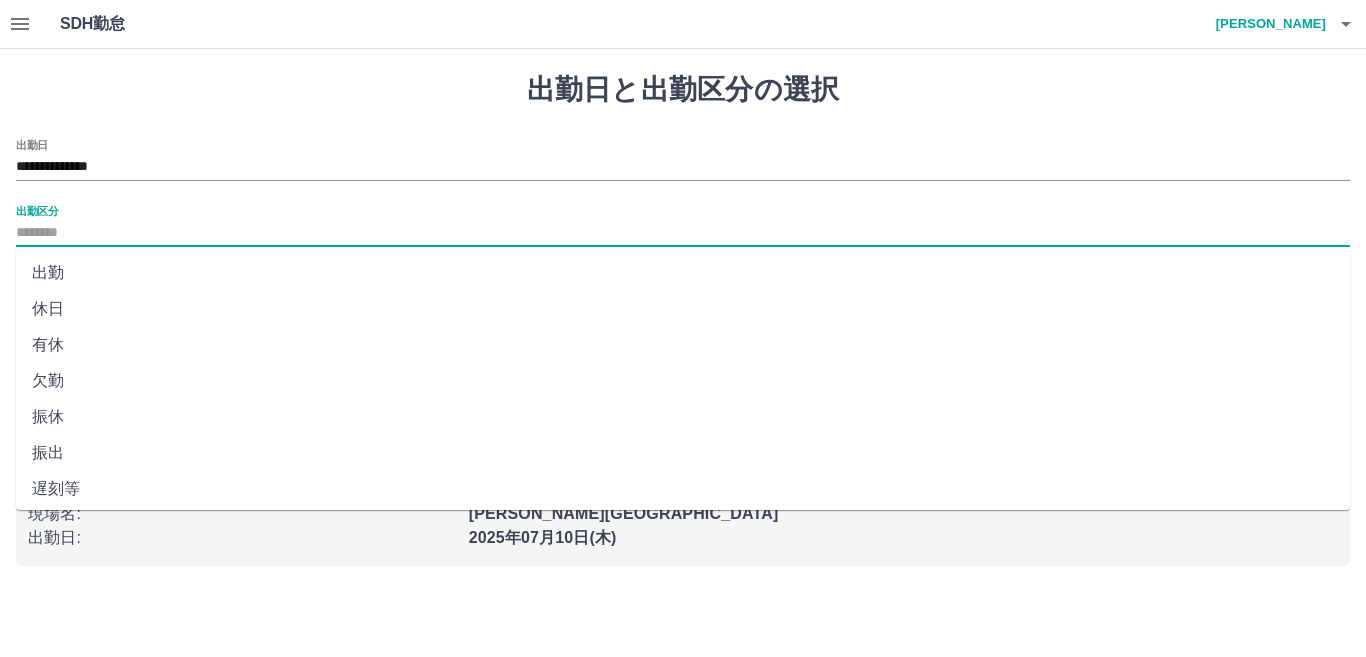 click on "出勤区分" at bounding box center [683, 233] 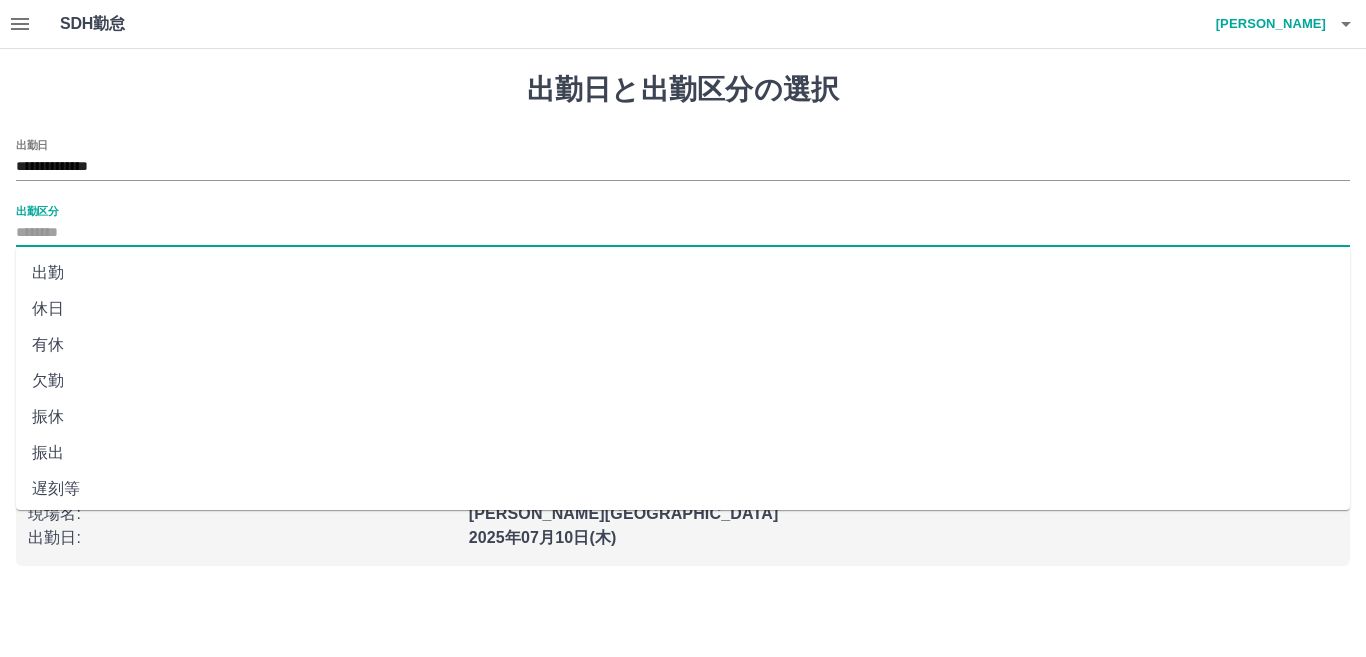click on "出勤" at bounding box center [683, 273] 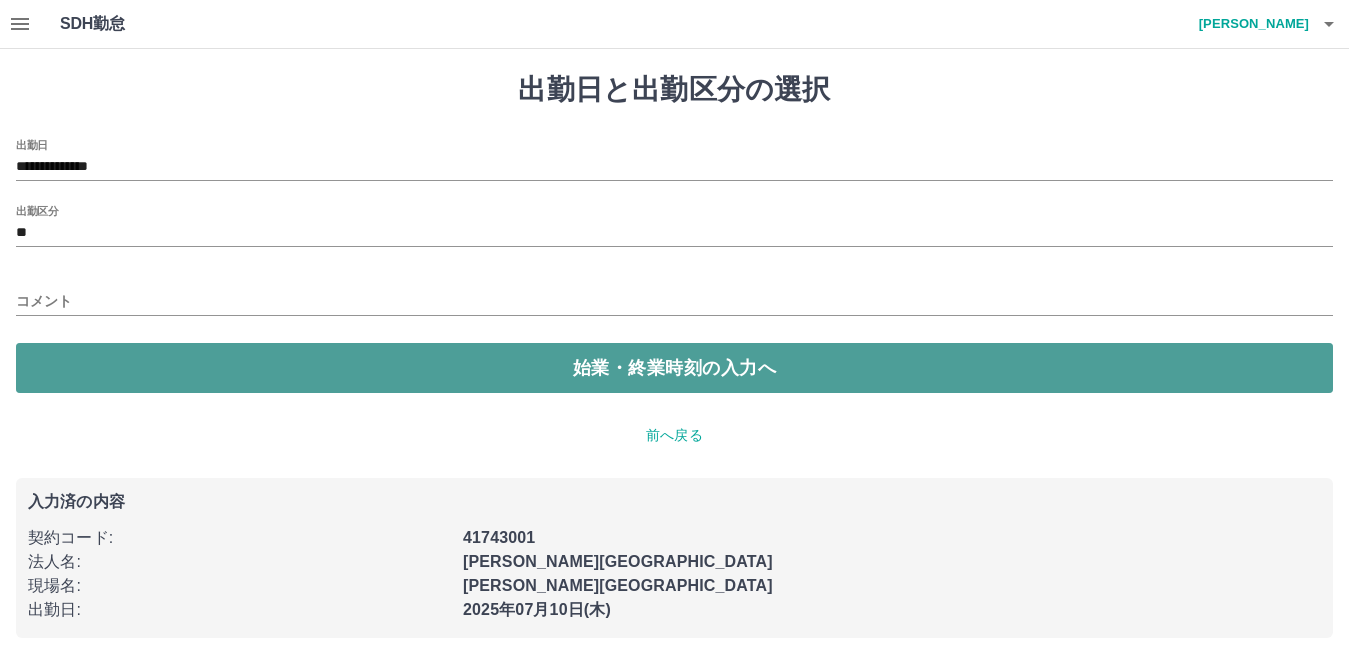 click on "始業・終業時刻の入力へ" at bounding box center (674, 368) 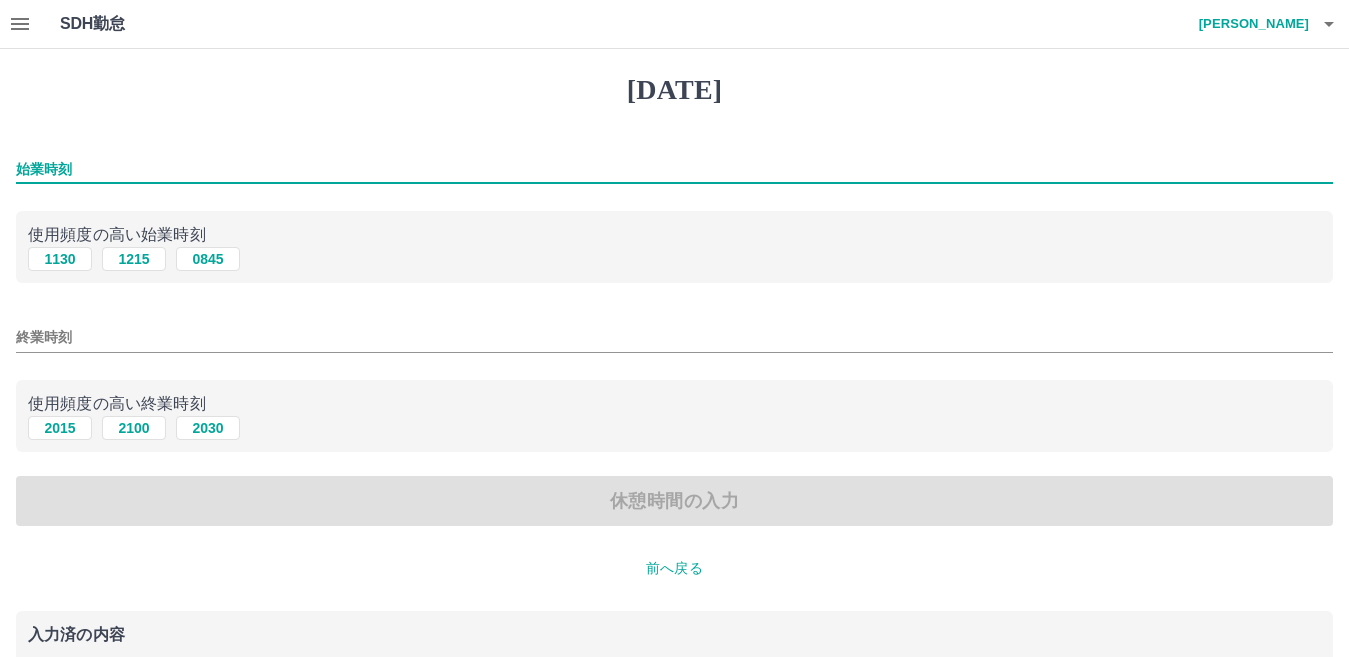 click on "始業時刻" at bounding box center (674, 169) 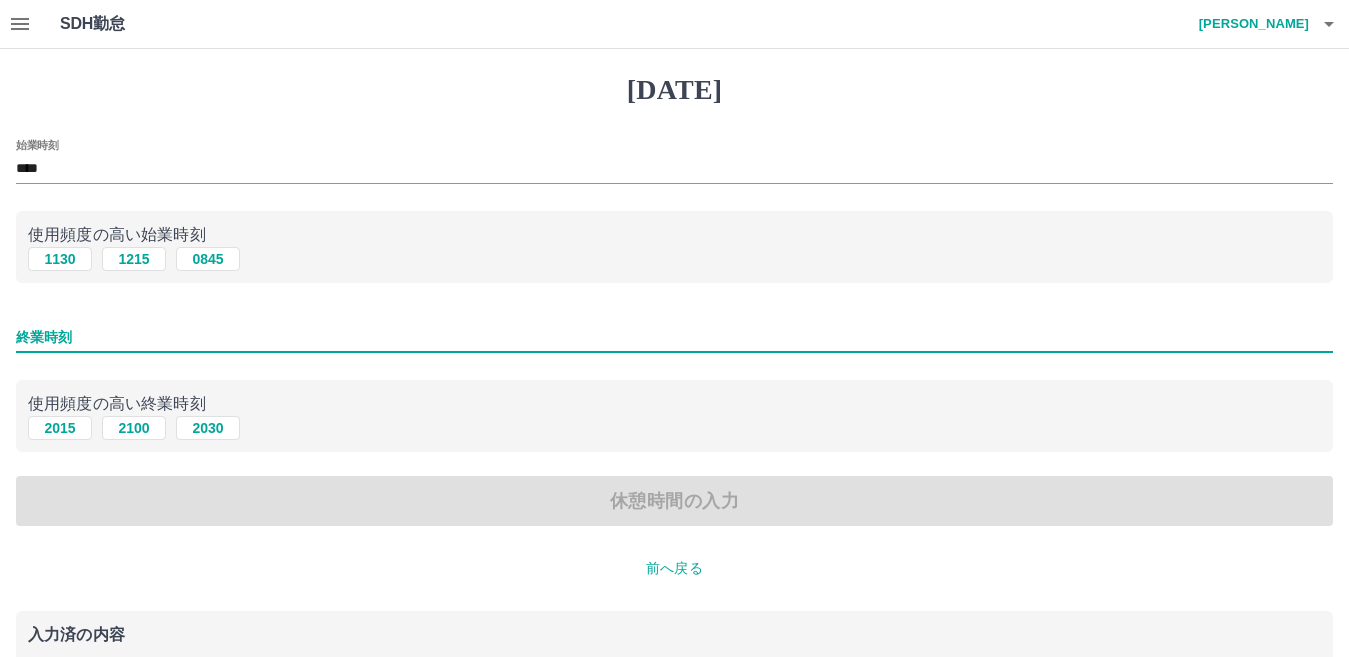 click on "終業時刻" at bounding box center (674, 337) 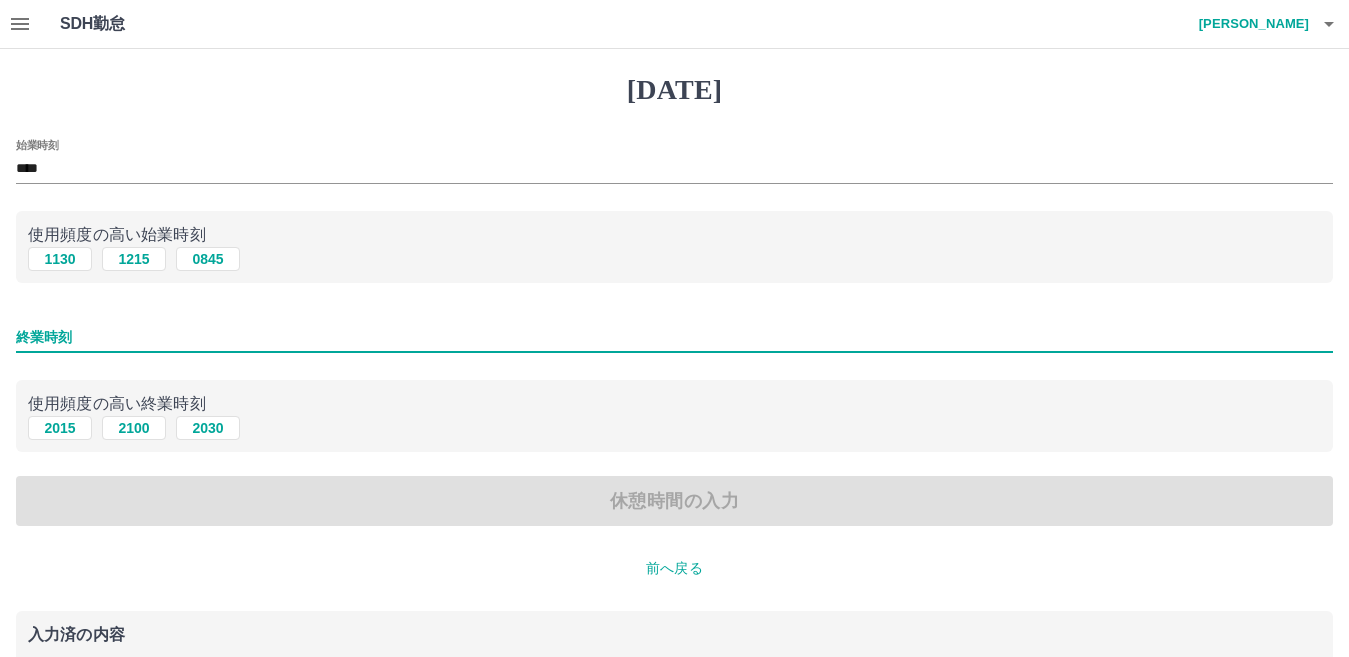 type on "****" 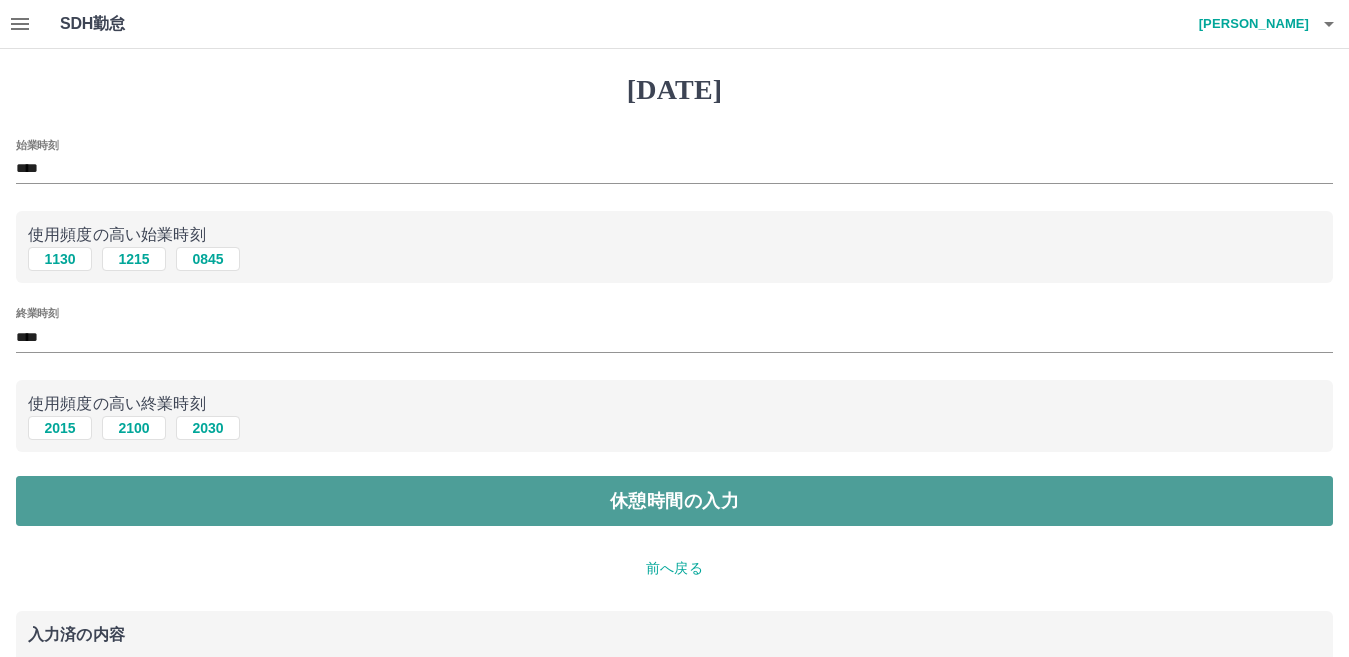 click on "休憩時間の入力" at bounding box center [674, 501] 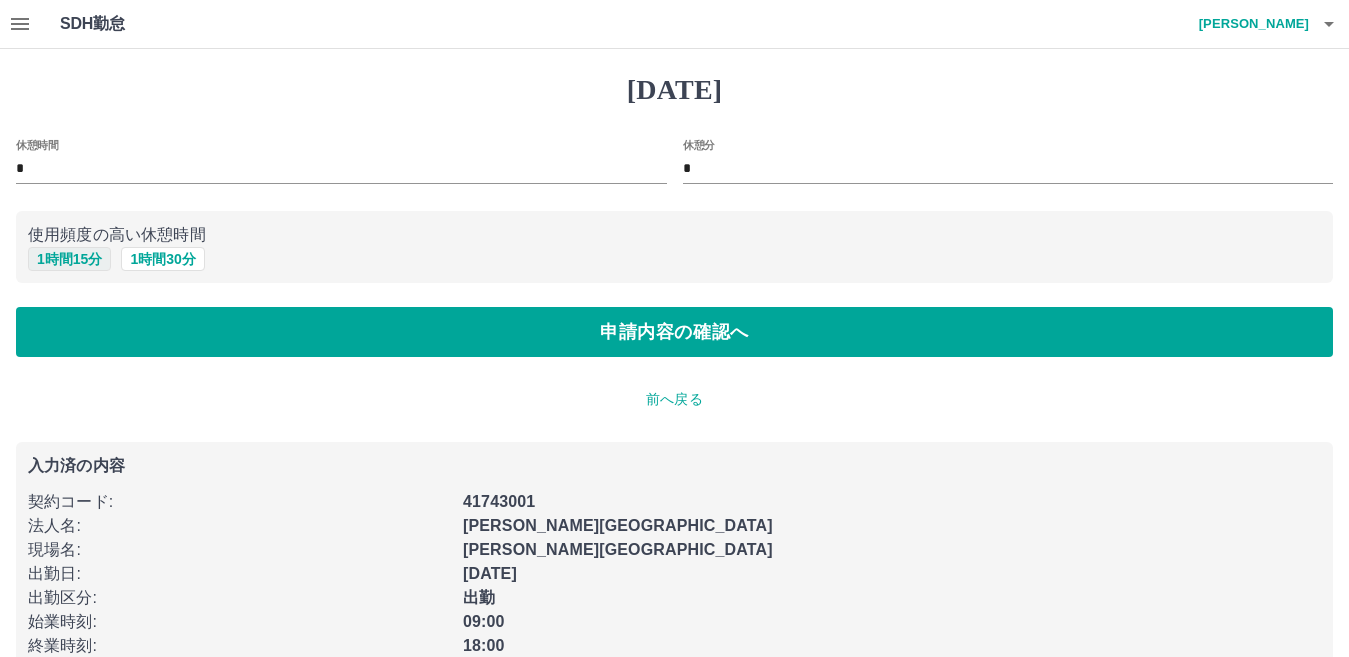 click on "1 時間 15 分" at bounding box center (69, 259) 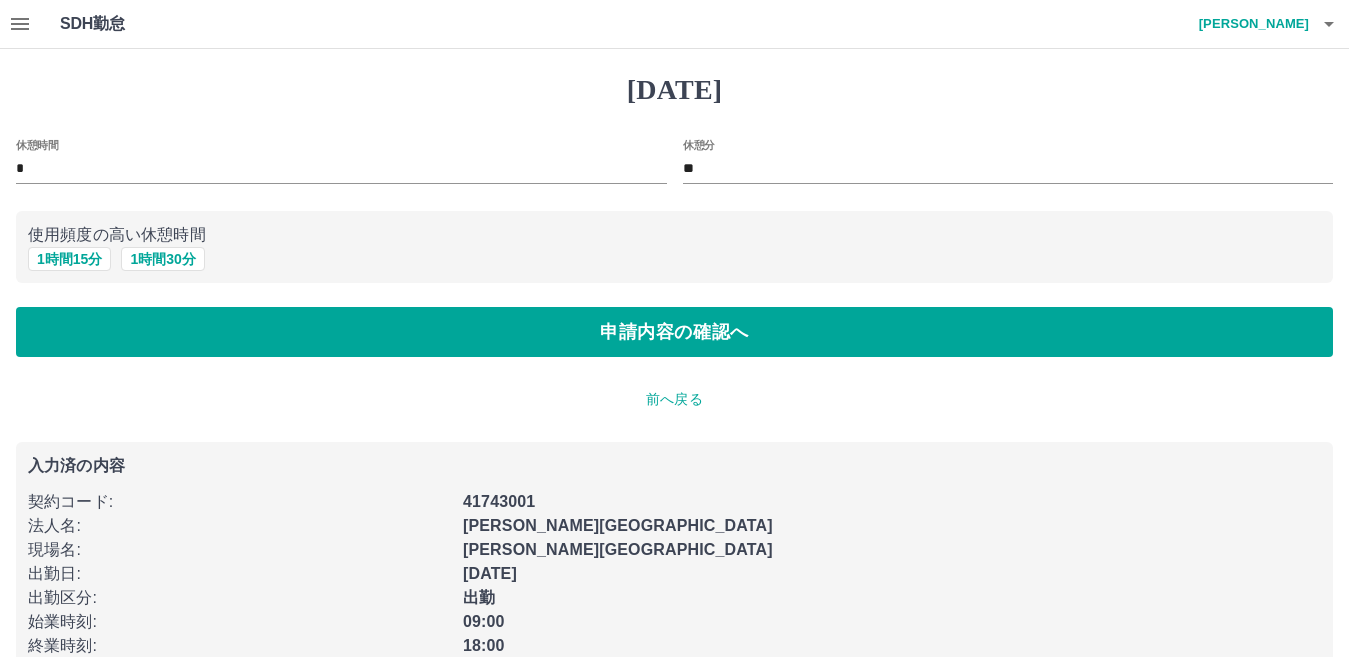 click on "休憩時間 * 休憩分 ** 使用頻度の高い休憩時間 1 時間 15 分 1 時間 30 分 申請内容の確認へ" at bounding box center (674, 248) 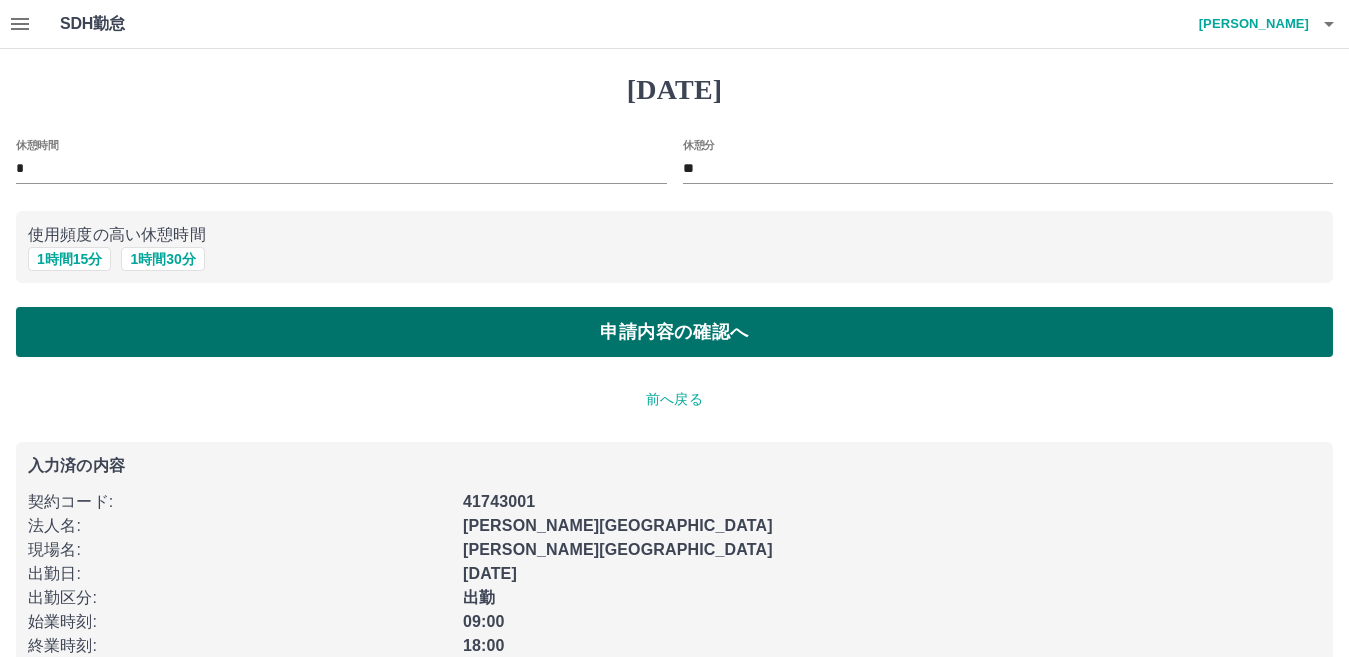 click on "申請内容の確認へ" at bounding box center [674, 332] 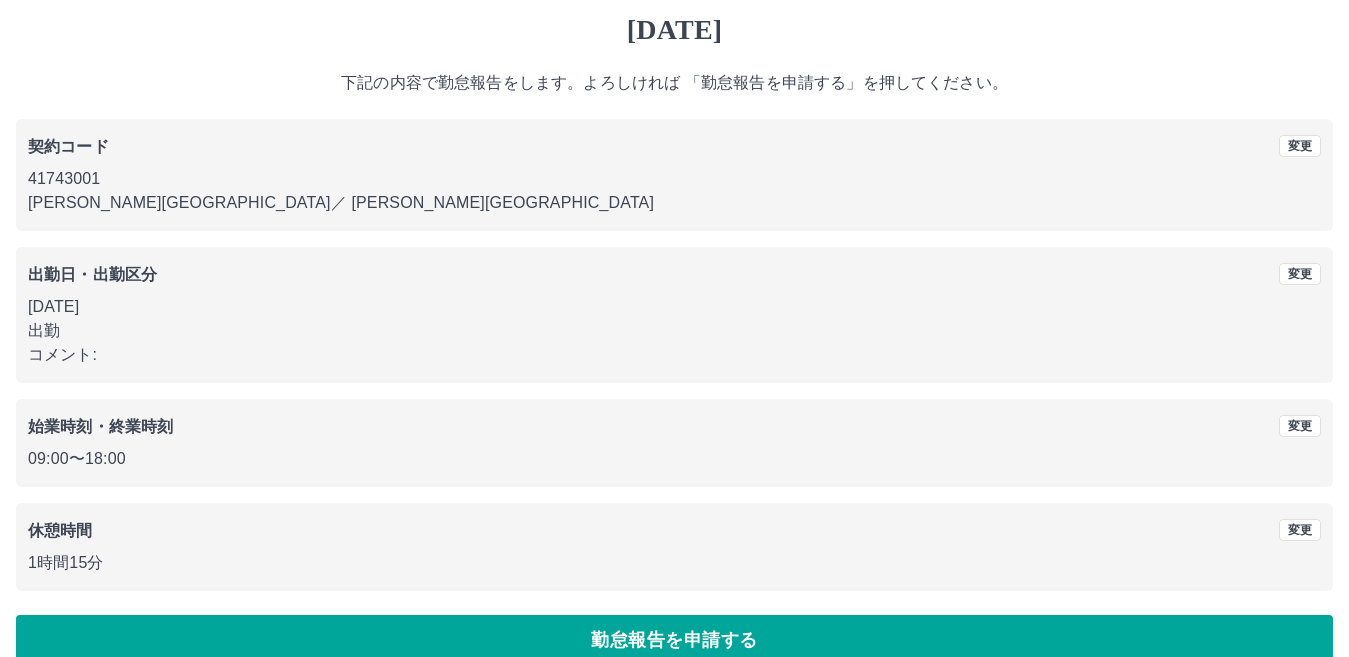 scroll, scrollTop: 92, scrollLeft: 0, axis: vertical 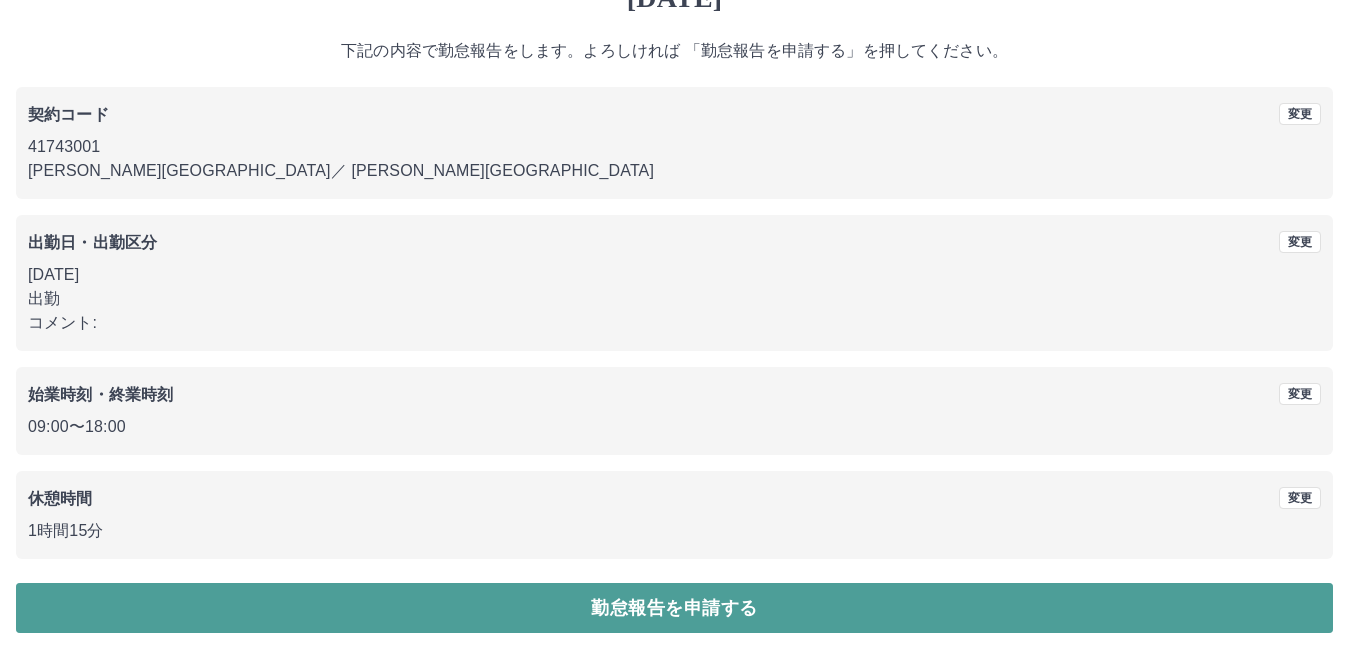 click on "勤怠報告を申請する" at bounding box center [674, 608] 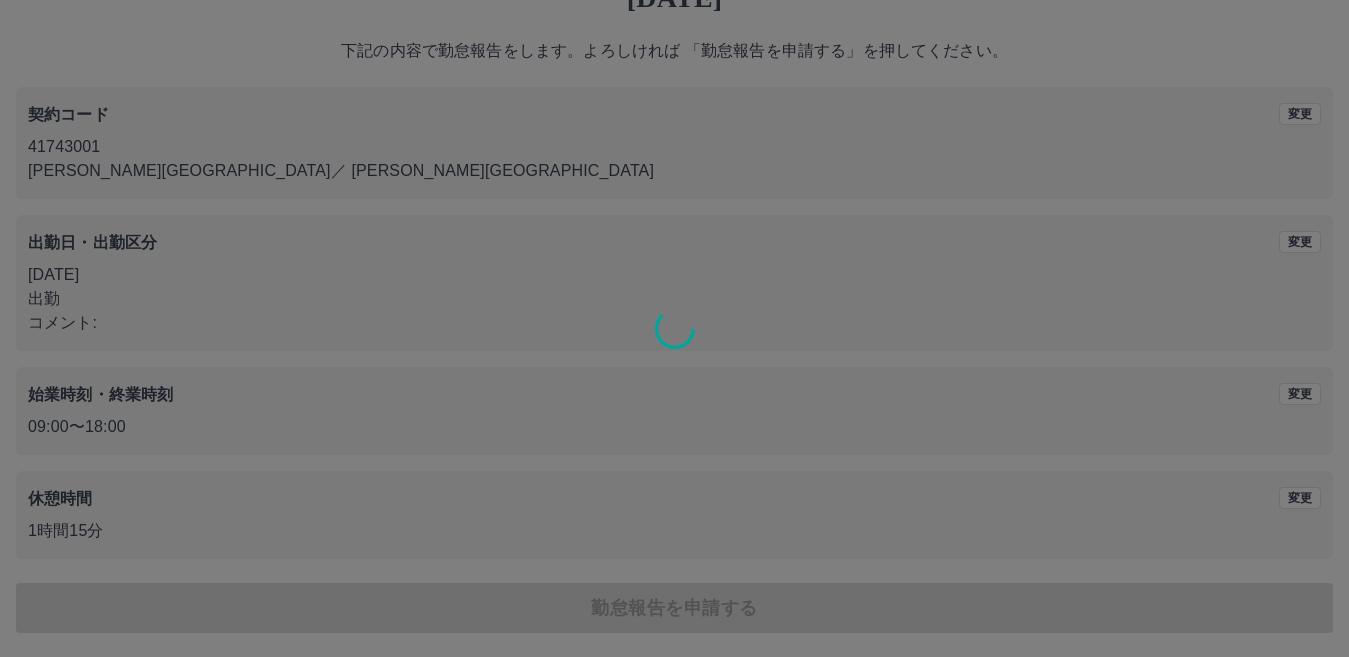scroll, scrollTop: 0, scrollLeft: 0, axis: both 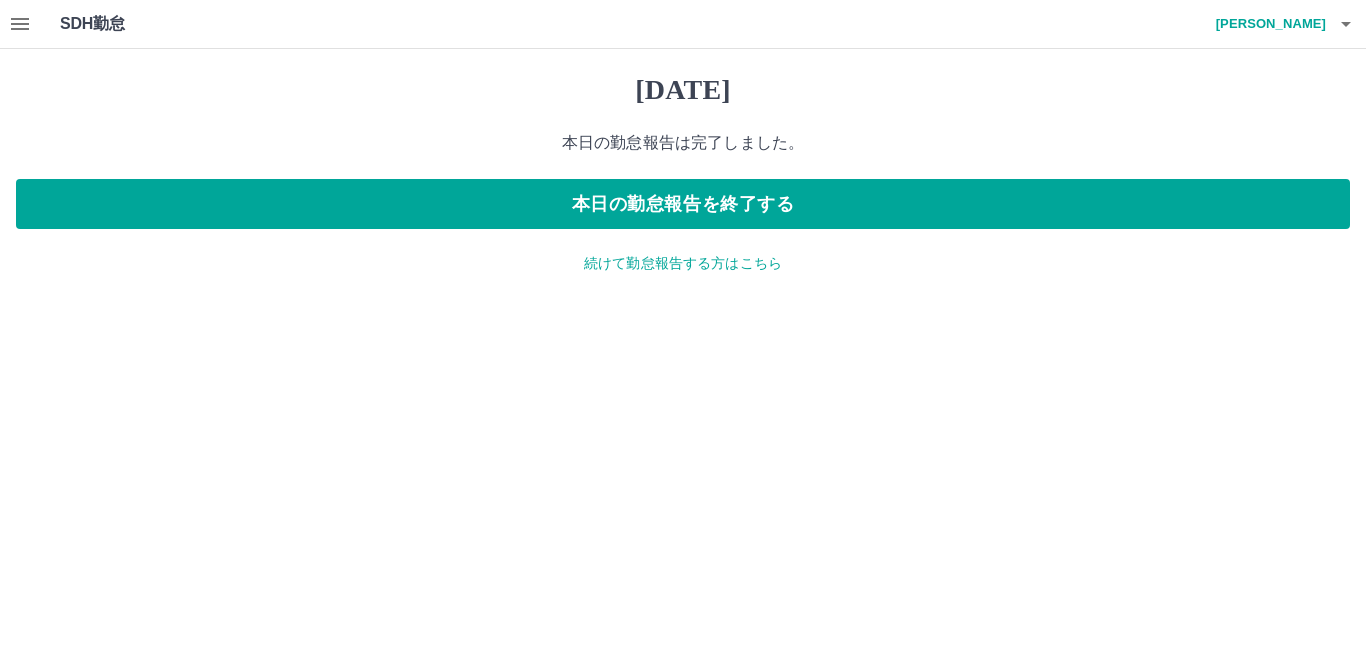 click on "続けて勤怠報告する方はこちら" at bounding box center [683, 263] 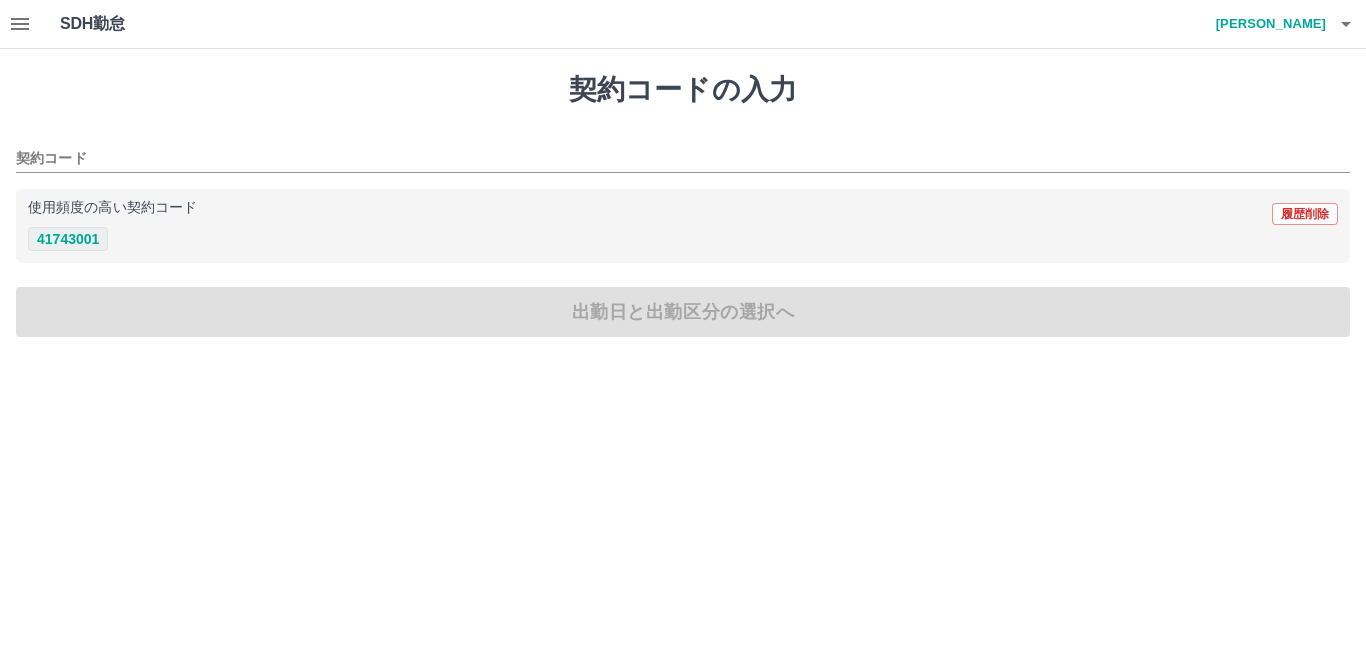 click on "41743001" at bounding box center (68, 239) 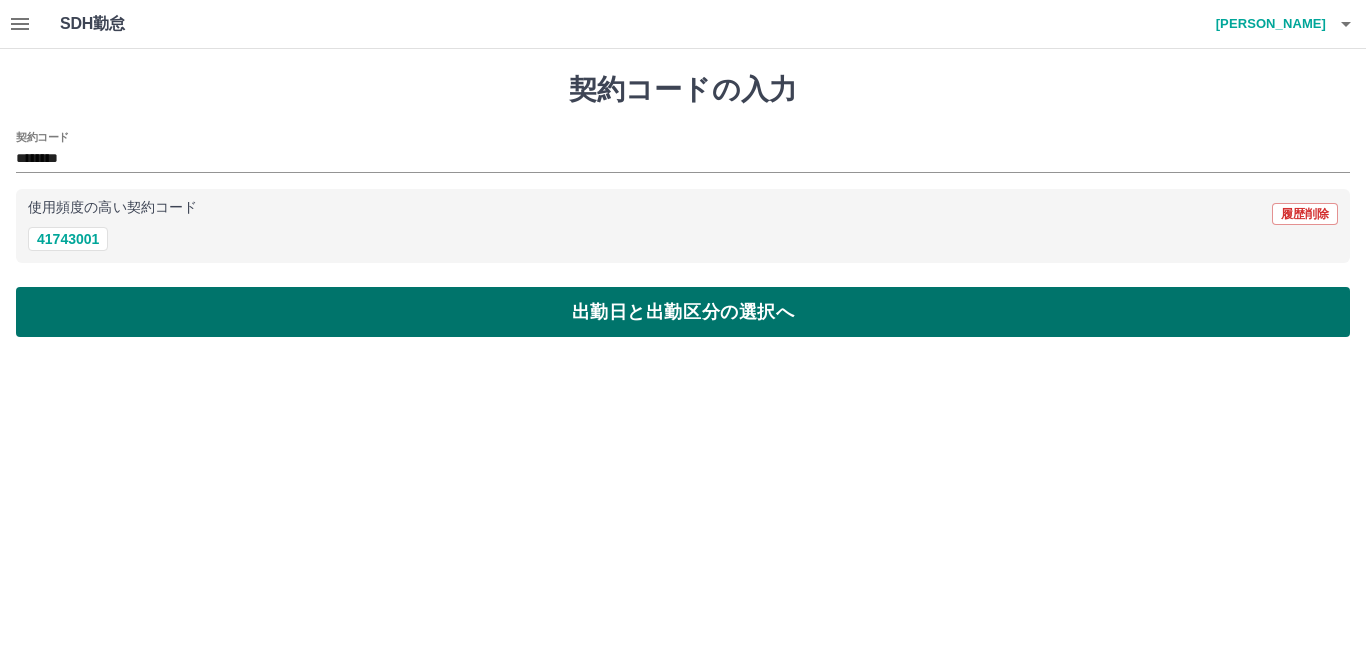 click on "出勤日と出勤区分の選択へ" at bounding box center (683, 312) 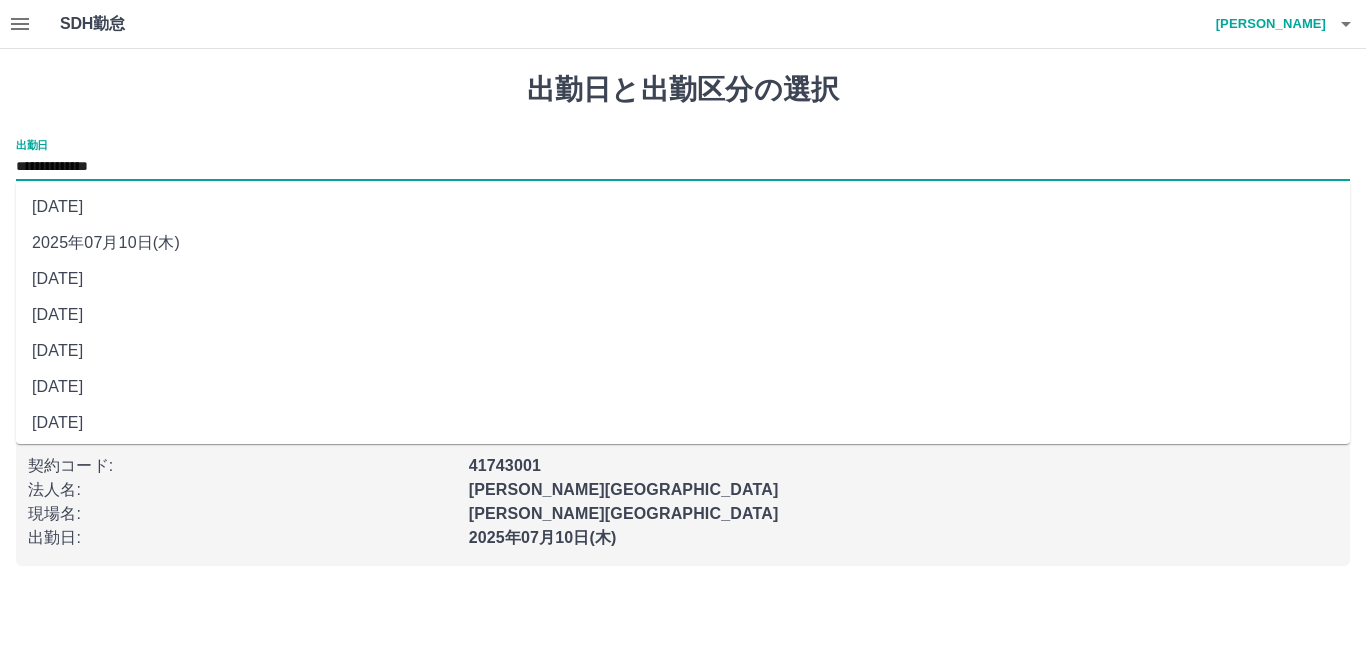 click on "**********" at bounding box center [683, 167] 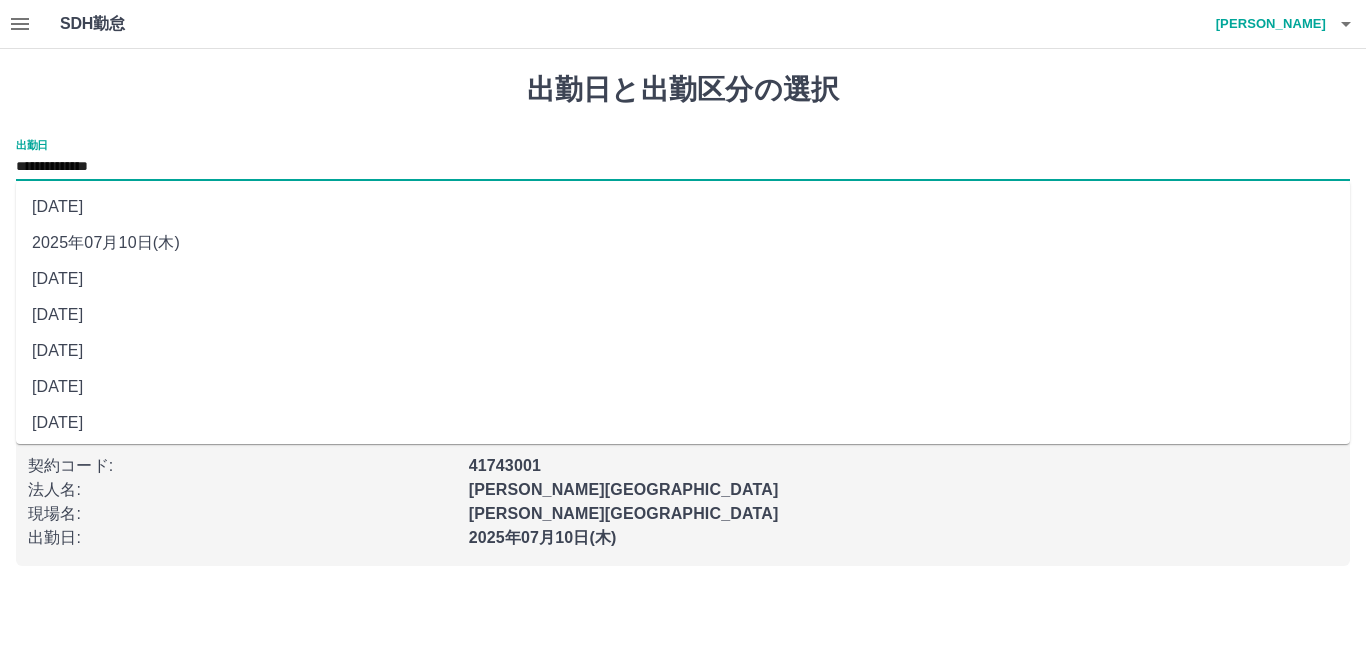 click on "[DATE]" at bounding box center [683, 279] 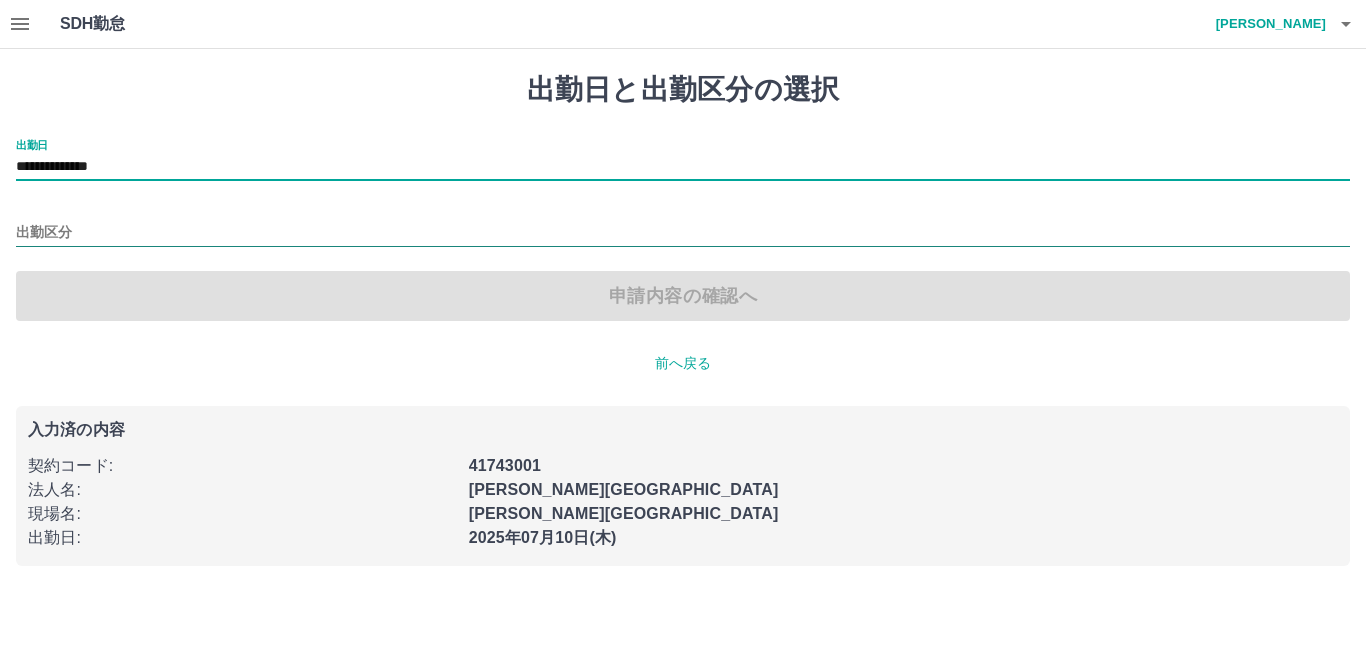 click on "出勤区分" at bounding box center [683, 233] 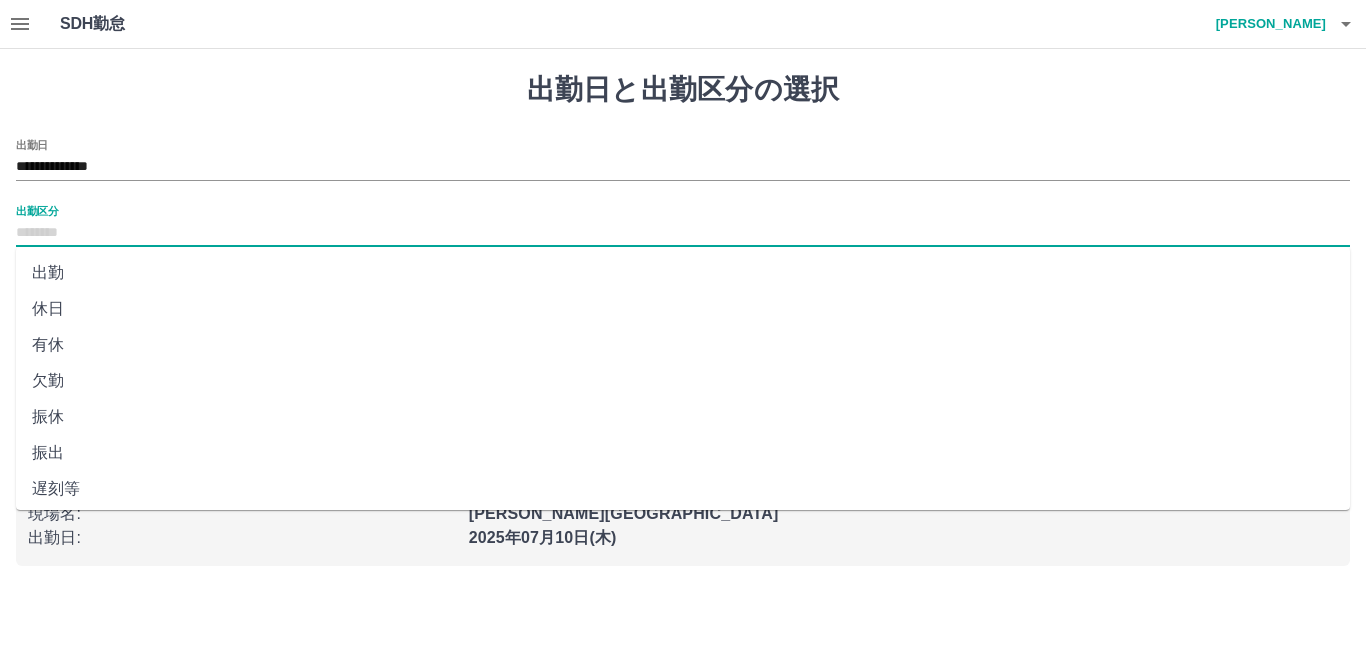 click on "出勤" at bounding box center (683, 273) 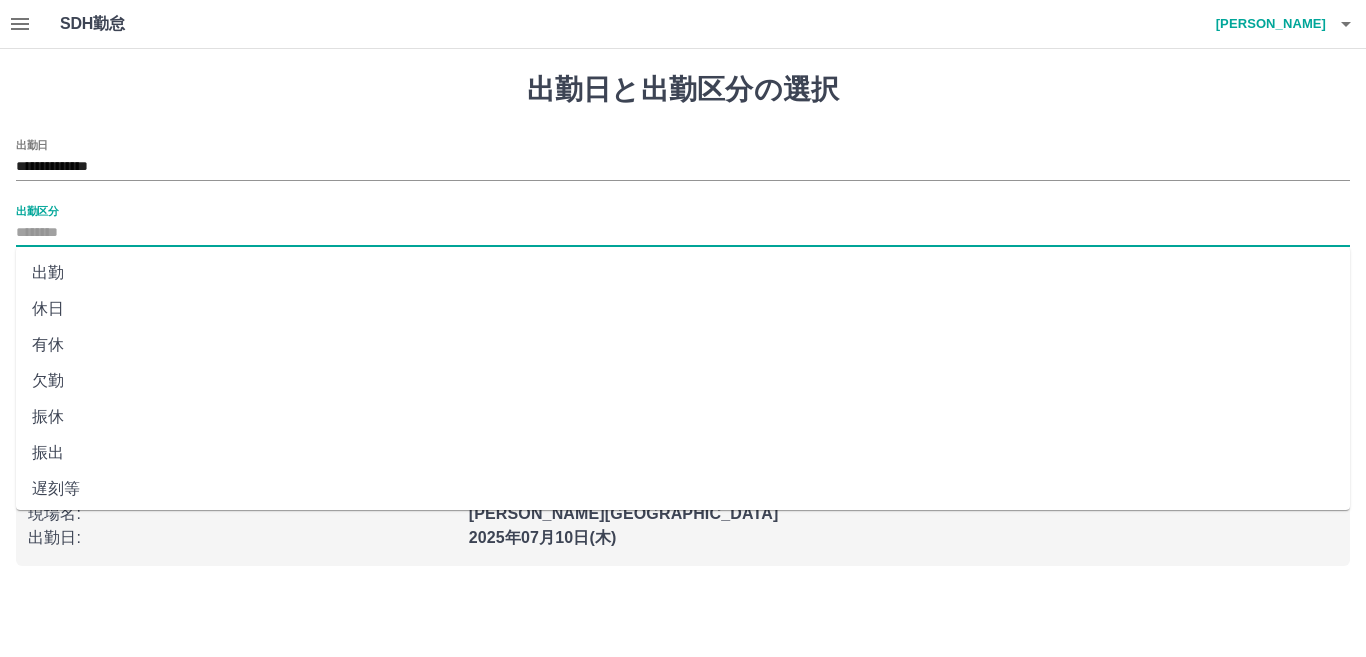 type on "**" 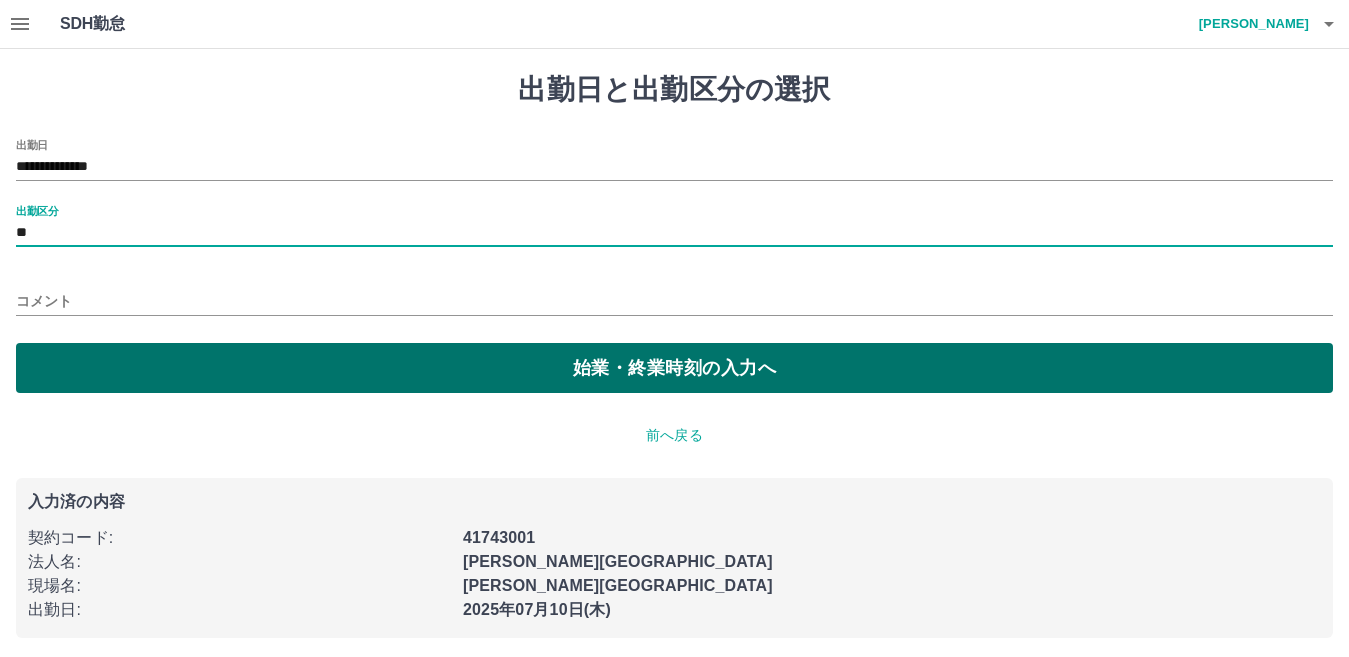 click on "始業・終業時刻の入力へ" at bounding box center [674, 368] 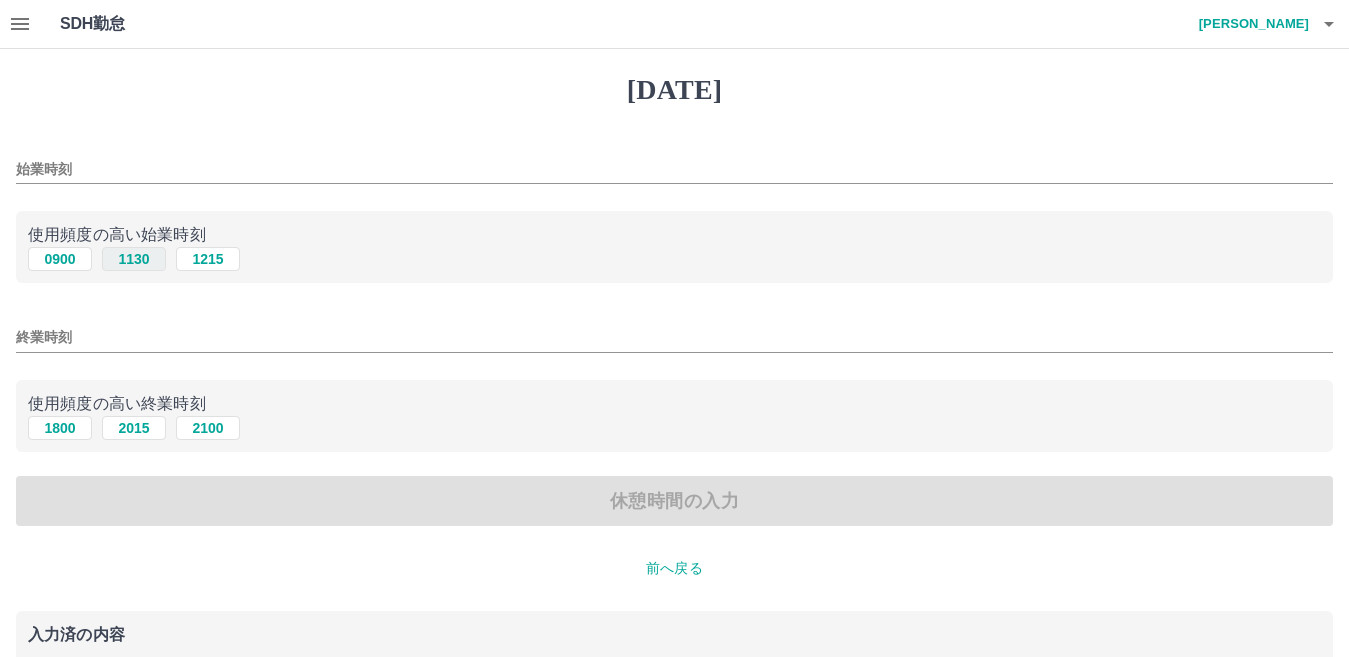 click on "1130" at bounding box center (134, 259) 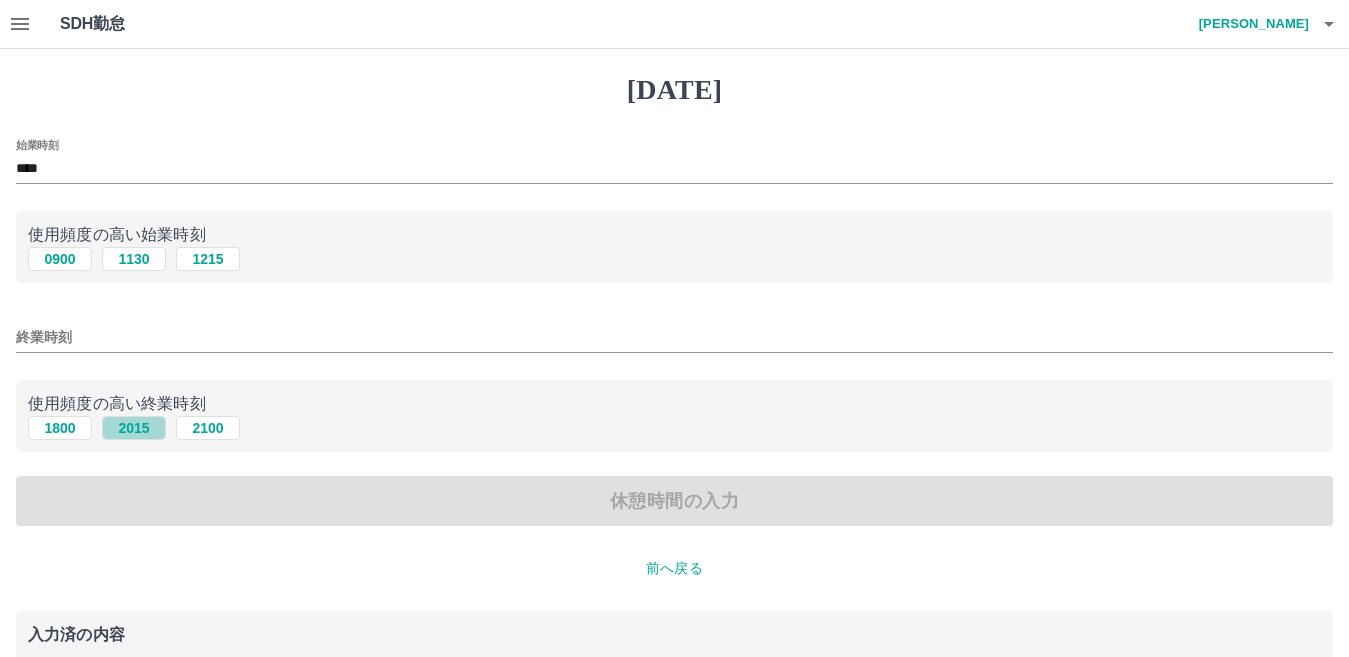 click on "2015" at bounding box center [134, 428] 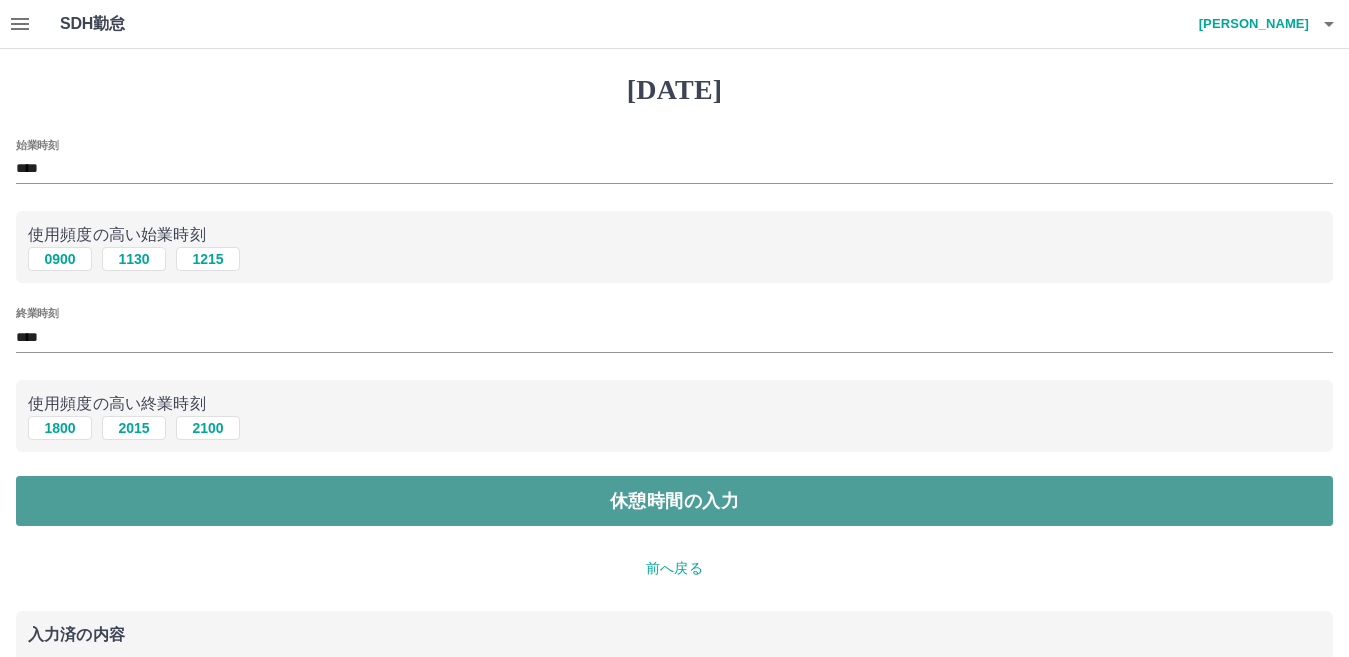 click on "休憩時間の入力" at bounding box center [674, 501] 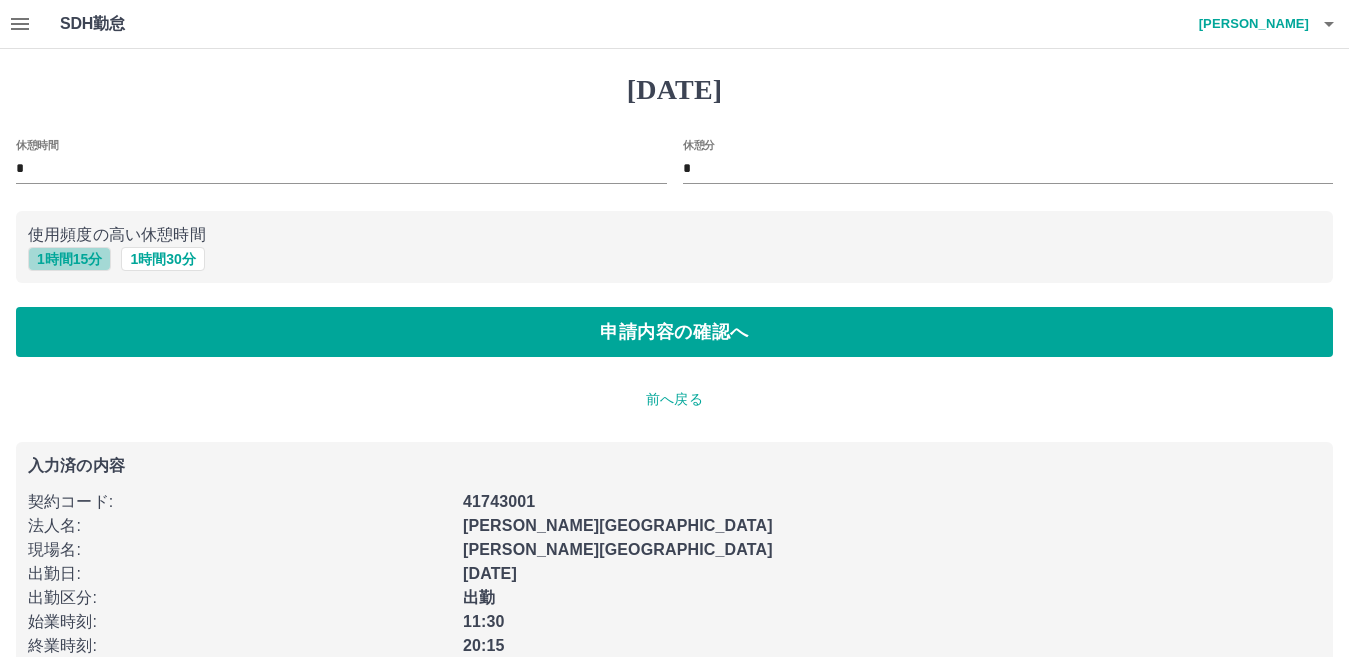 click on "1 時間 15 分" at bounding box center [69, 259] 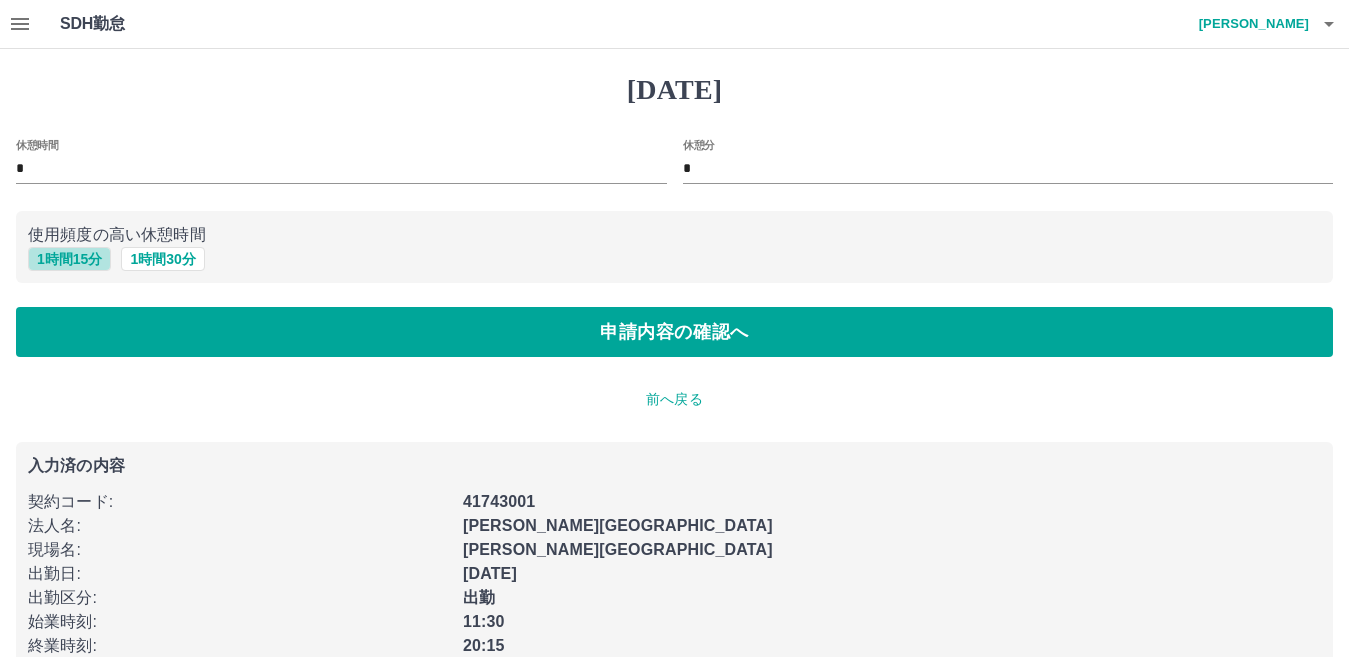 type on "*" 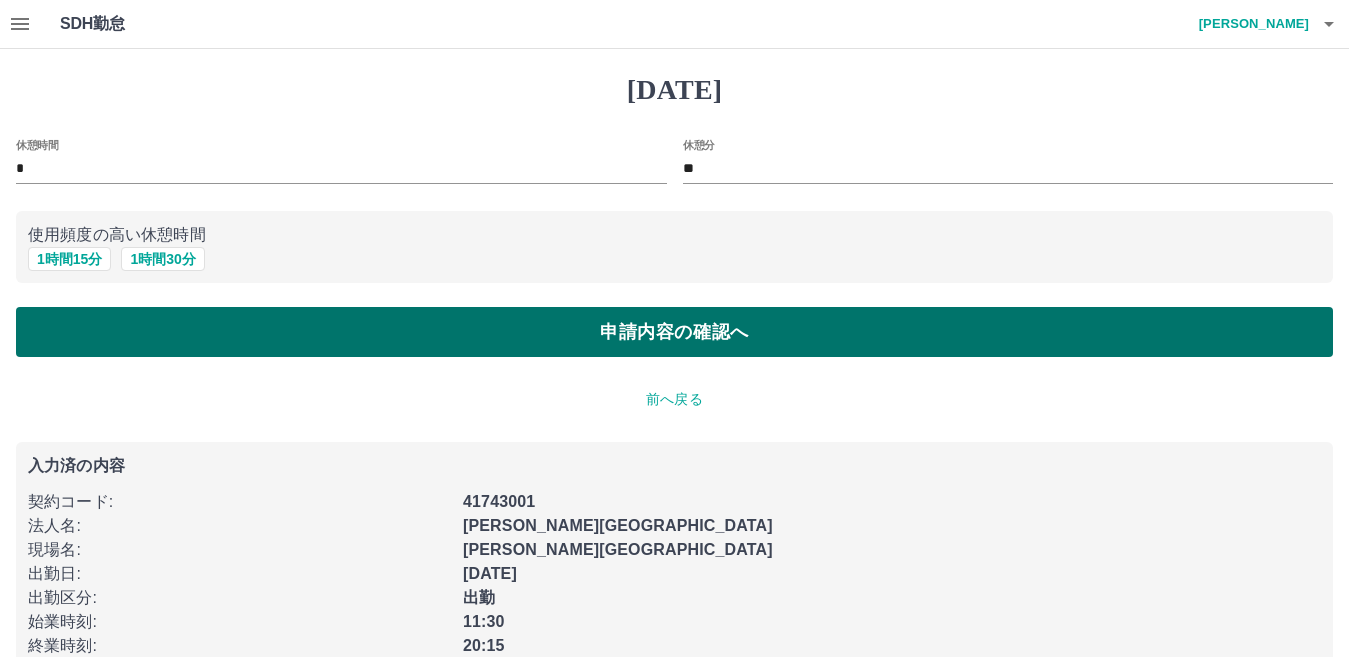 click on "申請内容の確認へ" at bounding box center [674, 332] 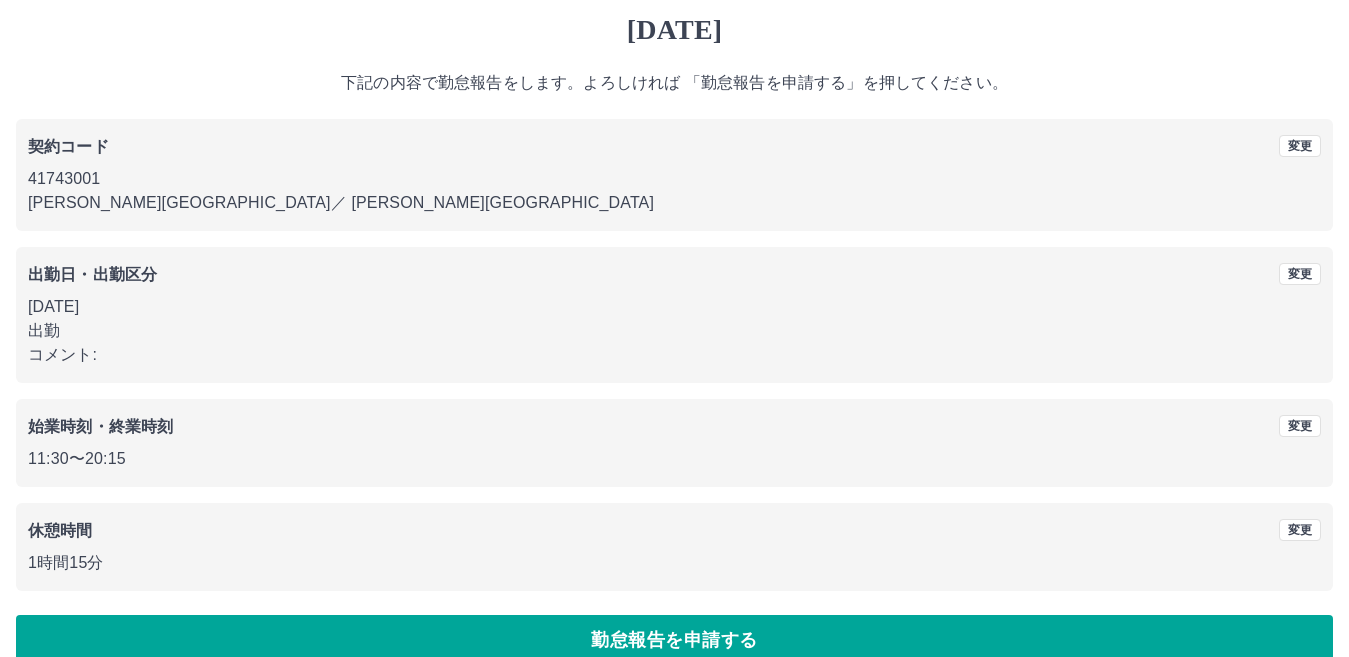 scroll, scrollTop: 92, scrollLeft: 0, axis: vertical 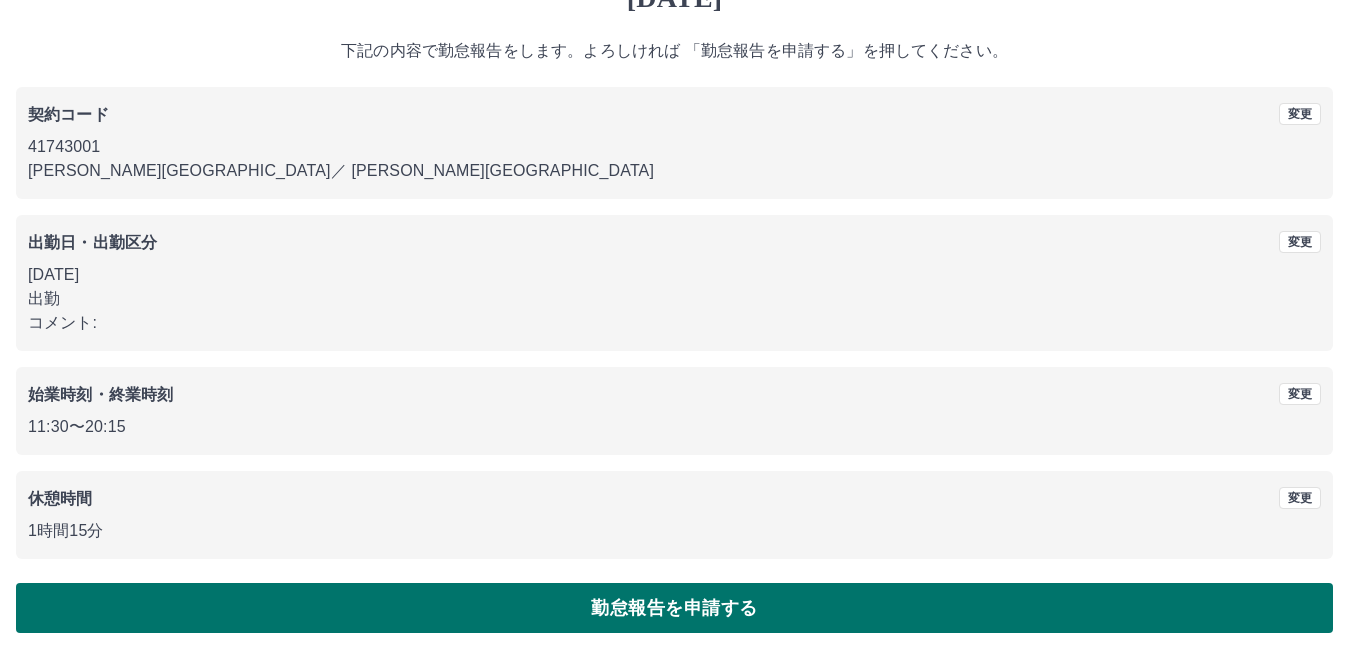 click on "勤怠報告を申請する" at bounding box center (674, 608) 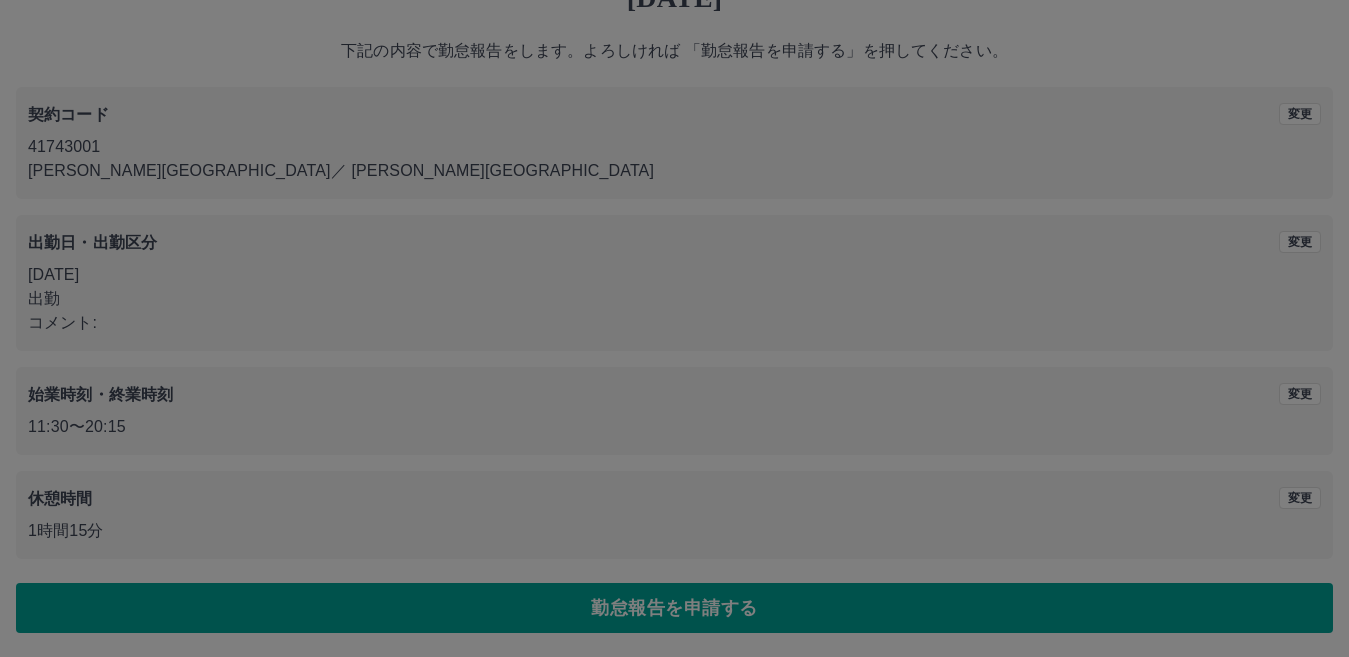 scroll, scrollTop: 0, scrollLeft: 0, axis: both 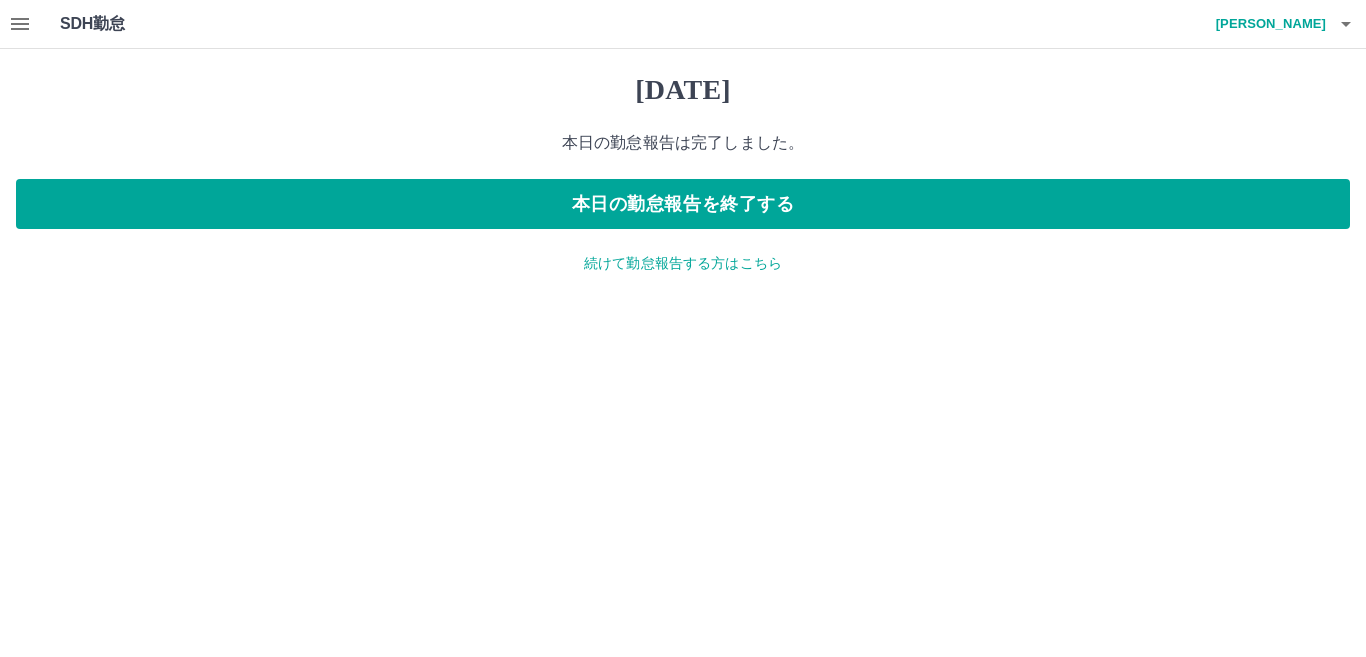 click on "続けて勤怠報告する方はこちら" at bounding box center [683, 263] 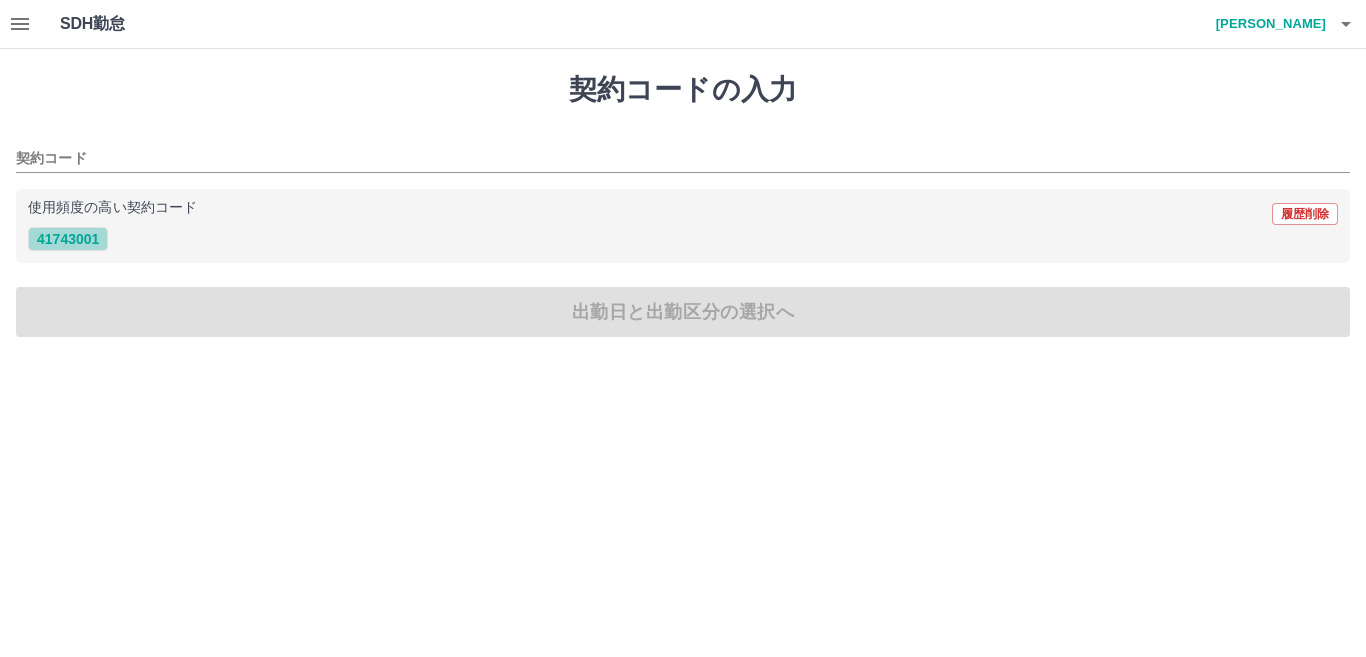 click on "41743001" at bounding box center (68, 239) 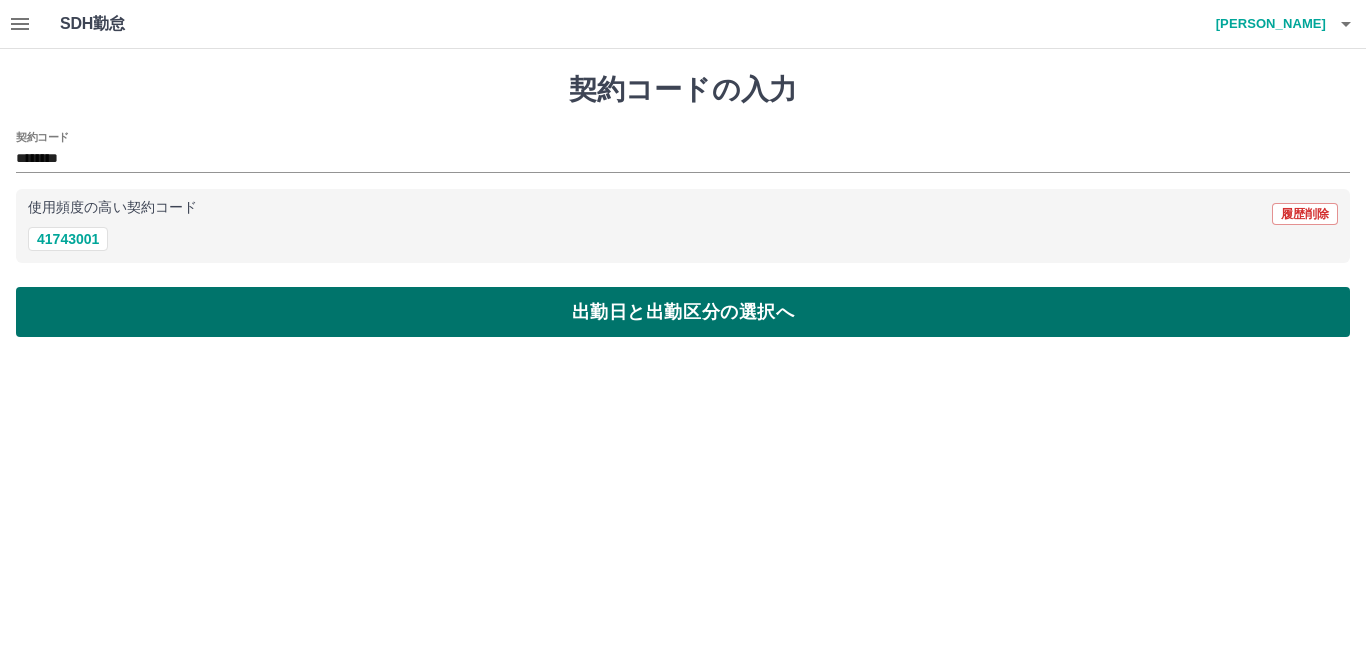 click on "出勤日と出勤区分の選択へ" at bounding box center [683, 312] 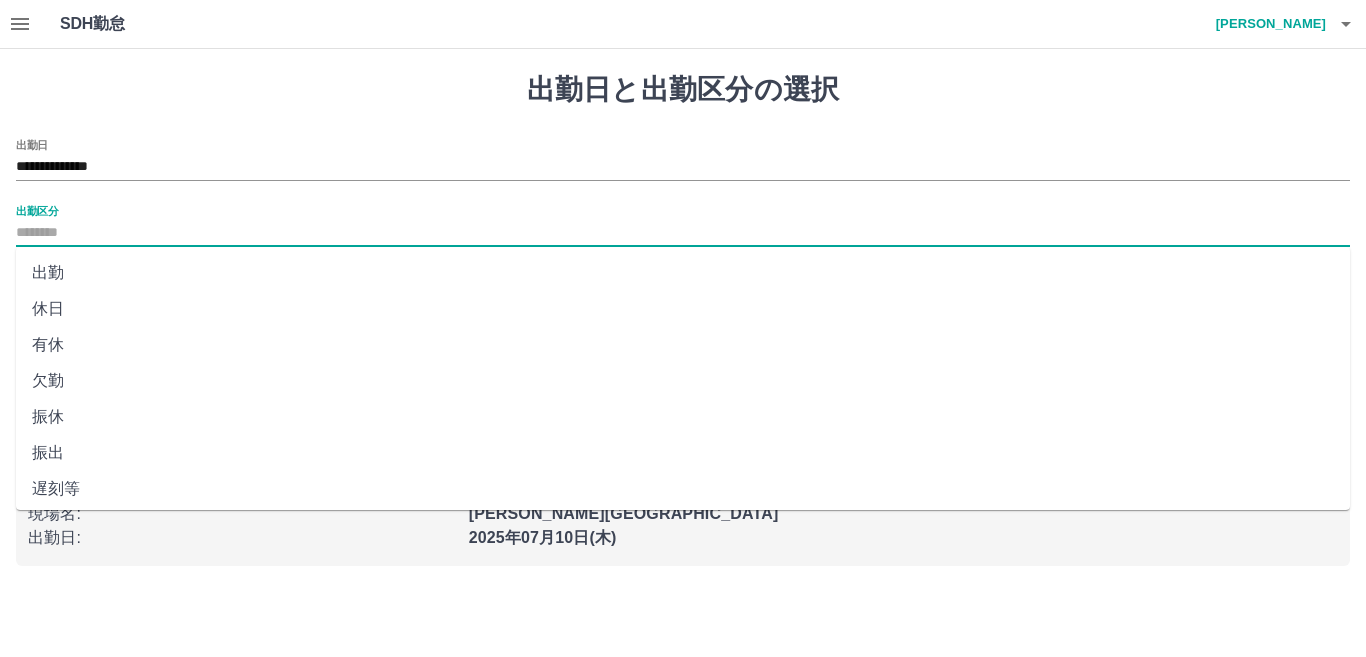 click on "出勤区分" at bounding box center [683, 233] 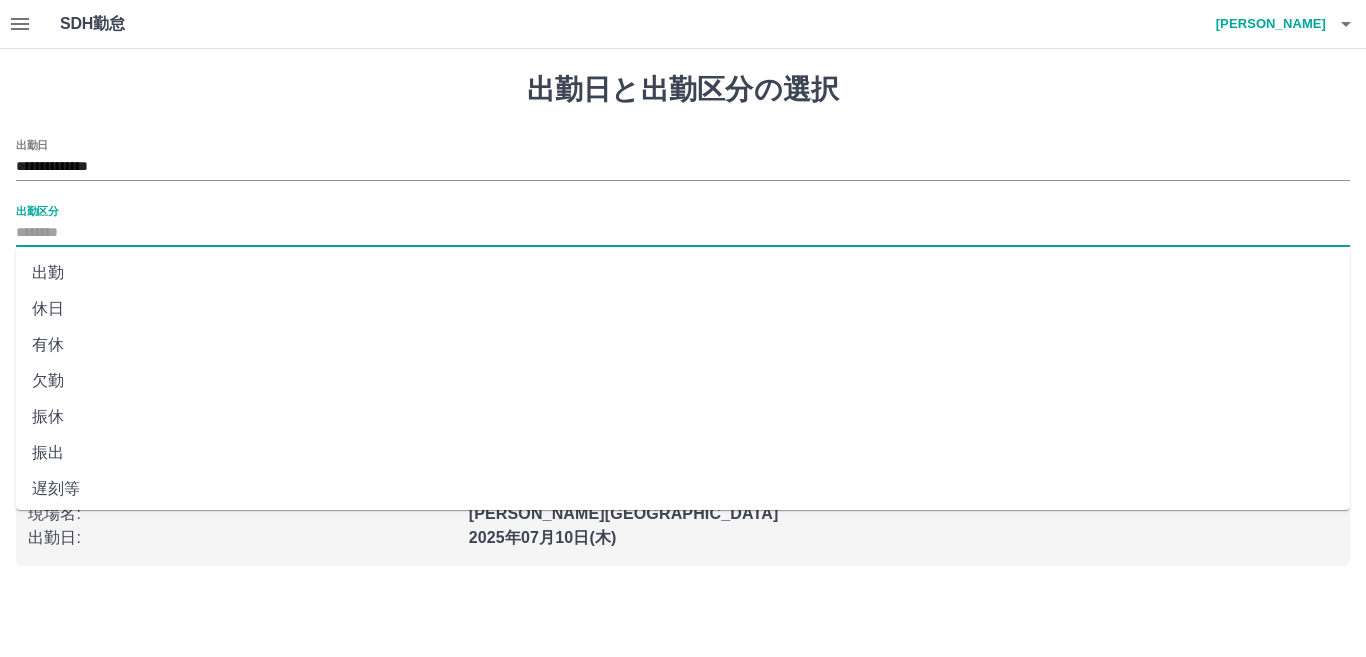 click on "出勤" at bounding box center (683, 273) 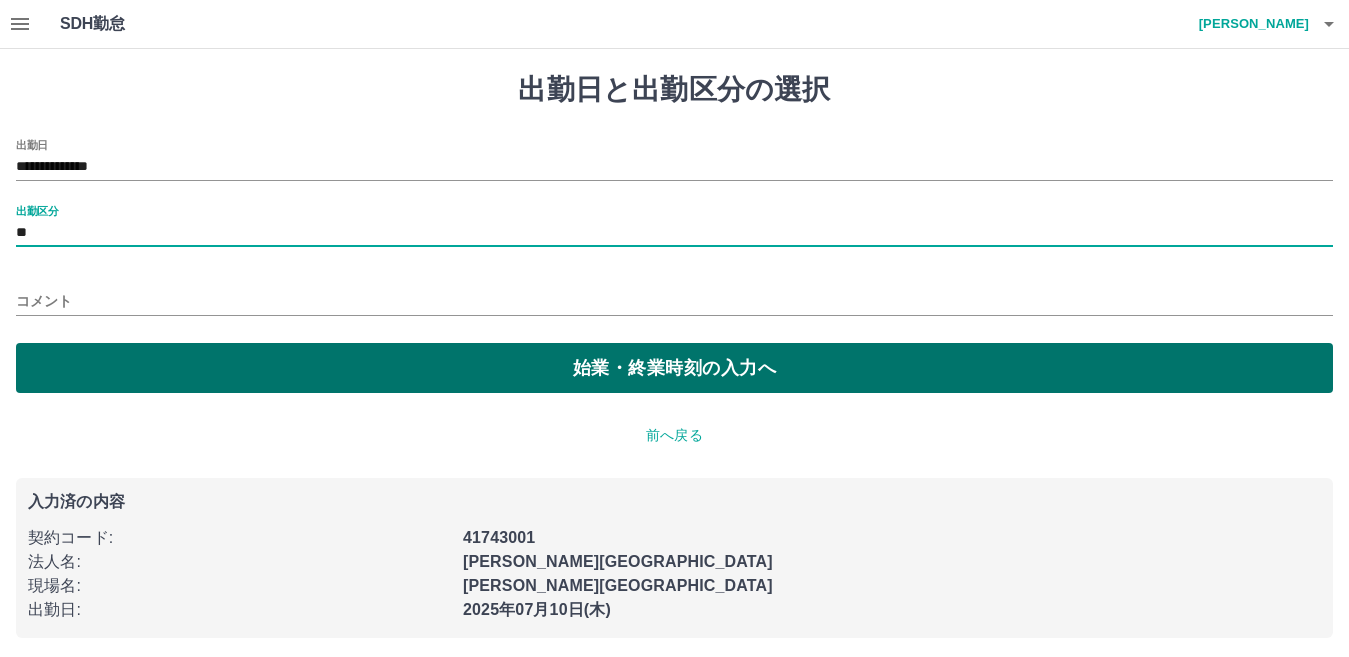 click on "始業・終業時刻の入力へ" at bounding box center [674, 368] 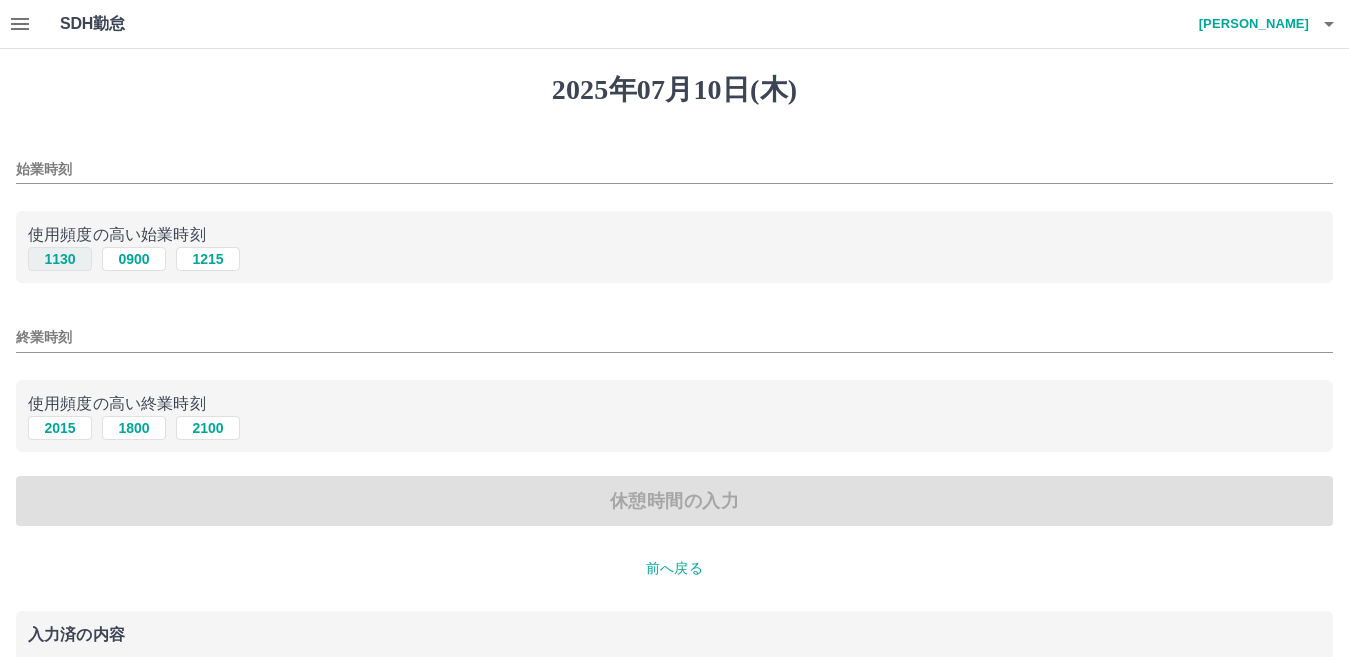 click on "1130" at bounding box center (60, 259) 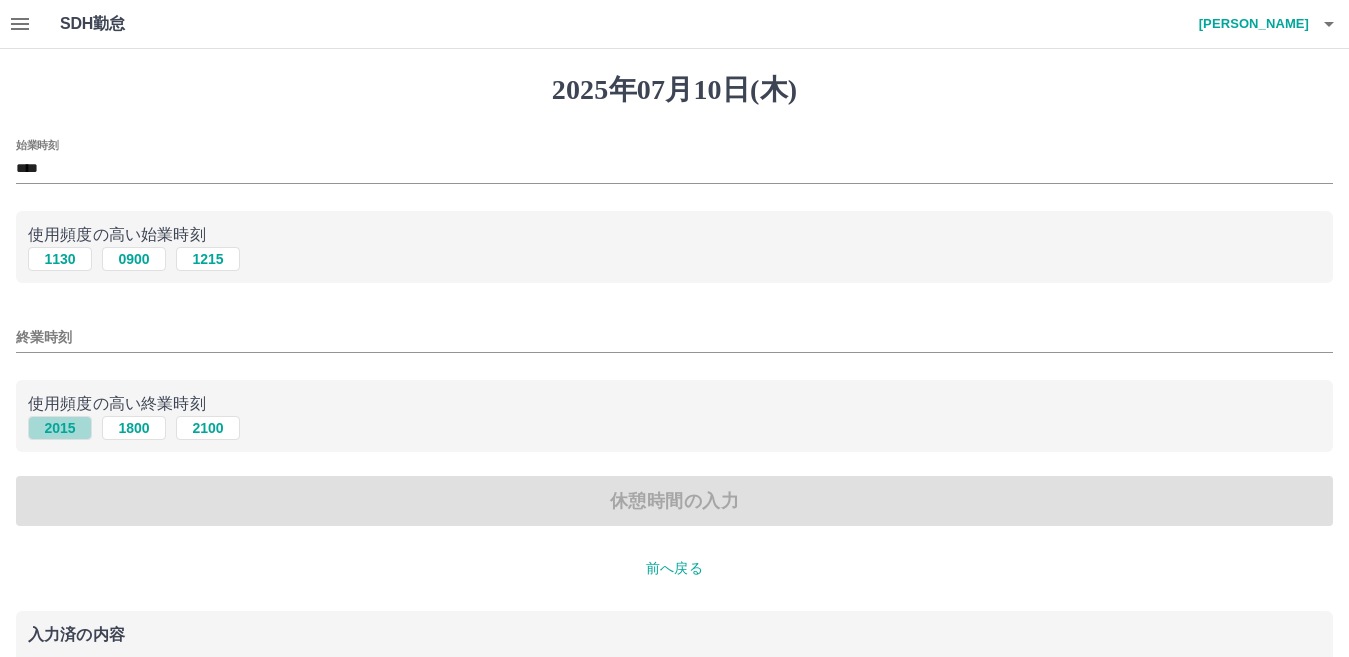 click on "2015" at bounding box center (60, 428) 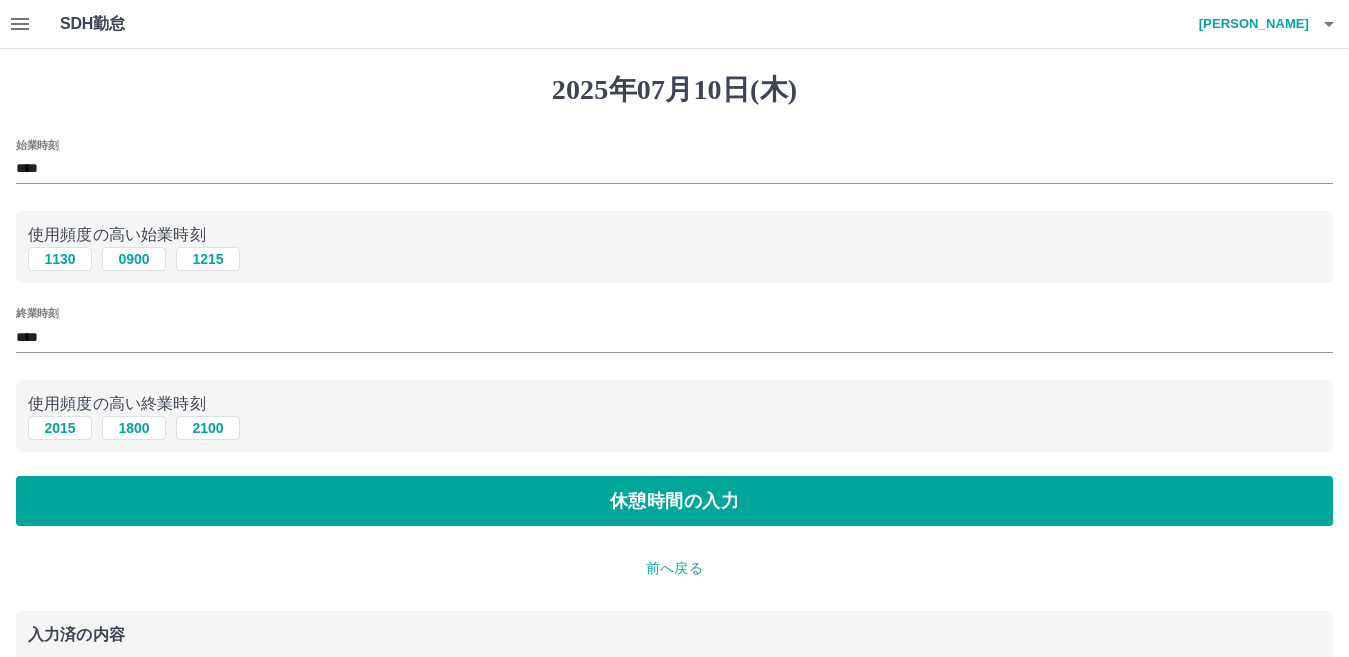 click on "休憩時間の入力" at bounding box center [674, 501] 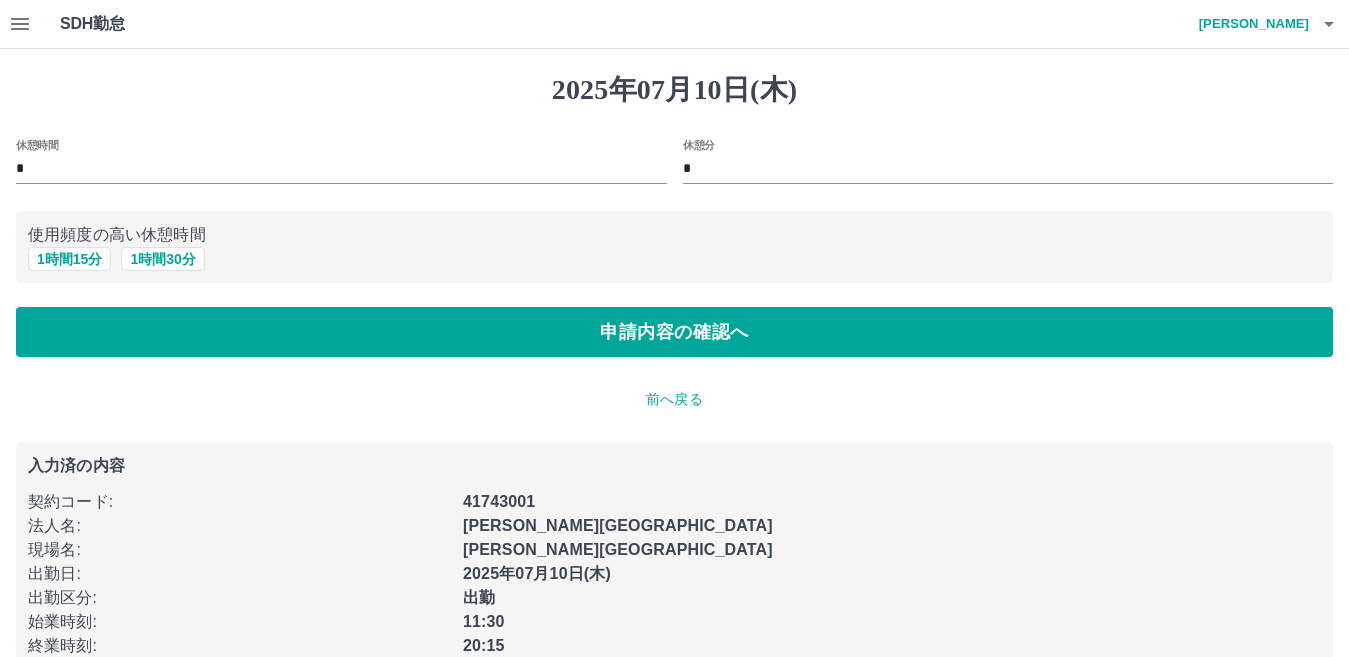 click on "使用頻度の高い休憩時間" at bounding box center (674, 235) 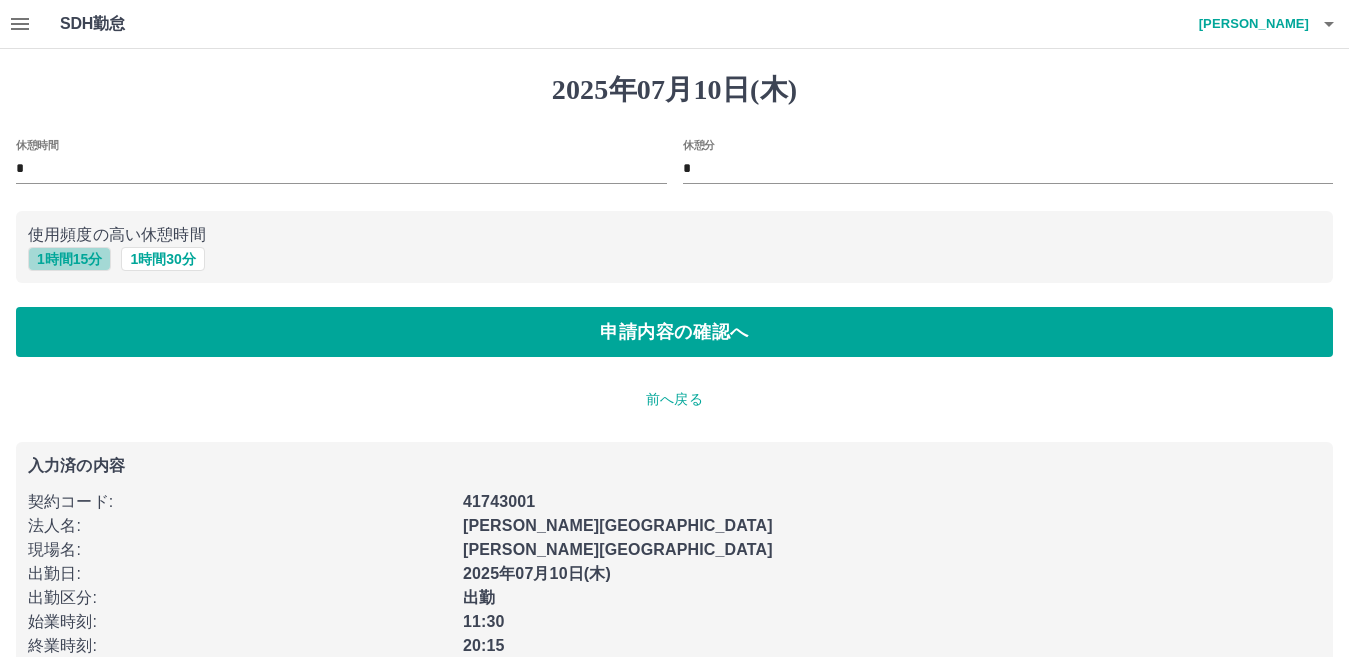 click on "1 時間 15 分" at bounding box center (69, 259) 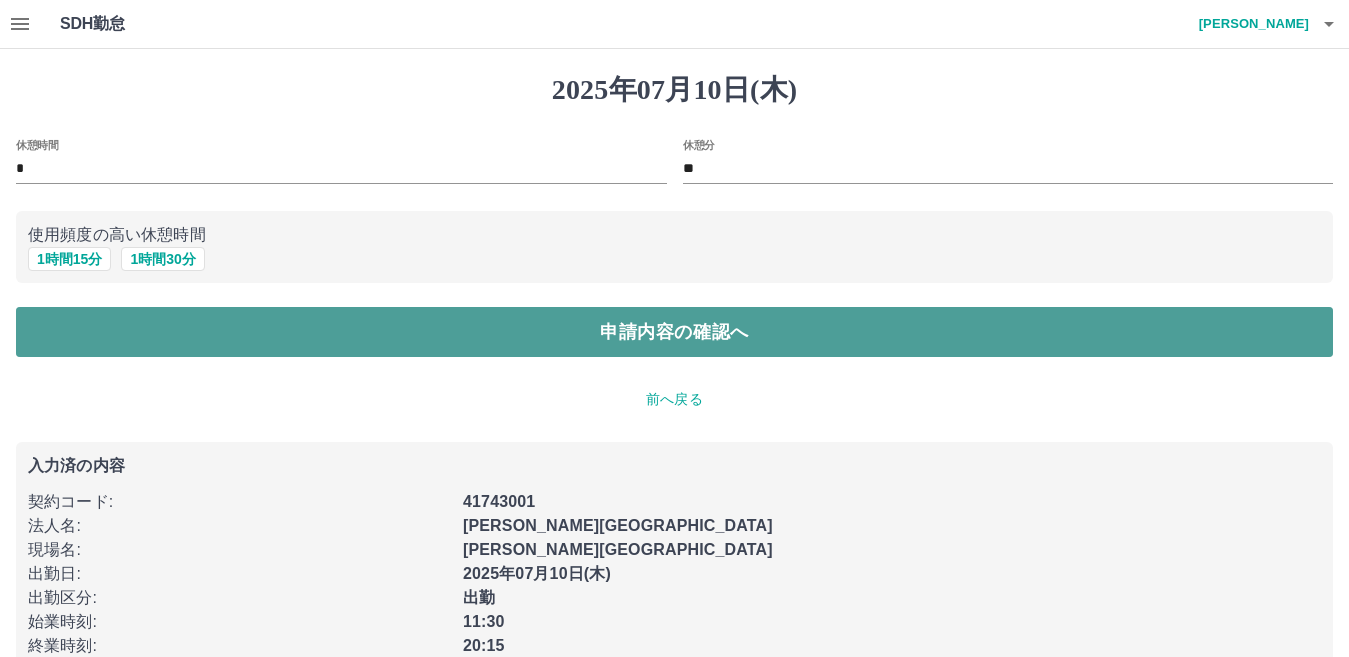 click on "申請内容の確認へ" at bounding box center (674, 332) 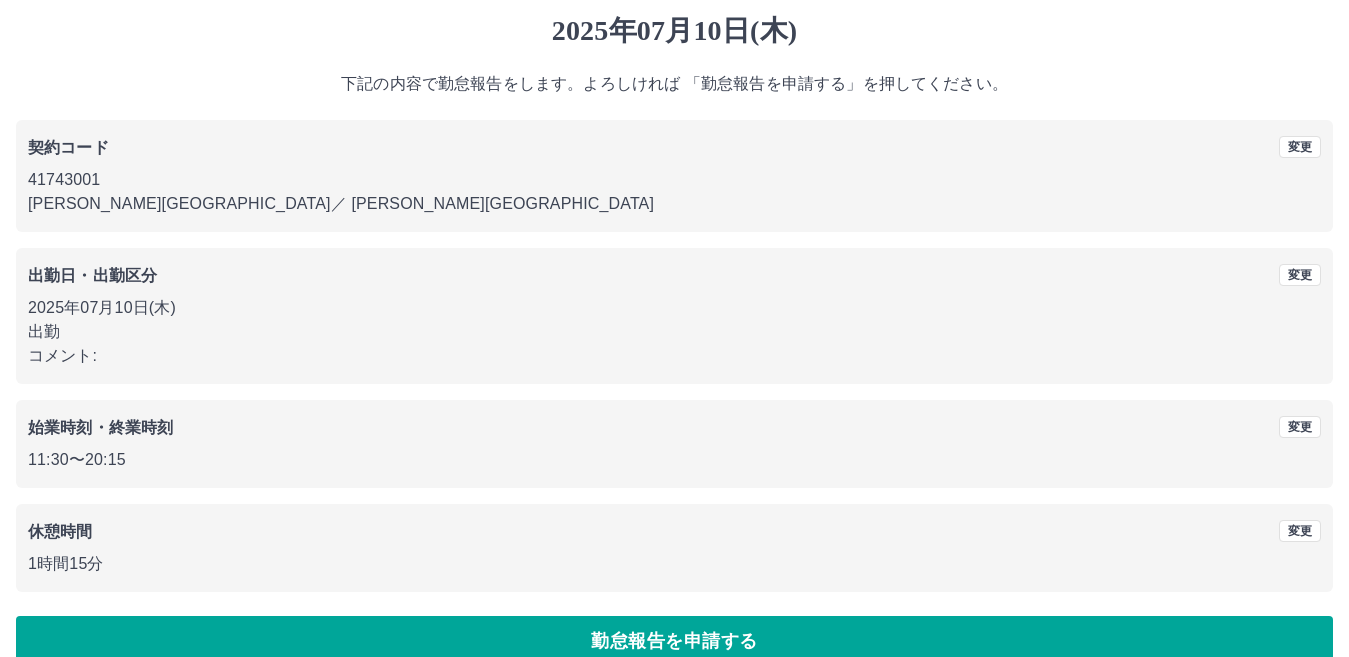 scroll, scrollTop: 92, scrollLeft: 0, axis: vertical 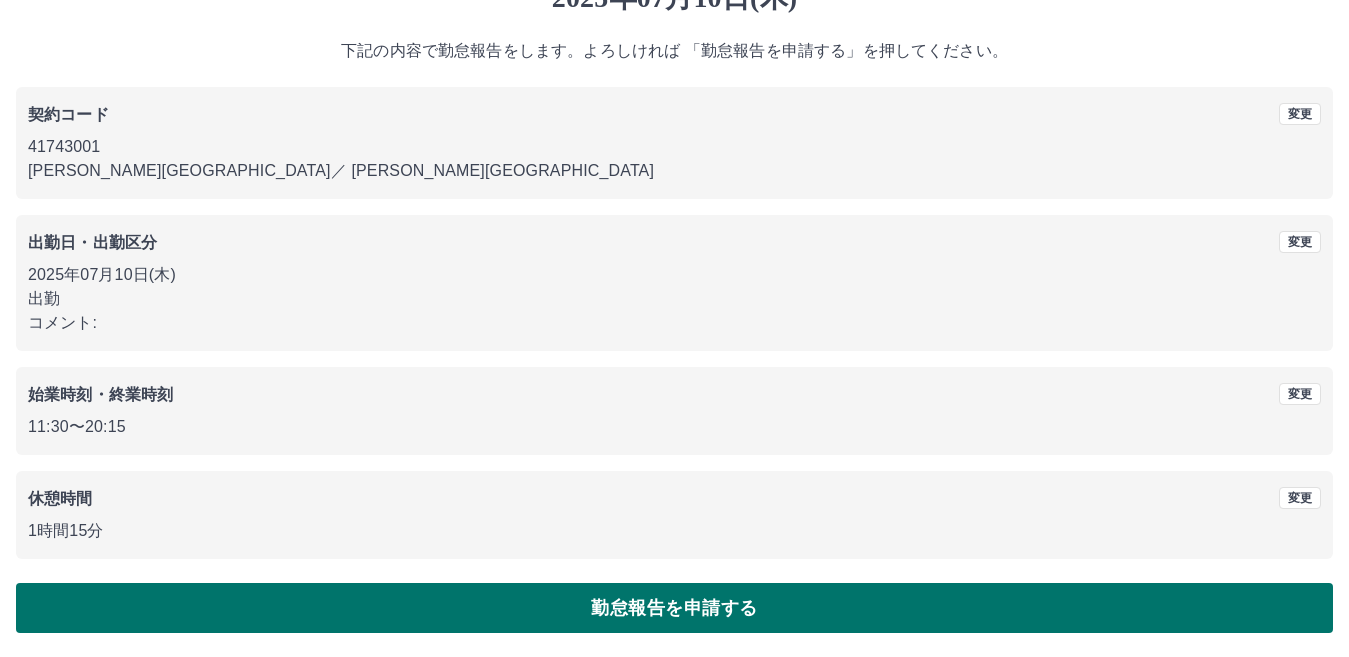 click on "勤怠報告を申請する" at bounding box center (674, 608) 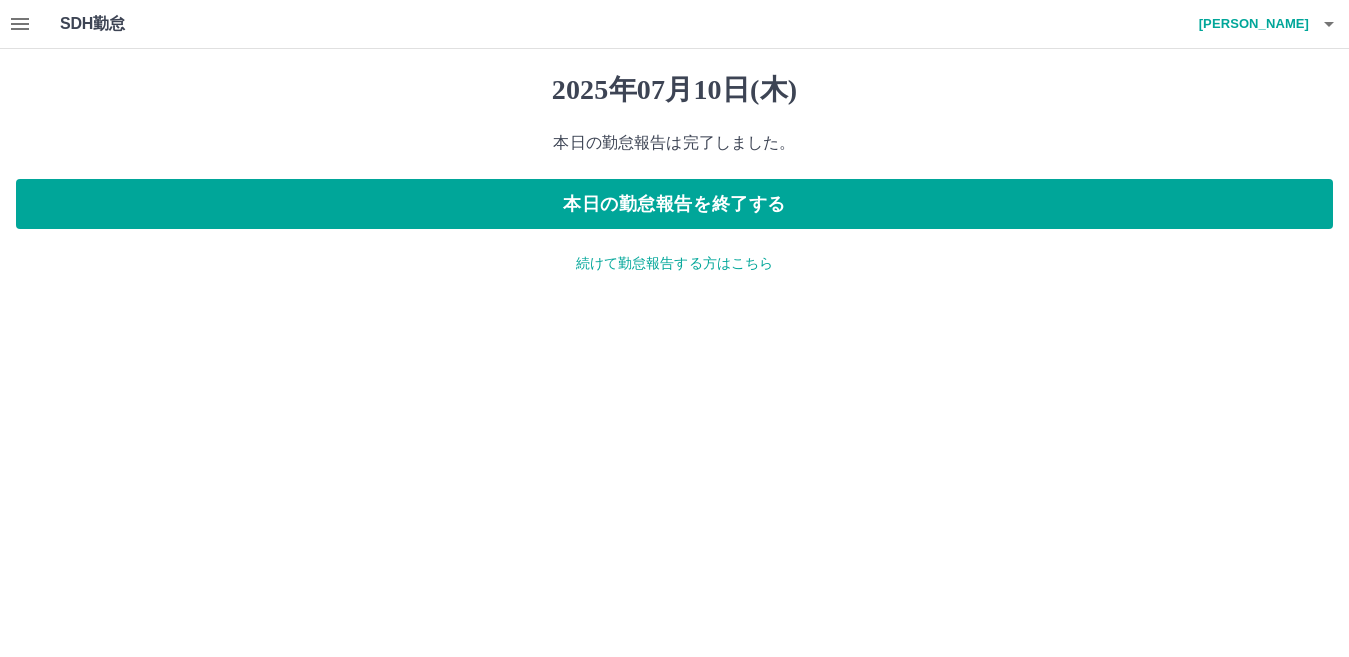 scroll, scrollTop: 0, scrollLeft: 0, axis: both 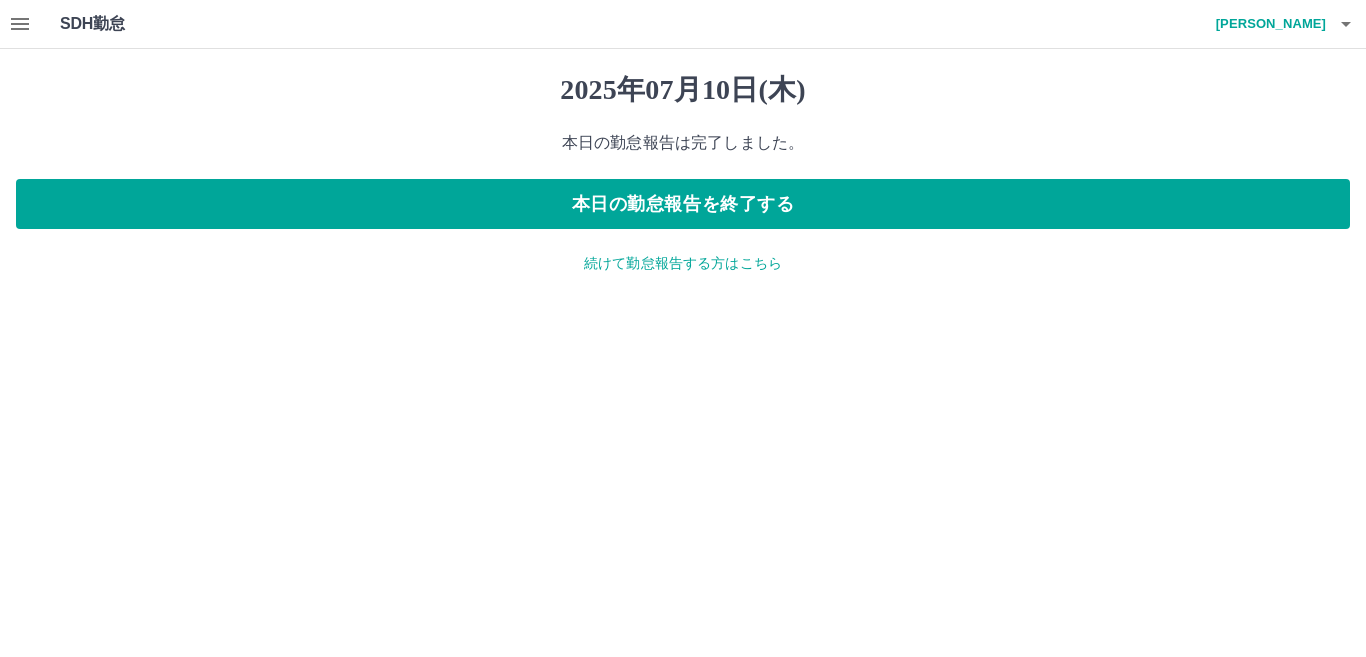 click on "続けて勤怠報告する方はこちら" at bounding box center (683, 263) 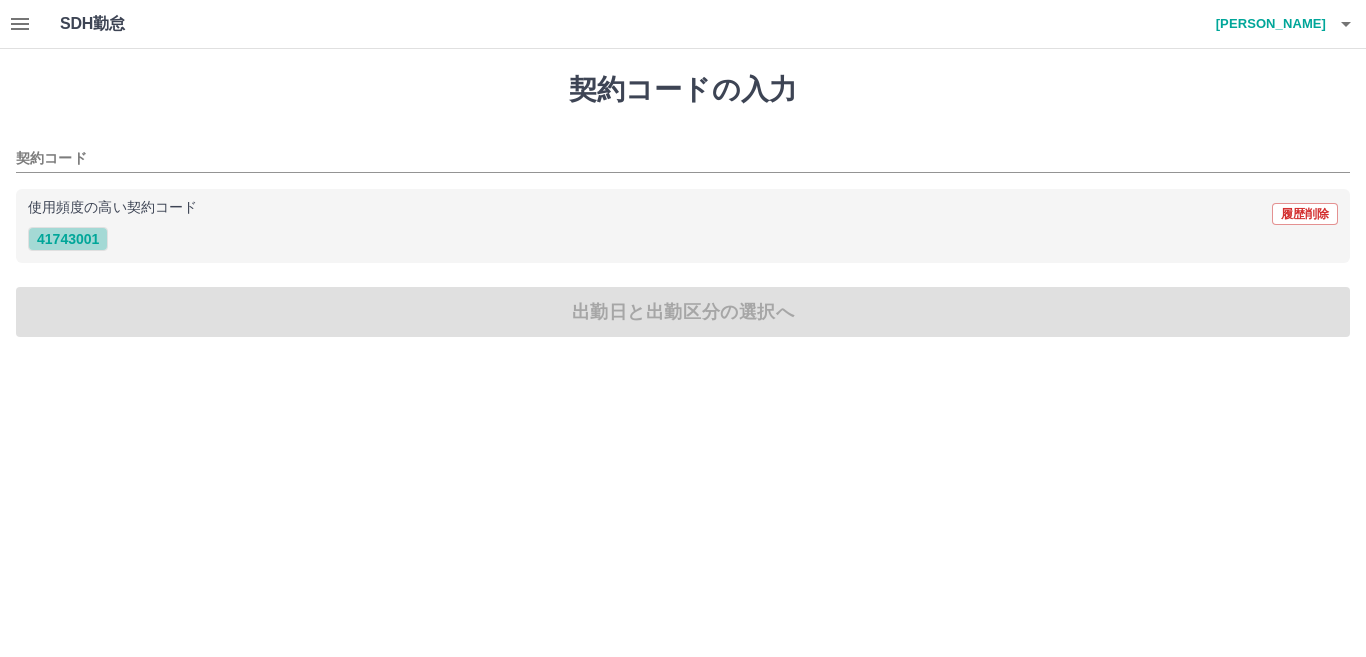 click on "41743001" at bounding box center (68, 239) 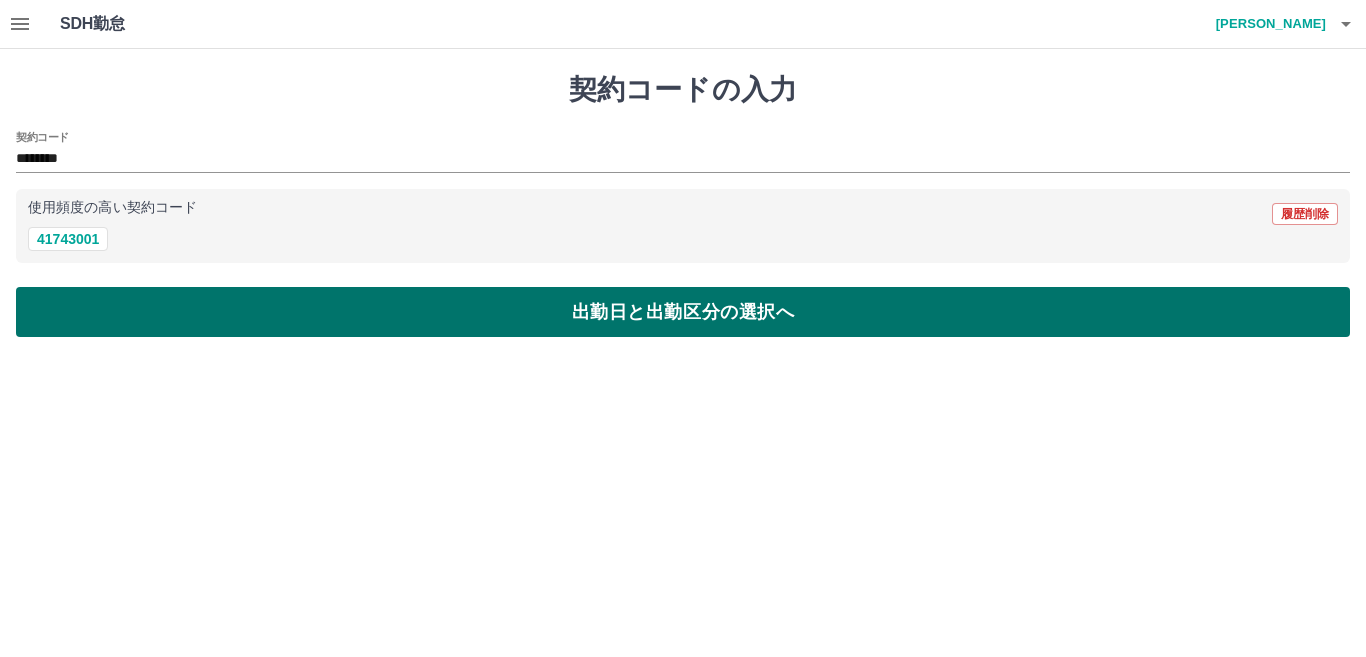 click on "出勤日と出勤区分の選択へ" at bounding box center (683, 312) 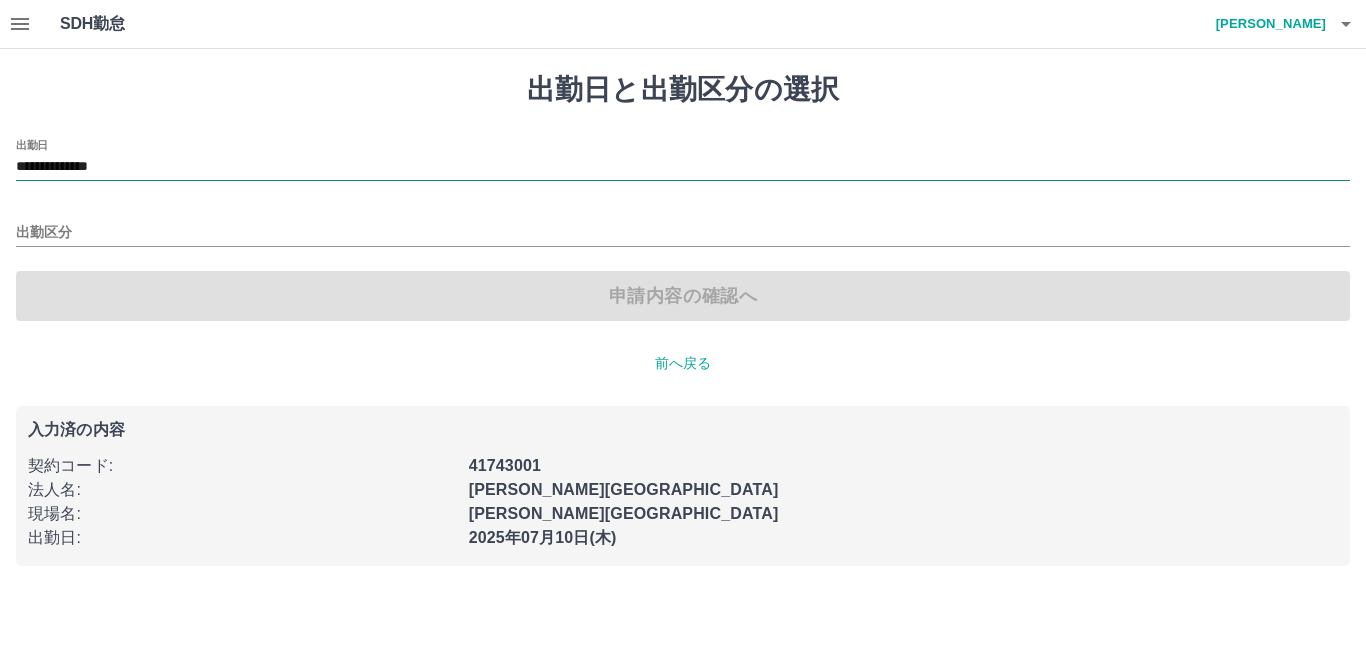 click on "**********" at bounding box center (683, 167) 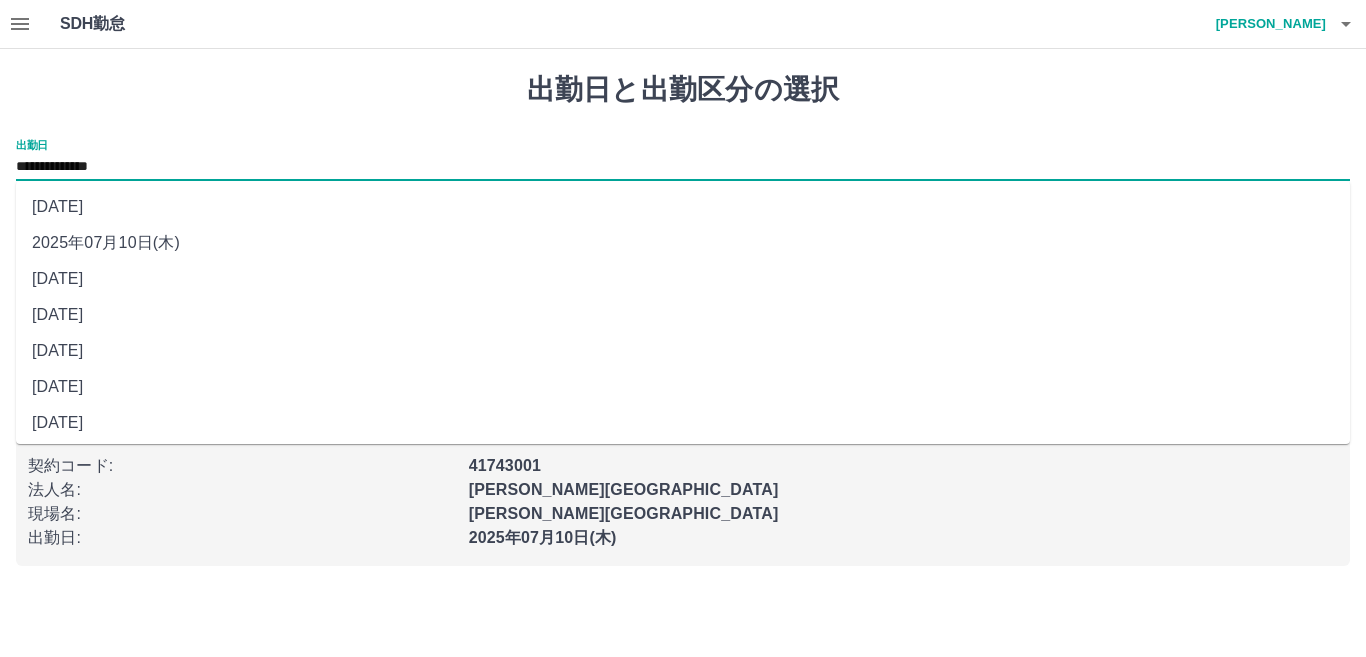 click on "[DATE]" at bounding box center (683, 207) 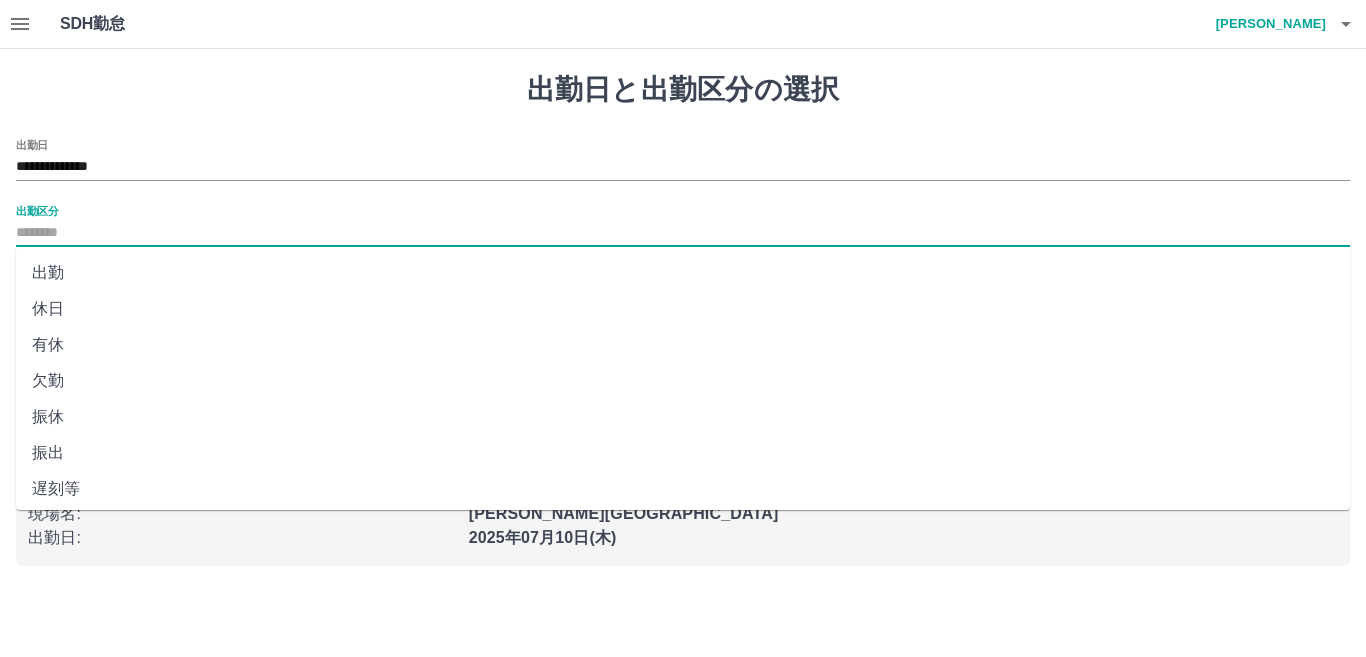 click on "出勤区分" at bounding box center [683, 233] 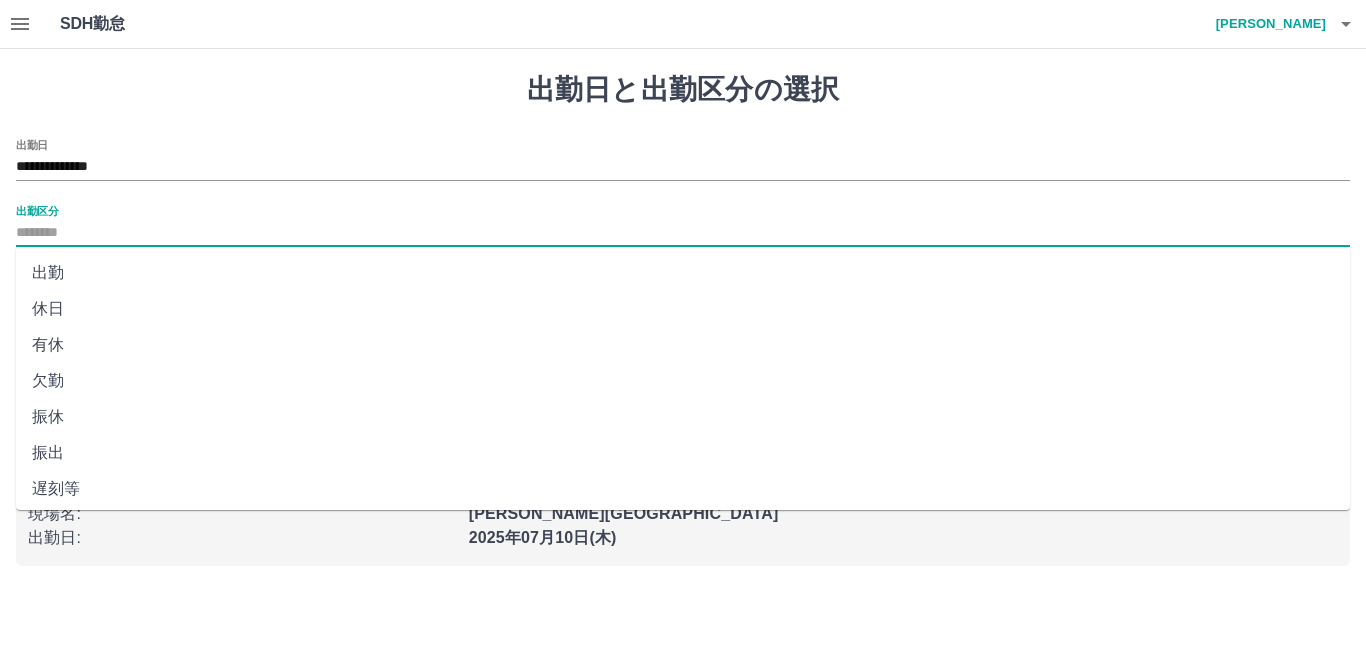 click on "休日" at bounding box center (683, 309) 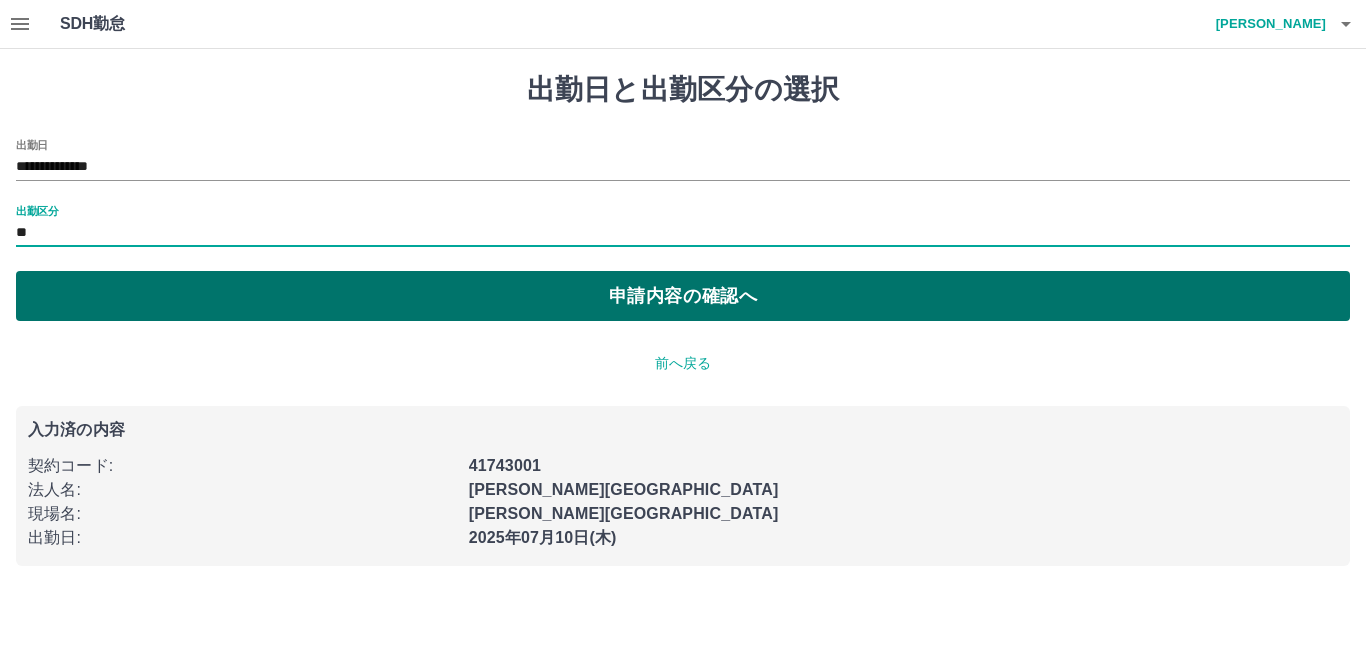 click on "申請内容の確認へ" at bounding box center (683, 296) 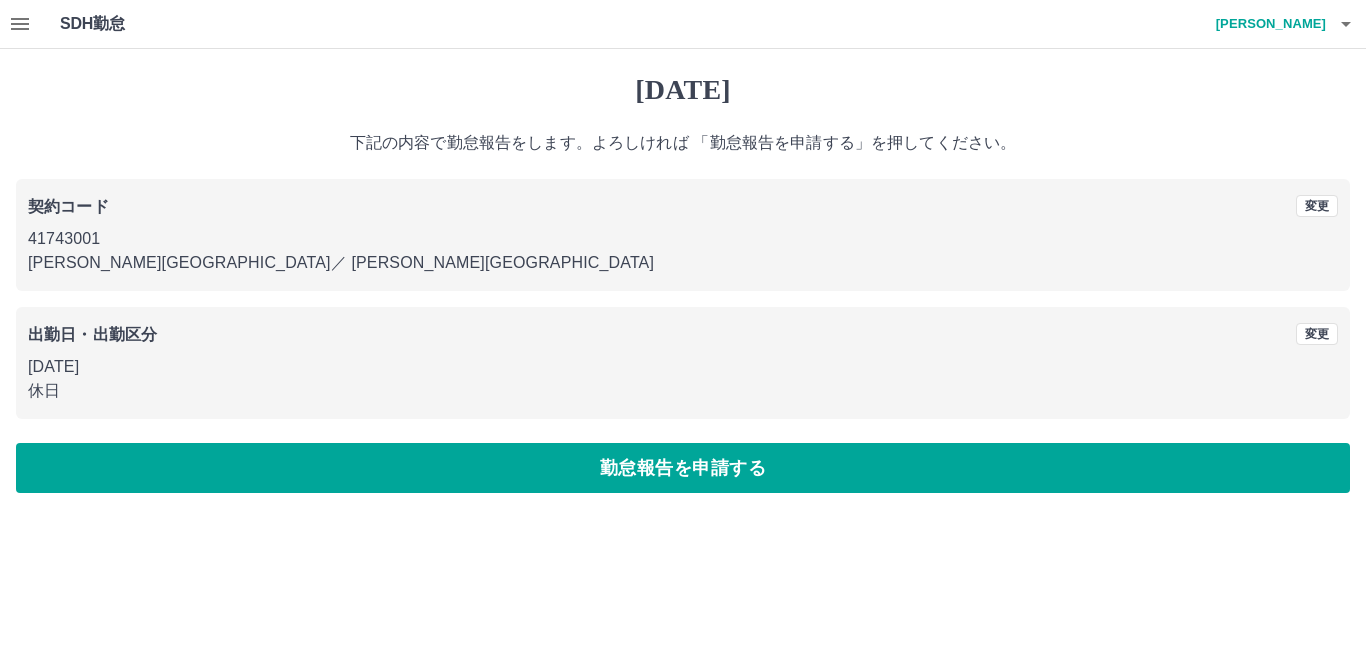 click on "[DATE] 下記の内容で勤怠報告をします。よろしければ 「勤怠報告を申請する」を押してください。 契約コード 変更 41743001 [PERSON_NAME][GEOGRAPHIC_DATA]  ／   [PERSON_NAME][GEOGRAPHIC_DATA] 出勤日・出勤区分 変更 [DATE] 休日 勤怠報告を申請する" at bounding box center [683, 283] 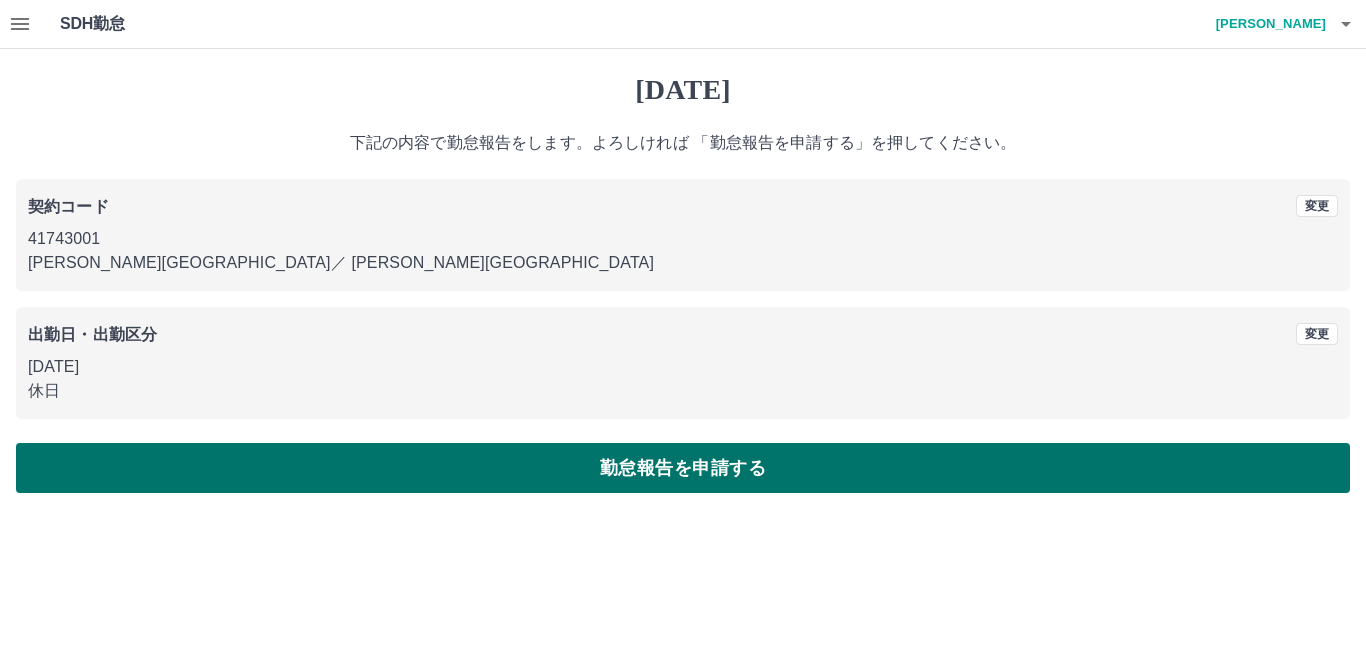 click on "勤怠報告を申請する" at bounding box center (683, 468) 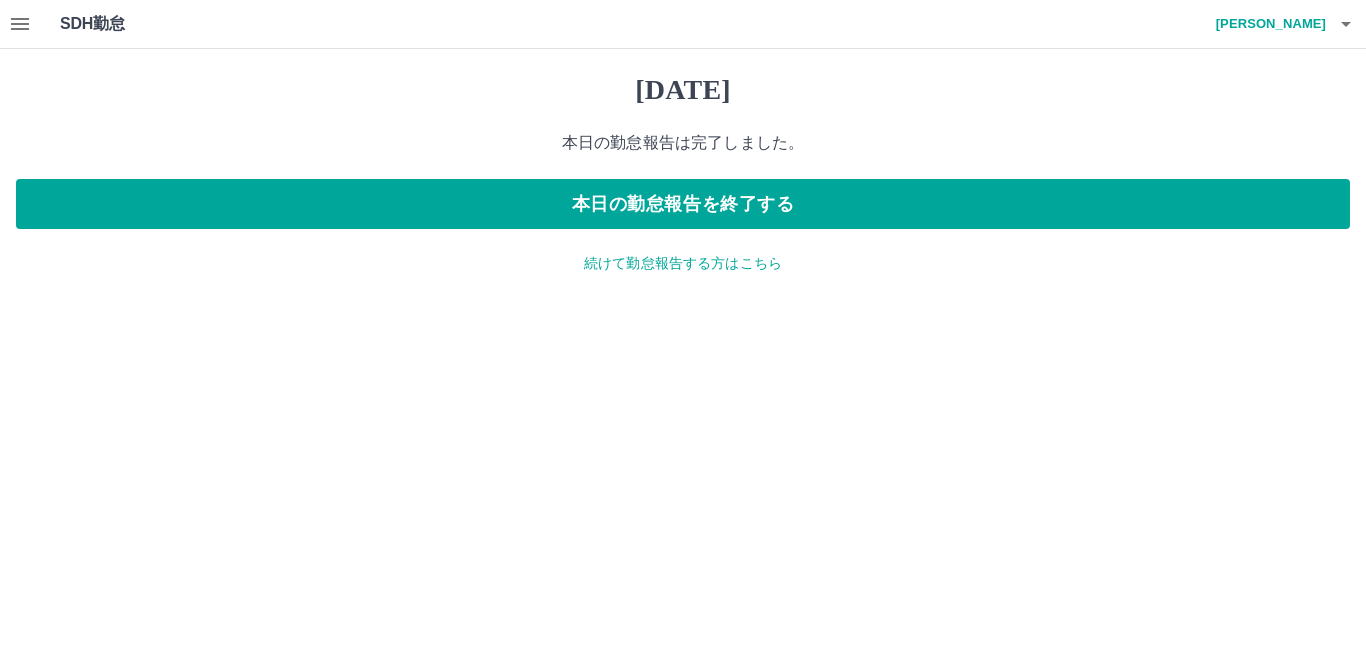 click on "続けて勤怠報告する方はこちら" at bounding box center [683, 263] 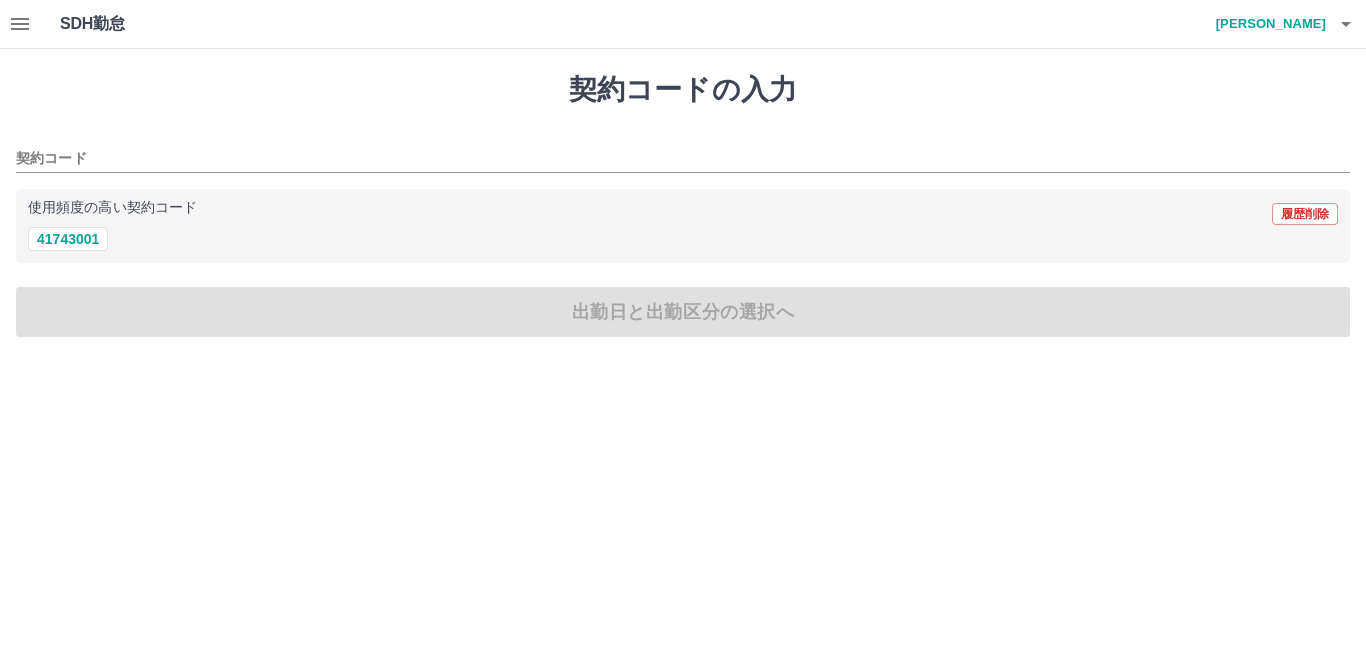 click on "SDH勤怠 [PERSON_NAME]" at bounding box center (683, 24) 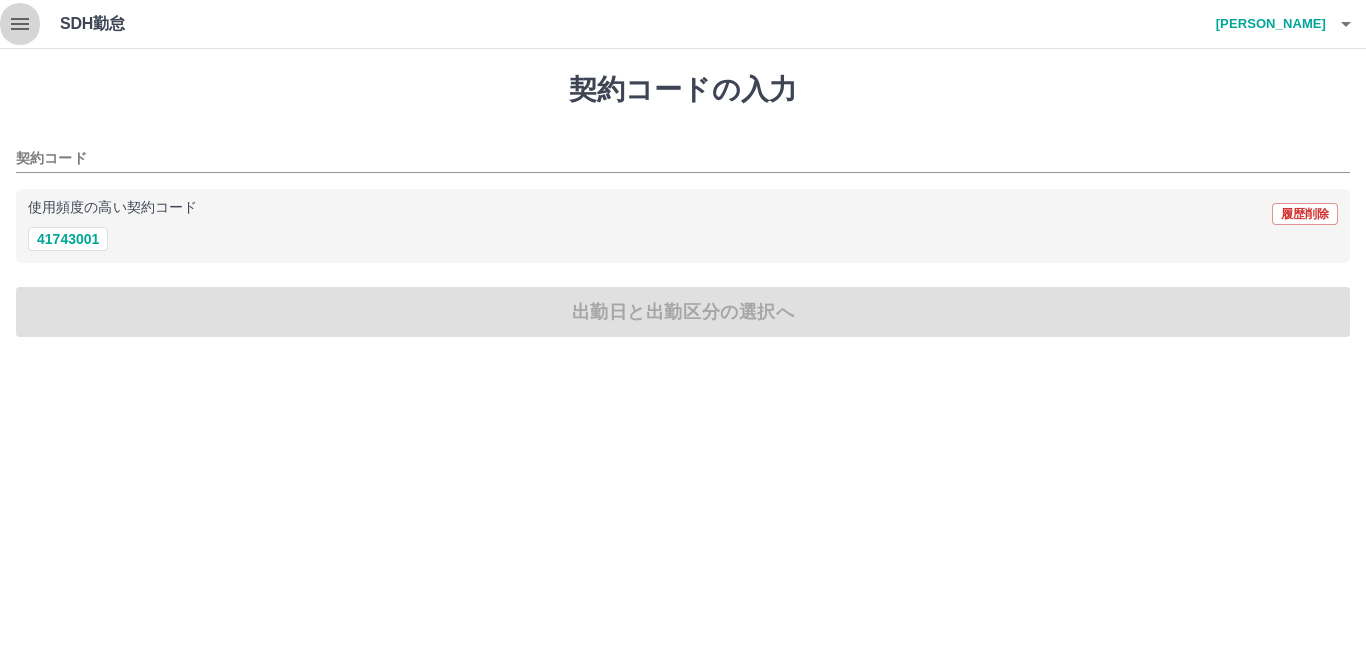 click 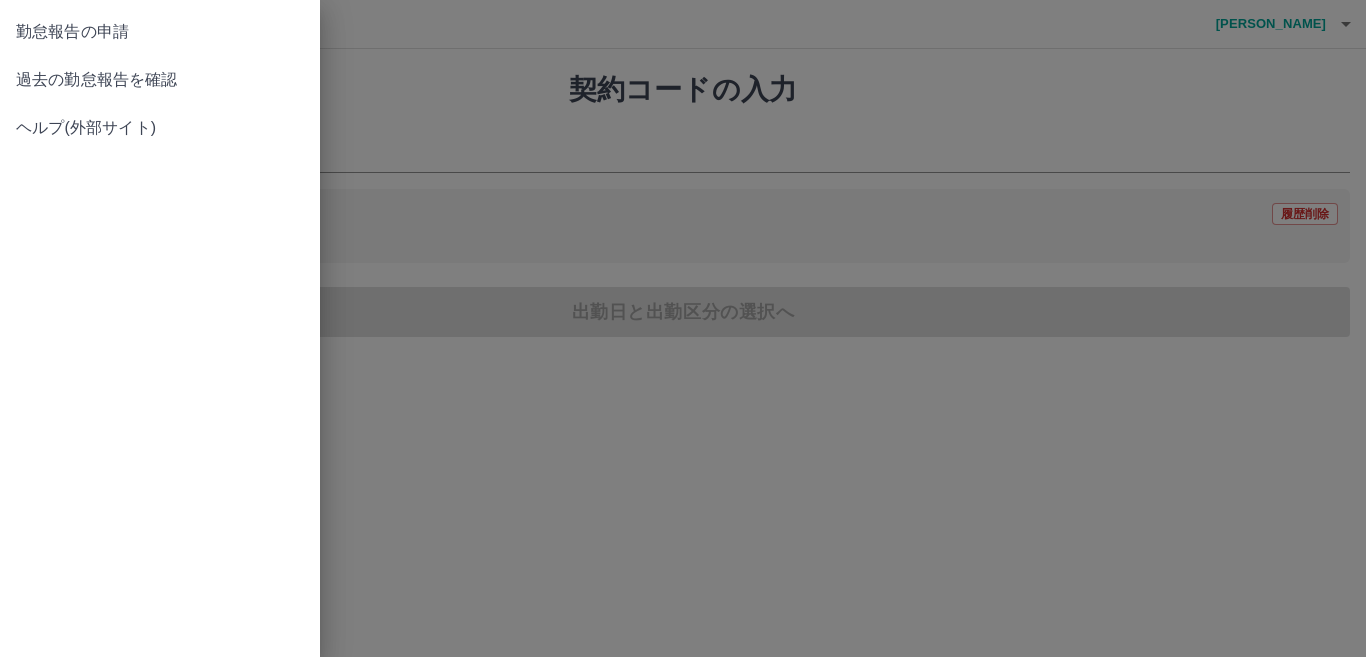 click on "過去の勤怠報告を確認" at bounding box center (160, 80) 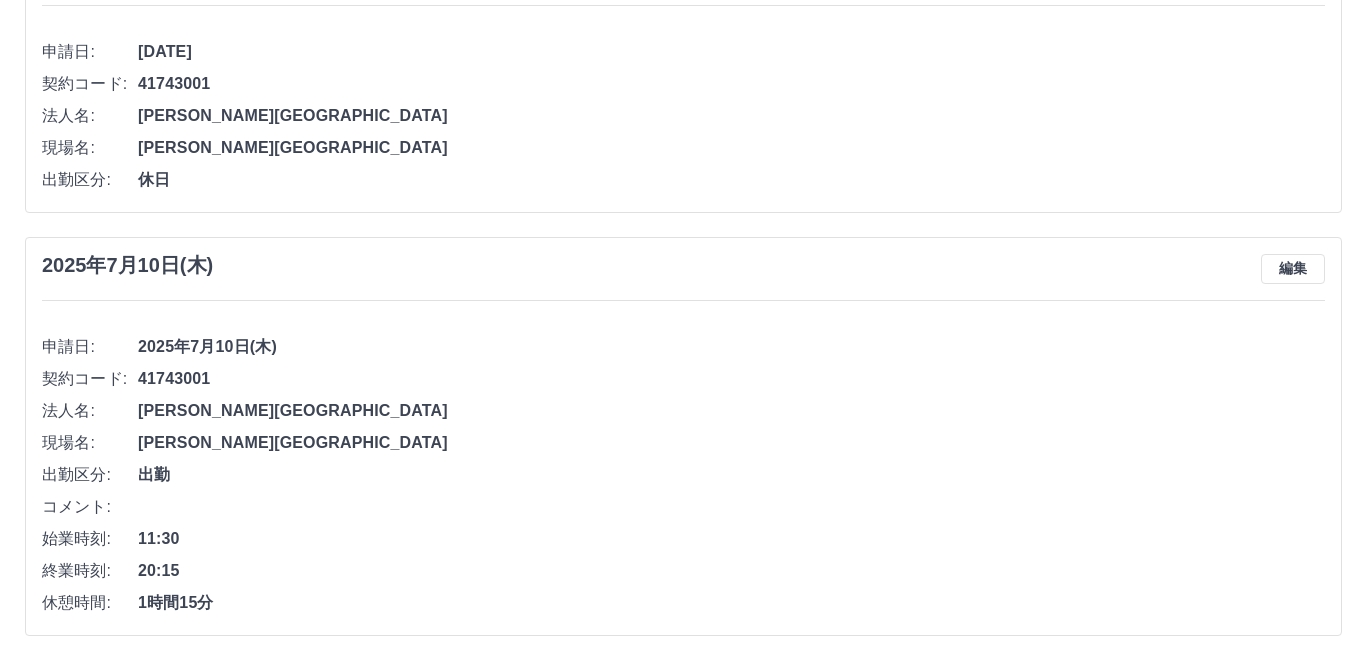 scroll, scrollTop: 0, scrollLeft: 0, axis: both 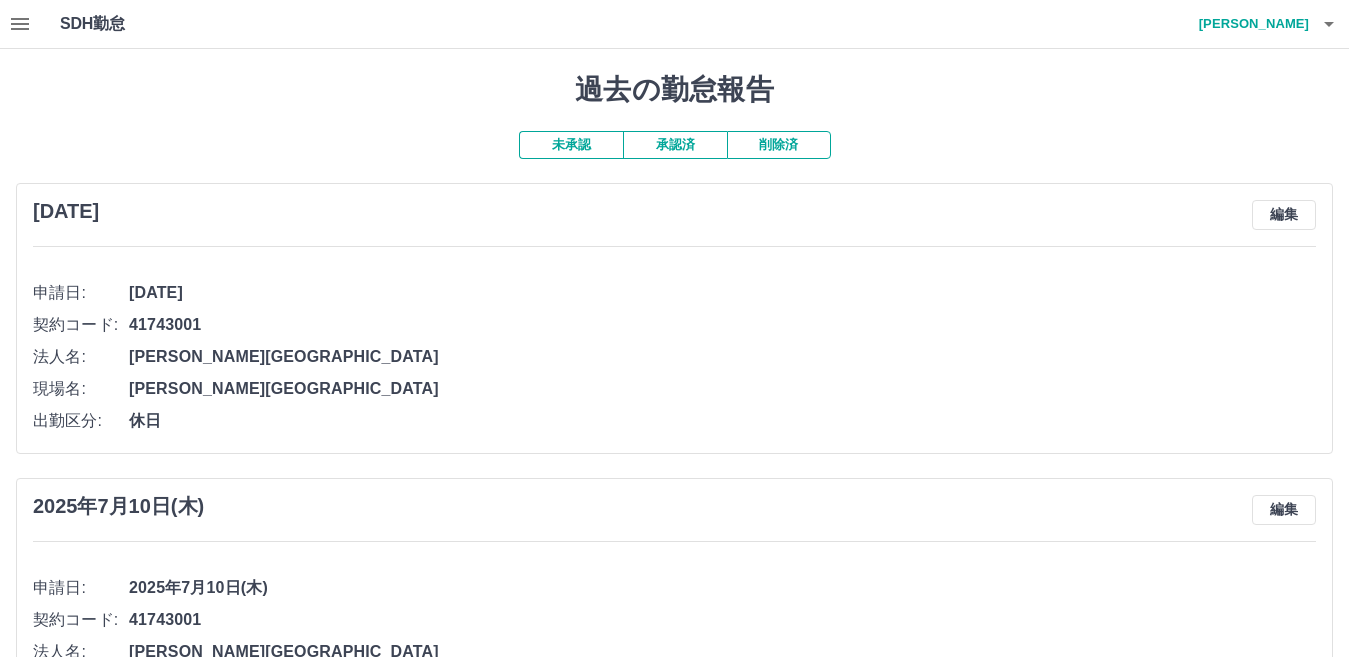 click on "[PERSON_NAME]" at bounding box center [1249, 24] 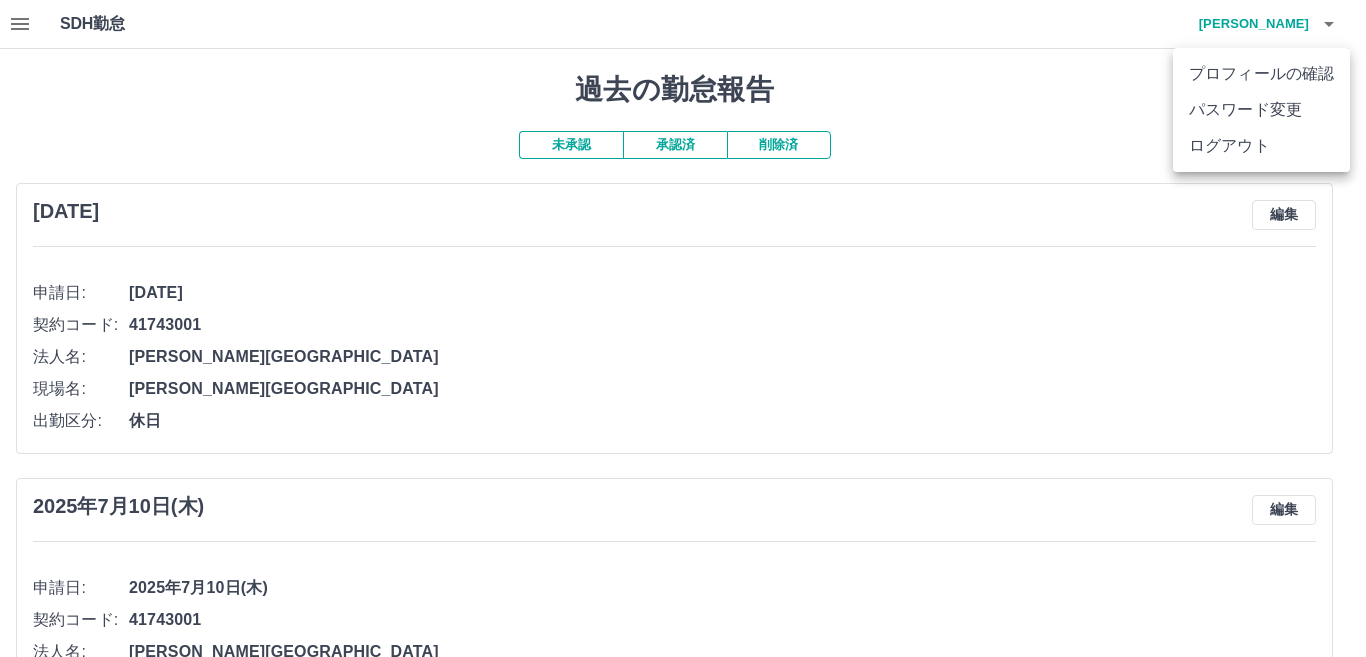 click on "ログアウト" at bounding box center (1261, 146) 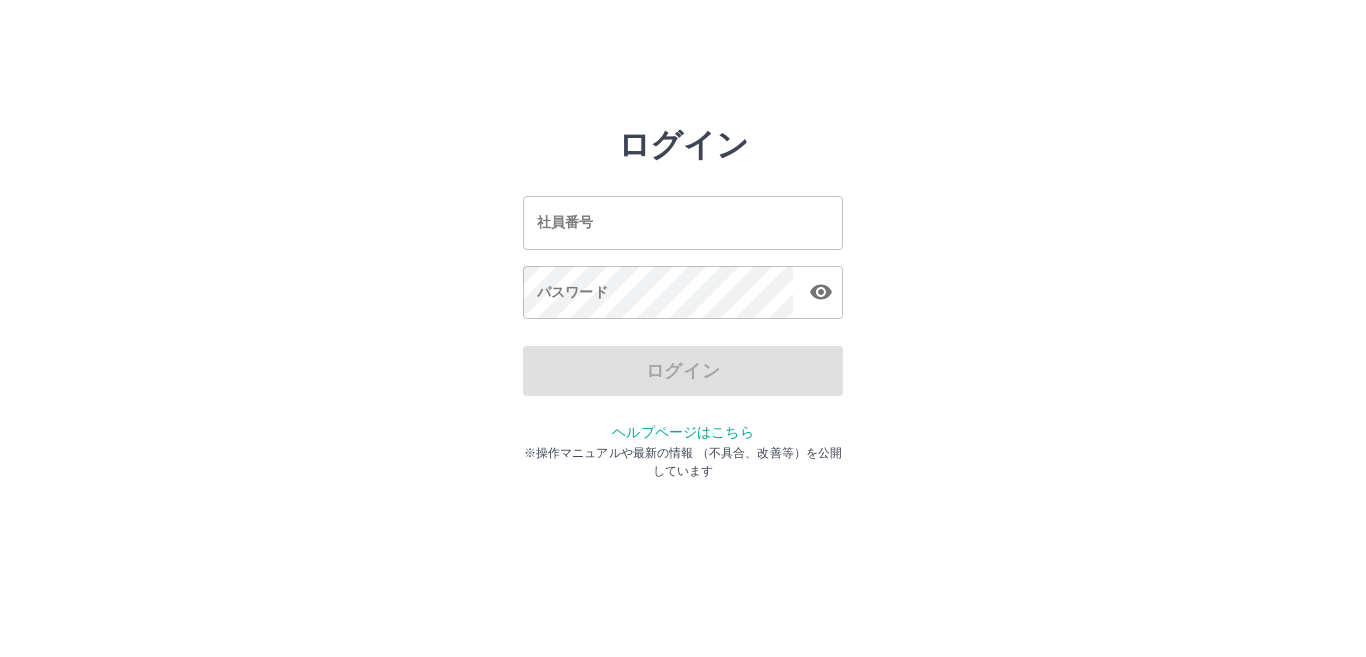 scroll, scrollTop: 0, scrollLeft: 0, axis: both 